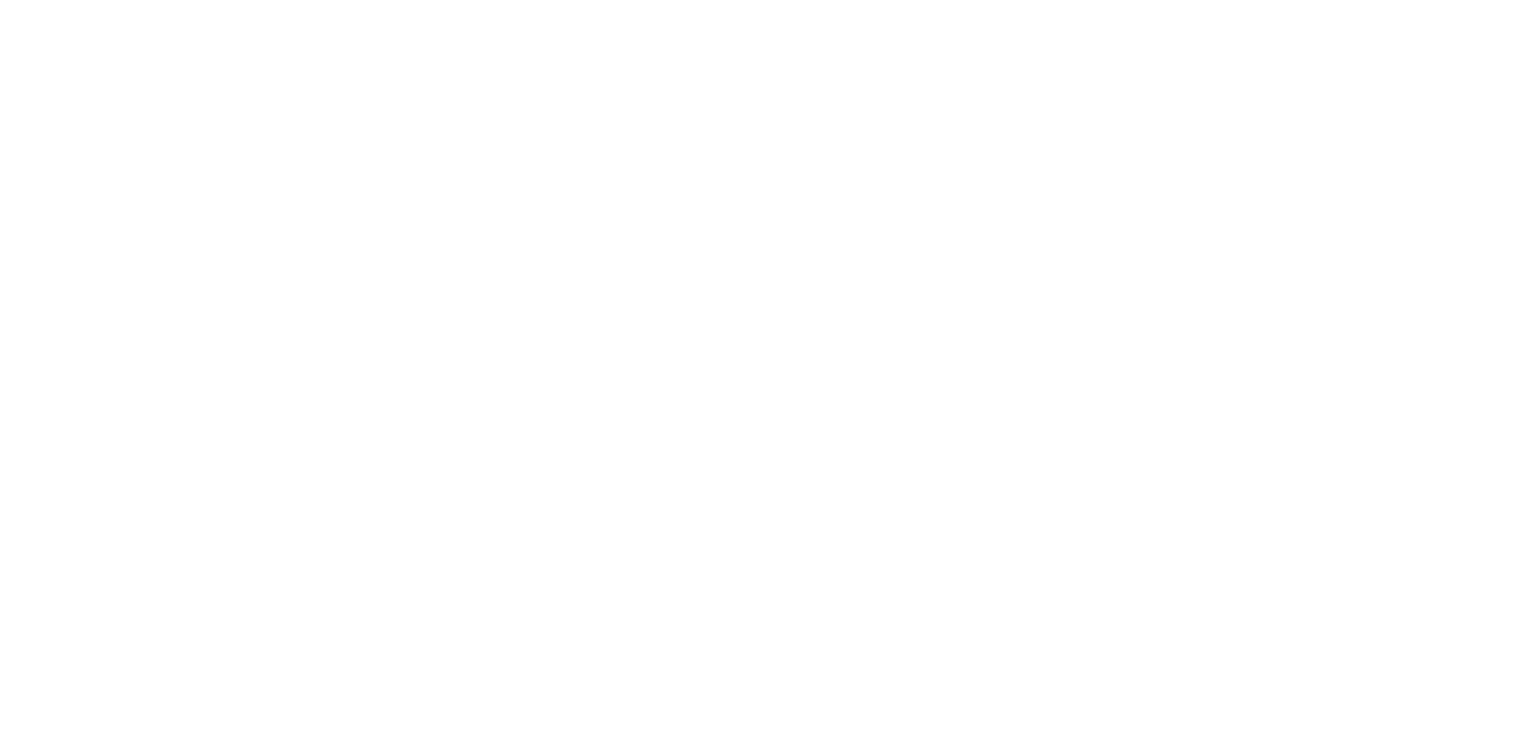 scroll, scrollTop: 0, scrollLeft: 0, axis: both 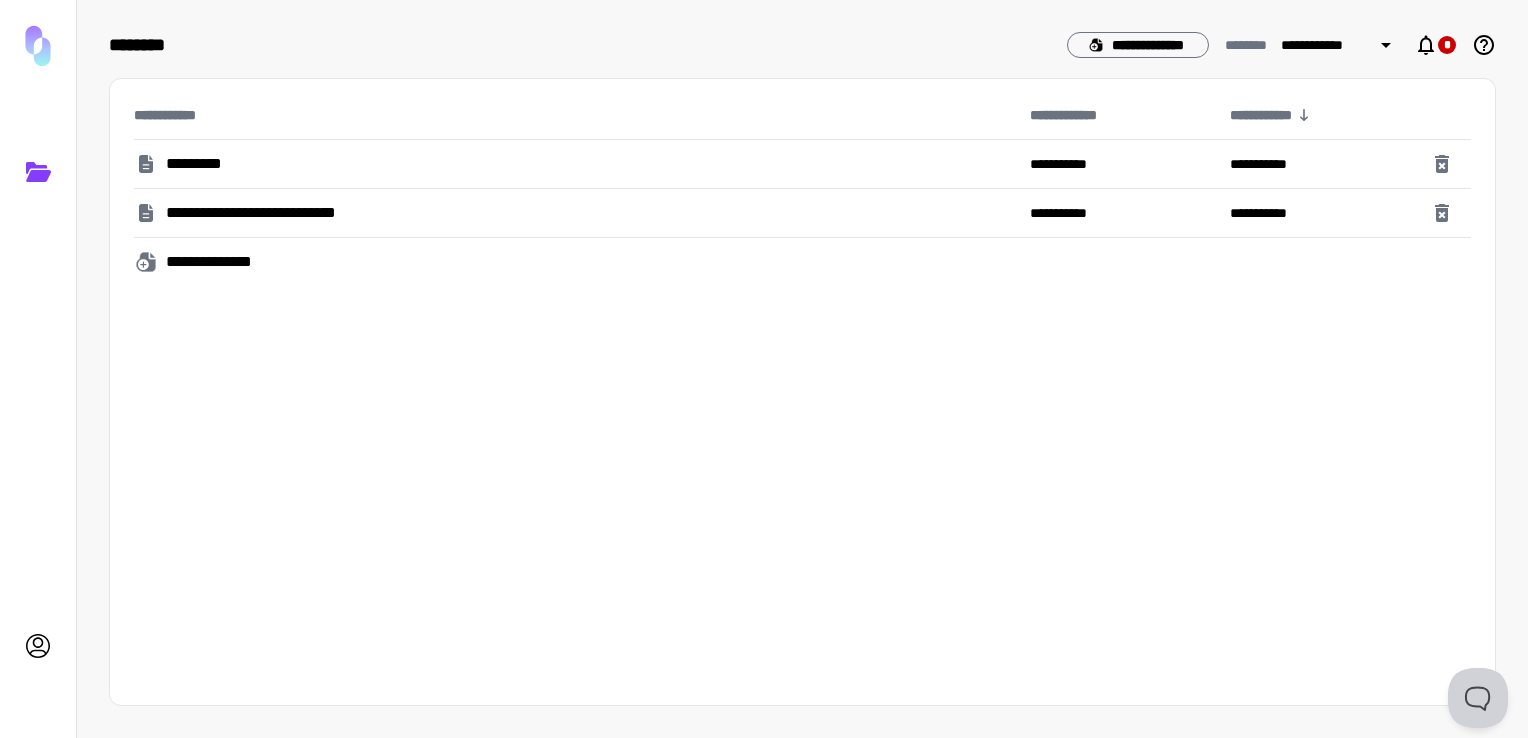 click on "*********" at bounding box center [205, 164] 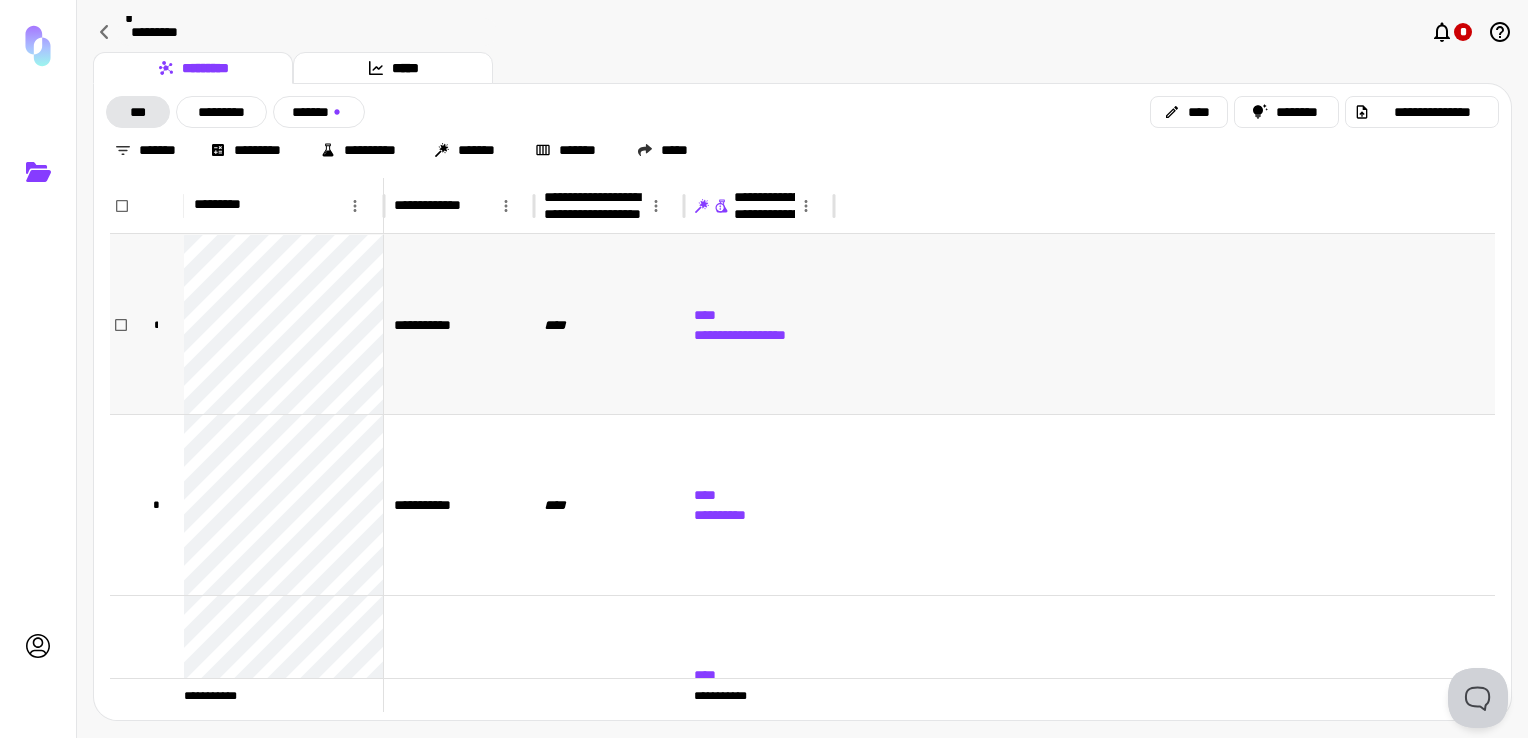 scroll, scrollTop: 224, scrollLeft: 0, axis: vertical 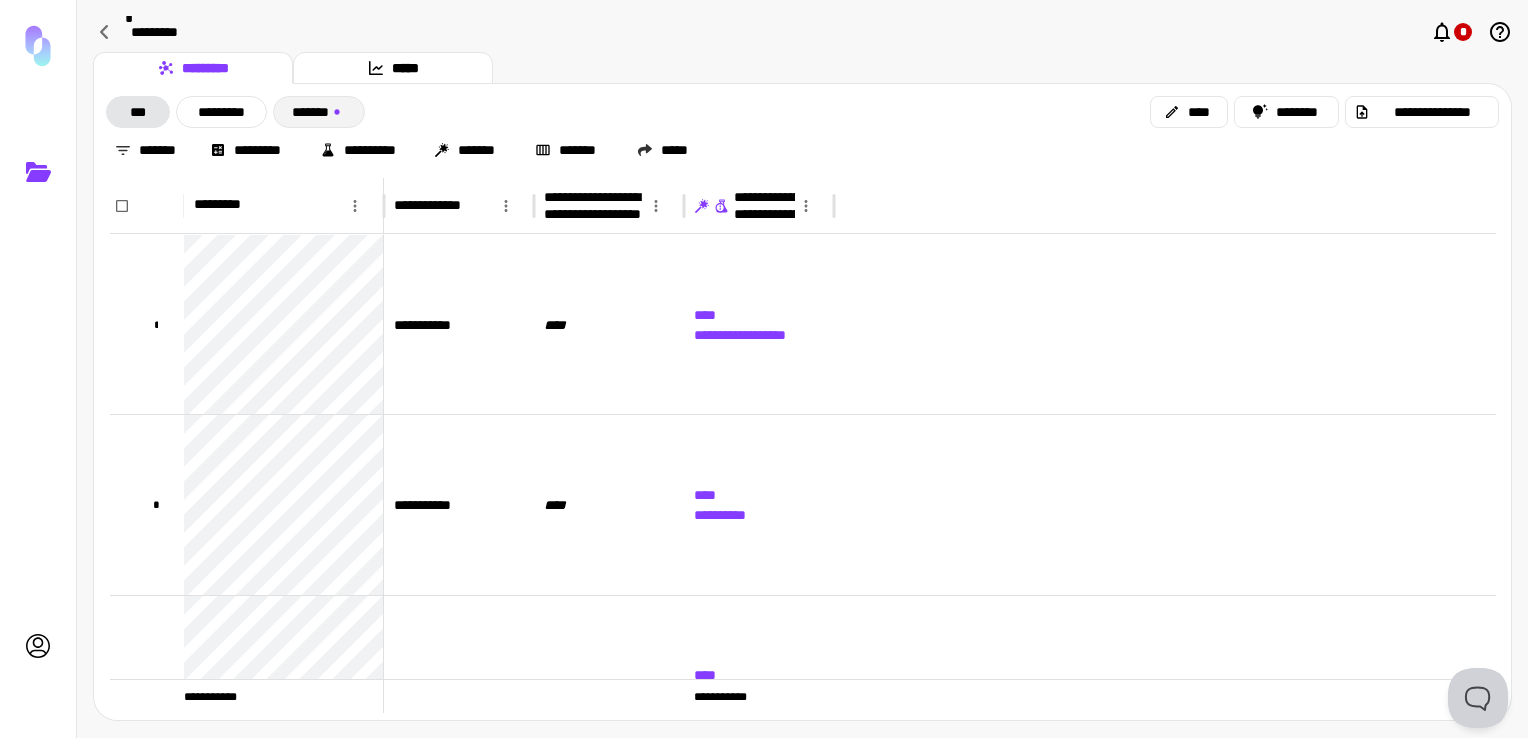 click on "*******" at bounding box center (319, 112) 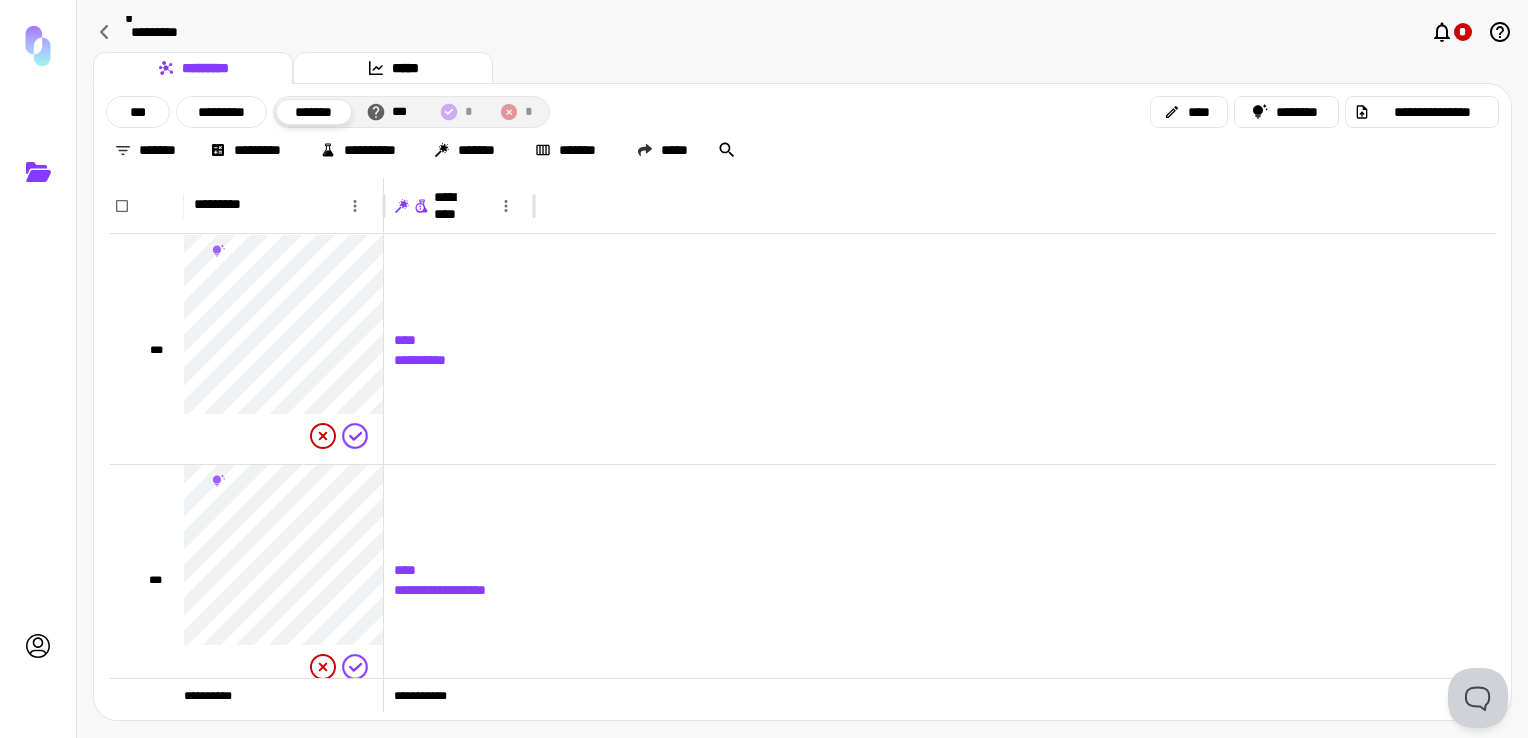 click 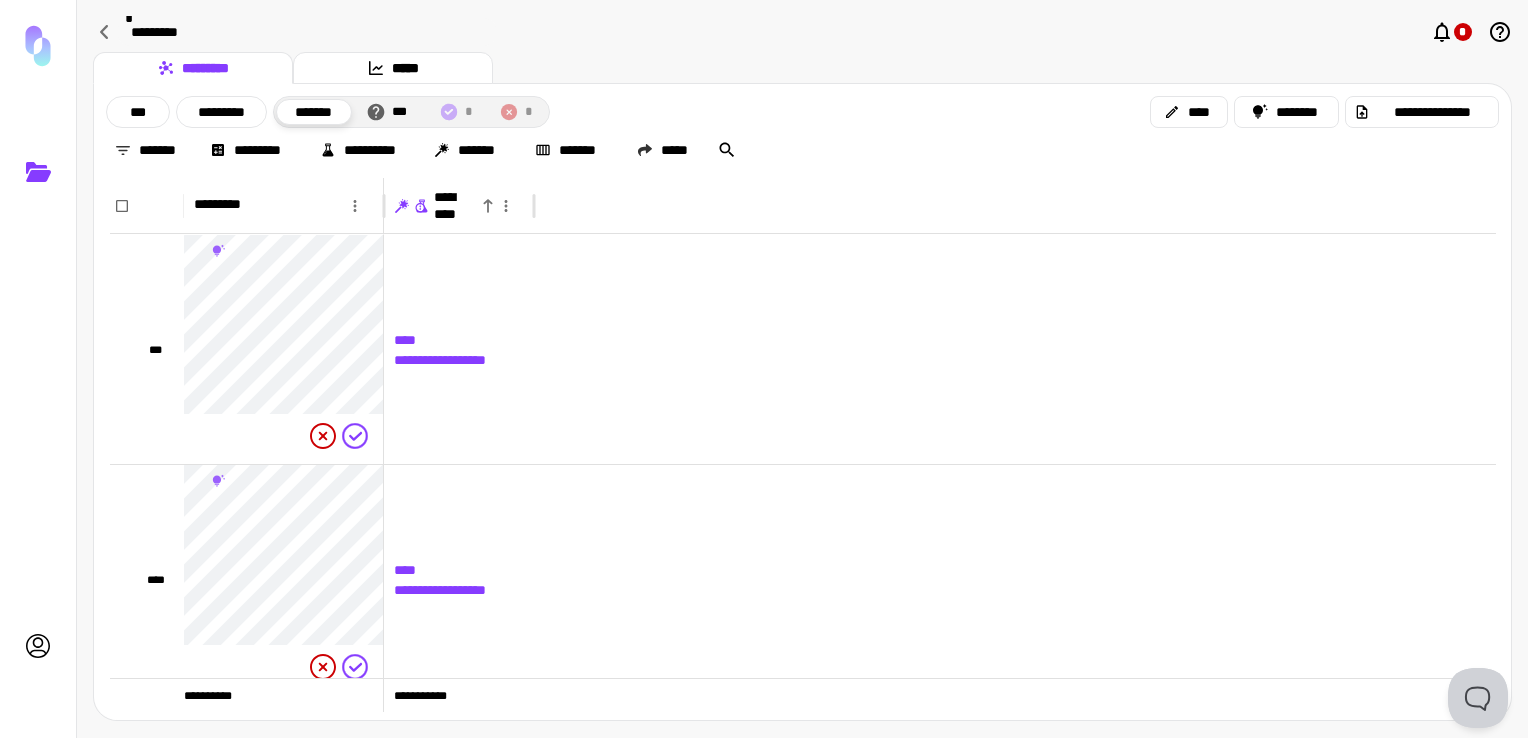 click 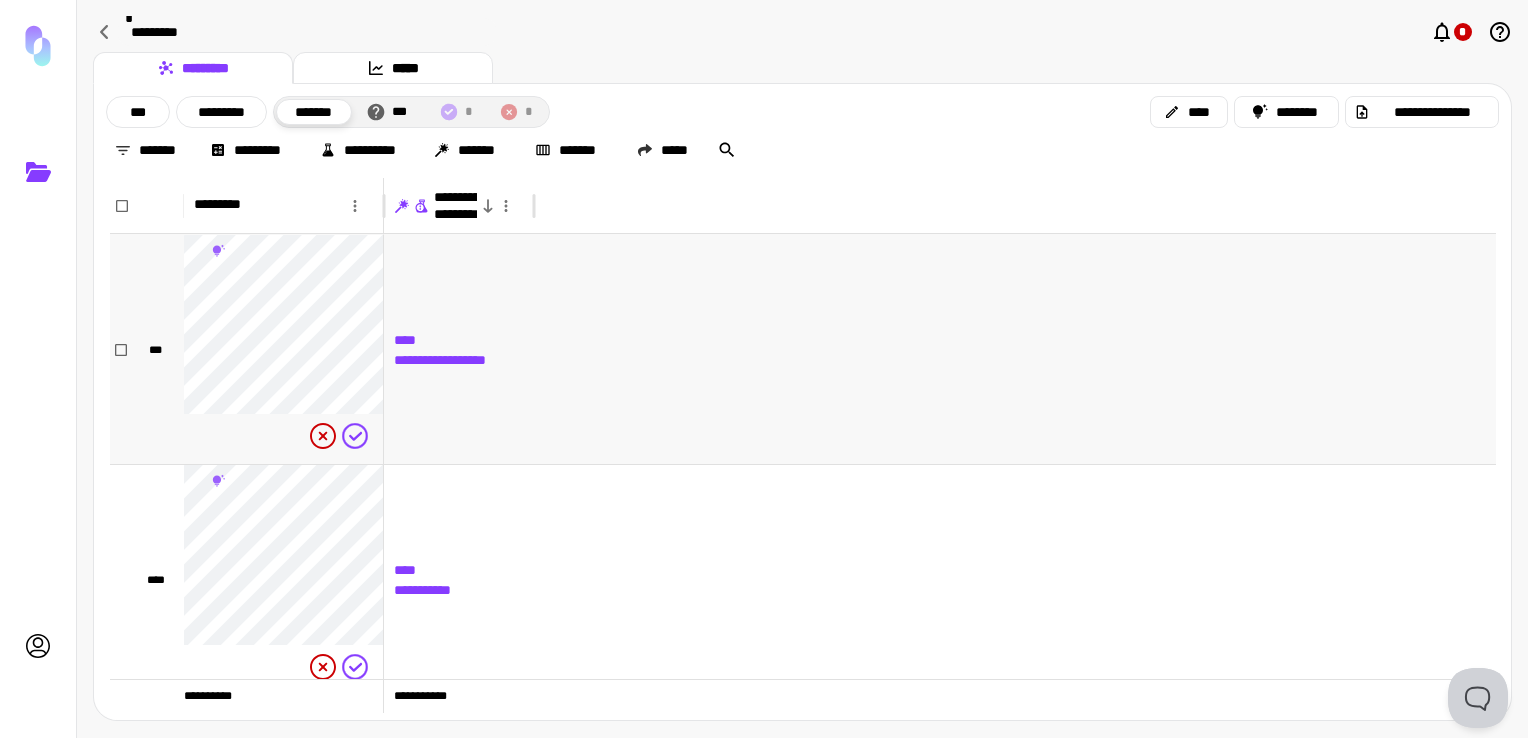 scroll, scrollTop: 6, scrollLeft: 0, axis: vertical 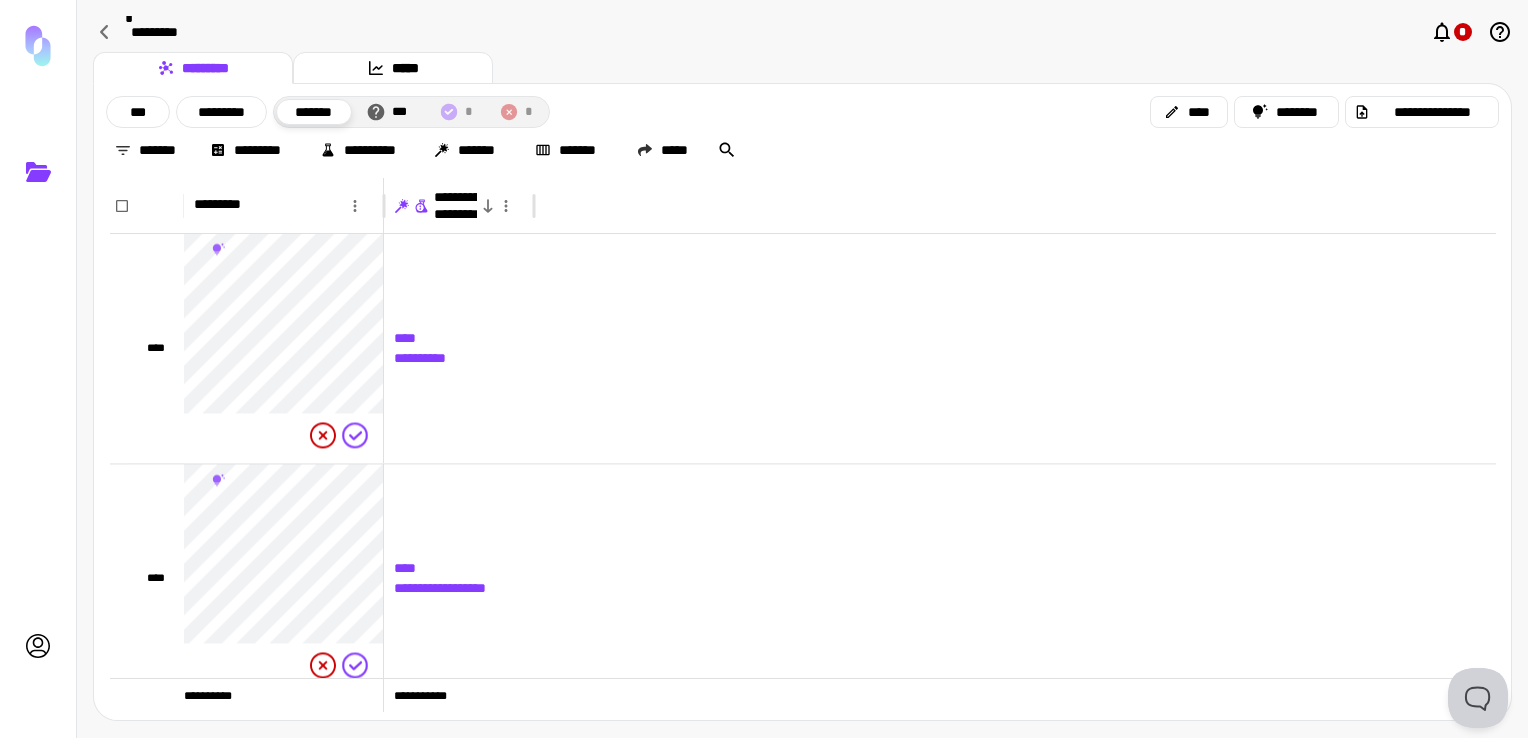 drag, startPoint x: 501, startPoint y: 431, endPoint x: 1312, endPoint y: 38, distance: 901.2048 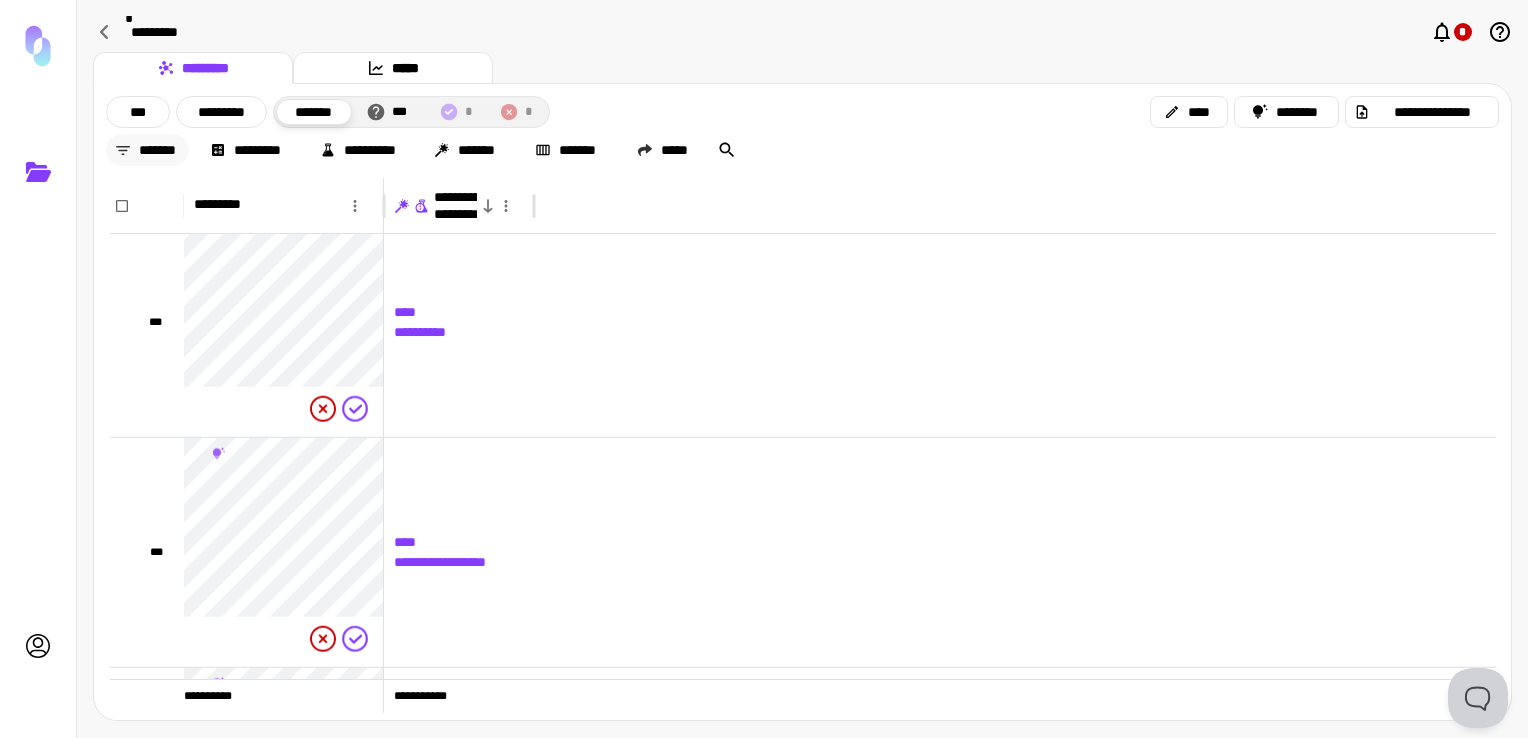 click on "*******" at bounding box center [147, 150] 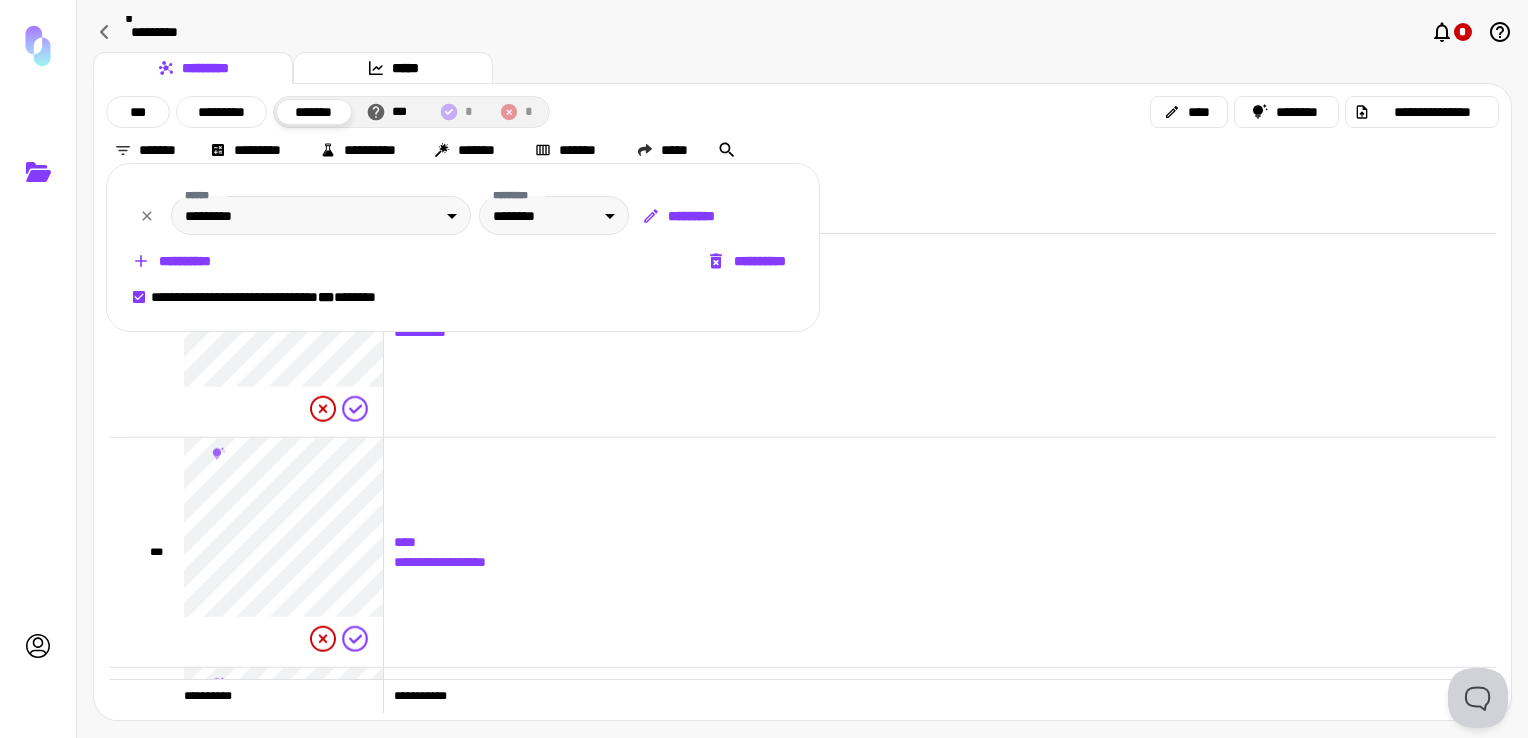 drag, startPoint x: 196, startPoint y: 254, endPoint x: 329, endPoint y: 235, distance: 134.3503 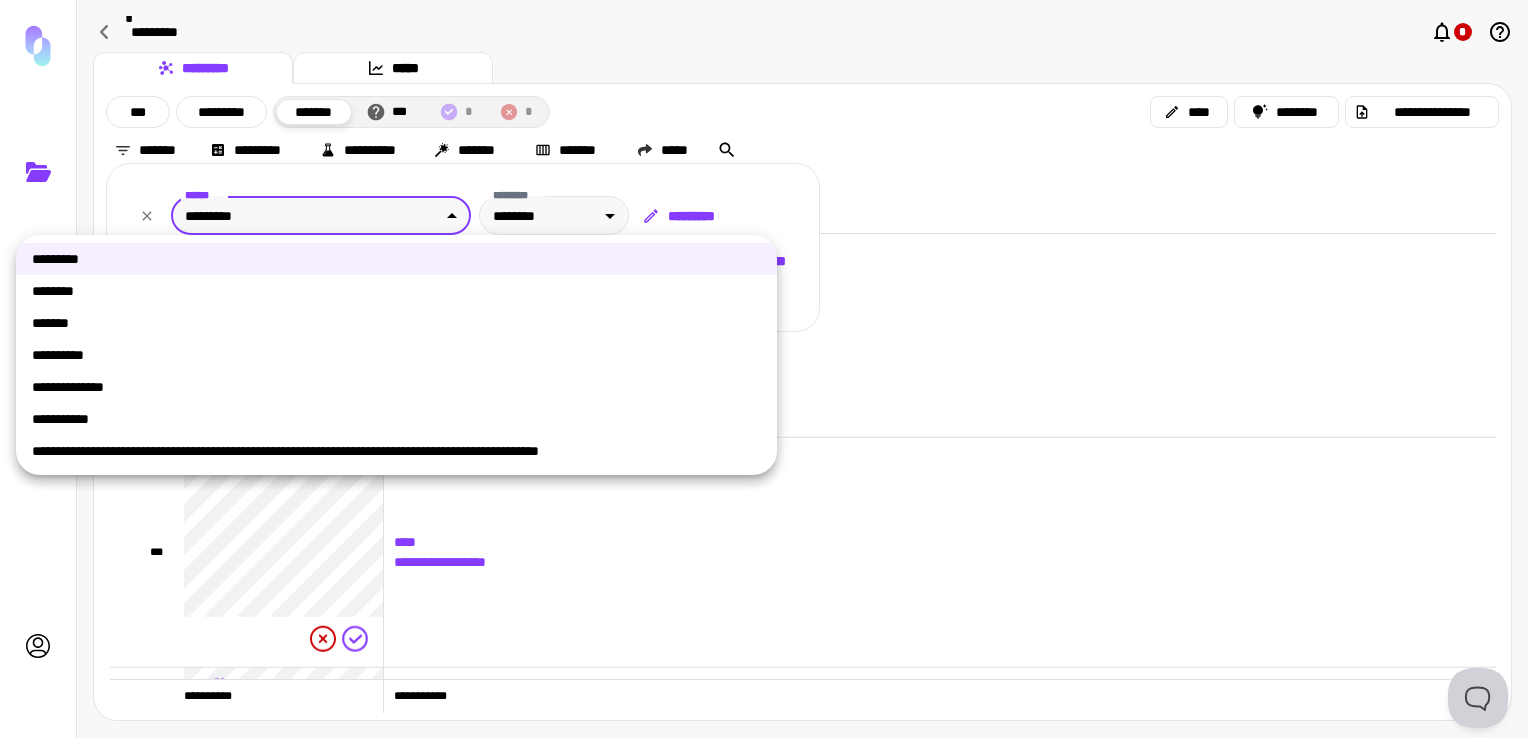 click on "**********" at bounding box center (764, 369) 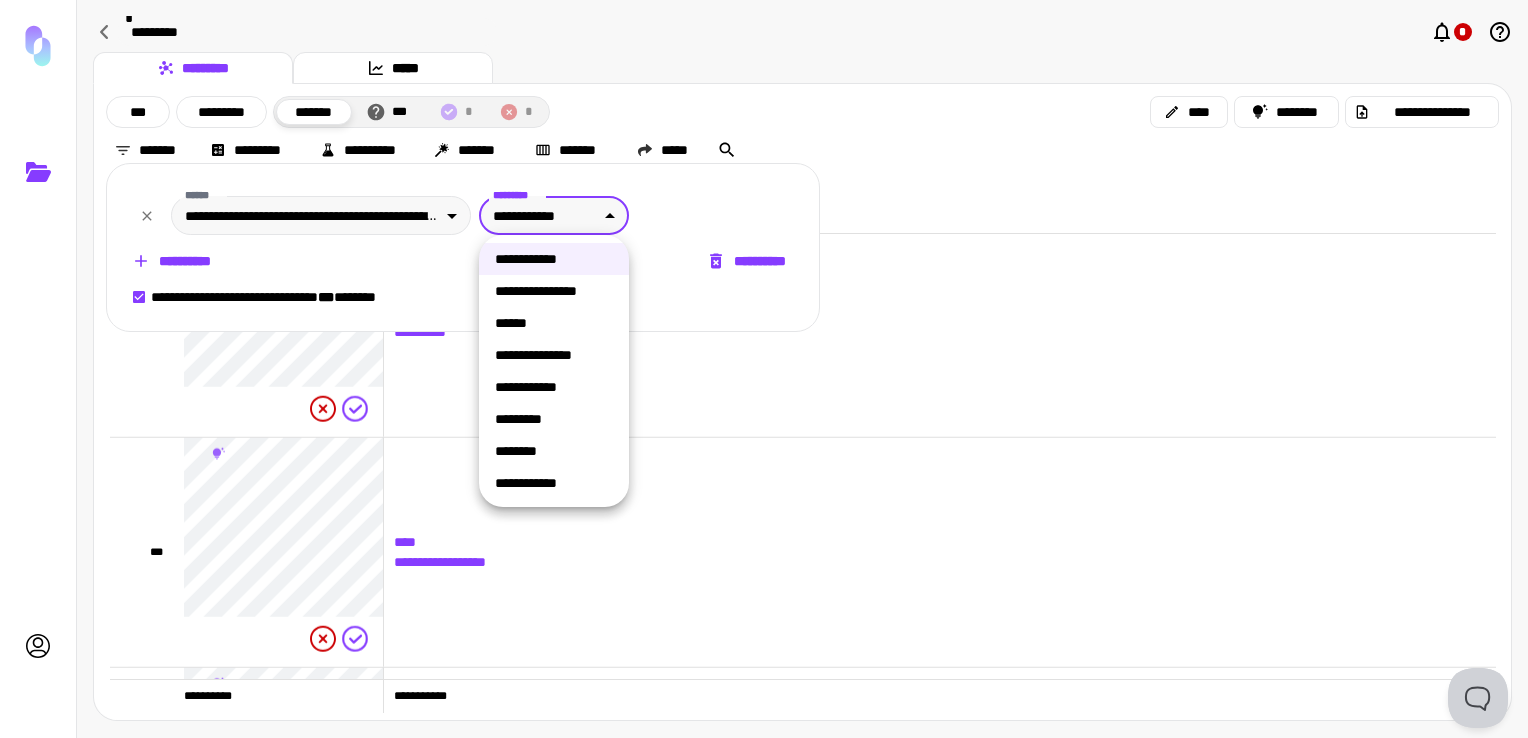 click on "**********" at bounding box center [764, 369] 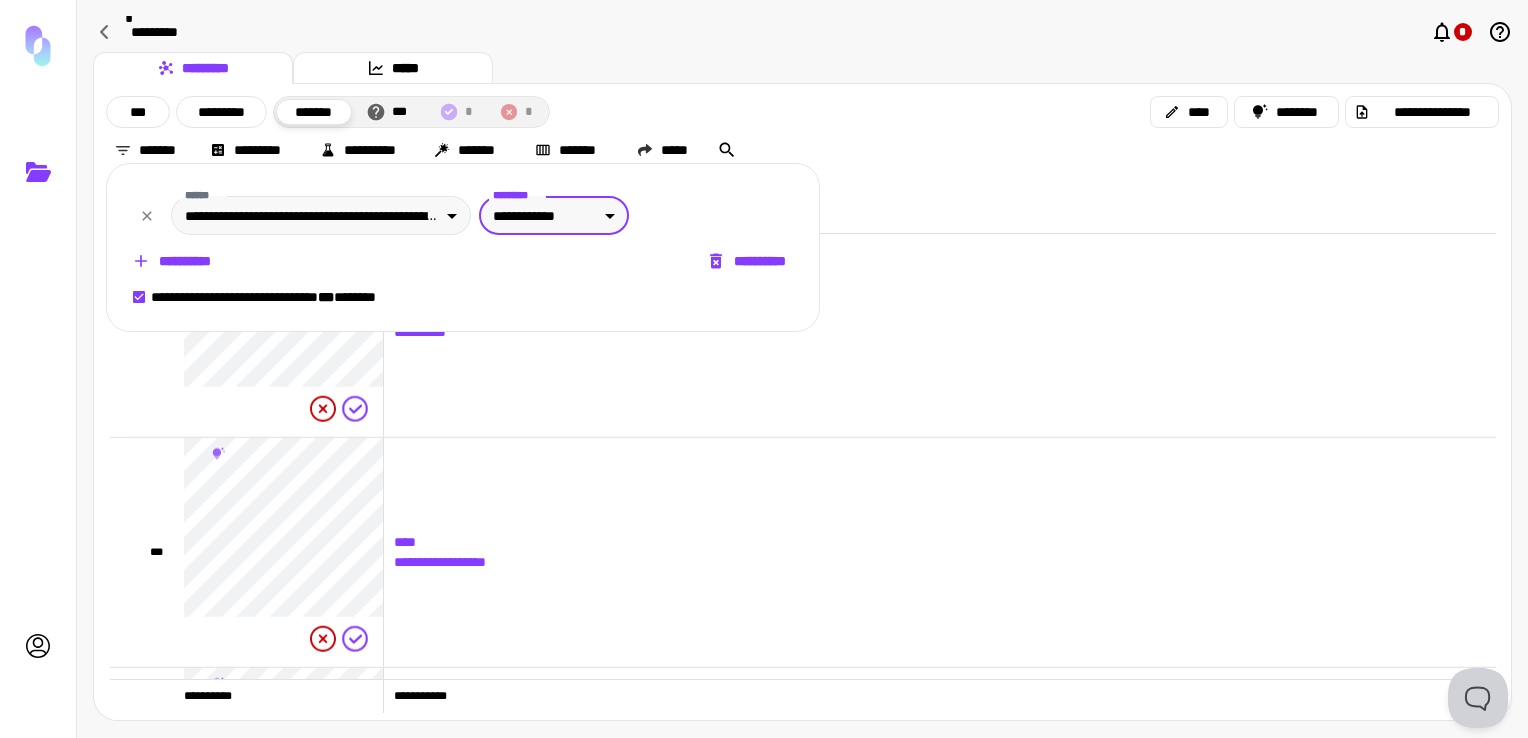 click at bounding box center (764, 369) 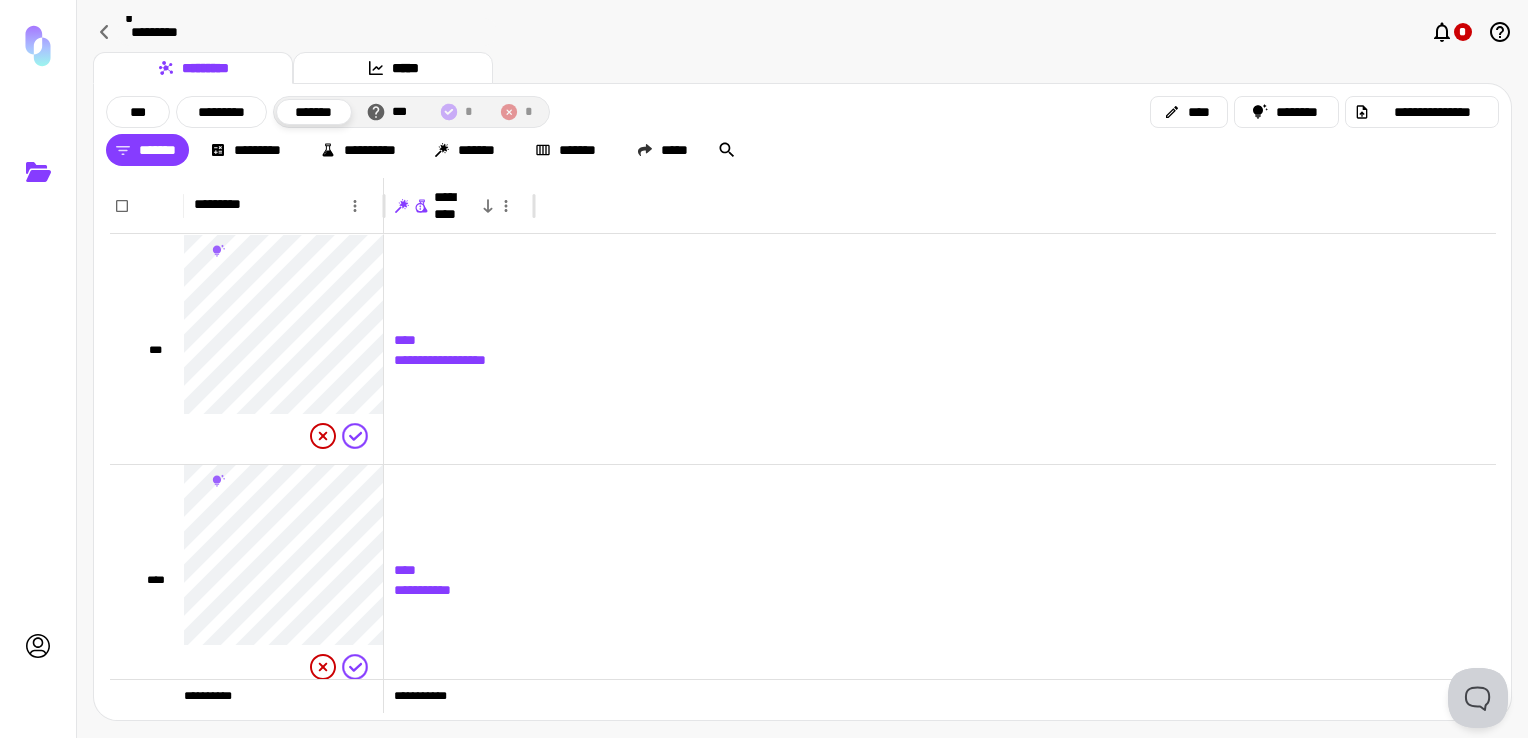 click 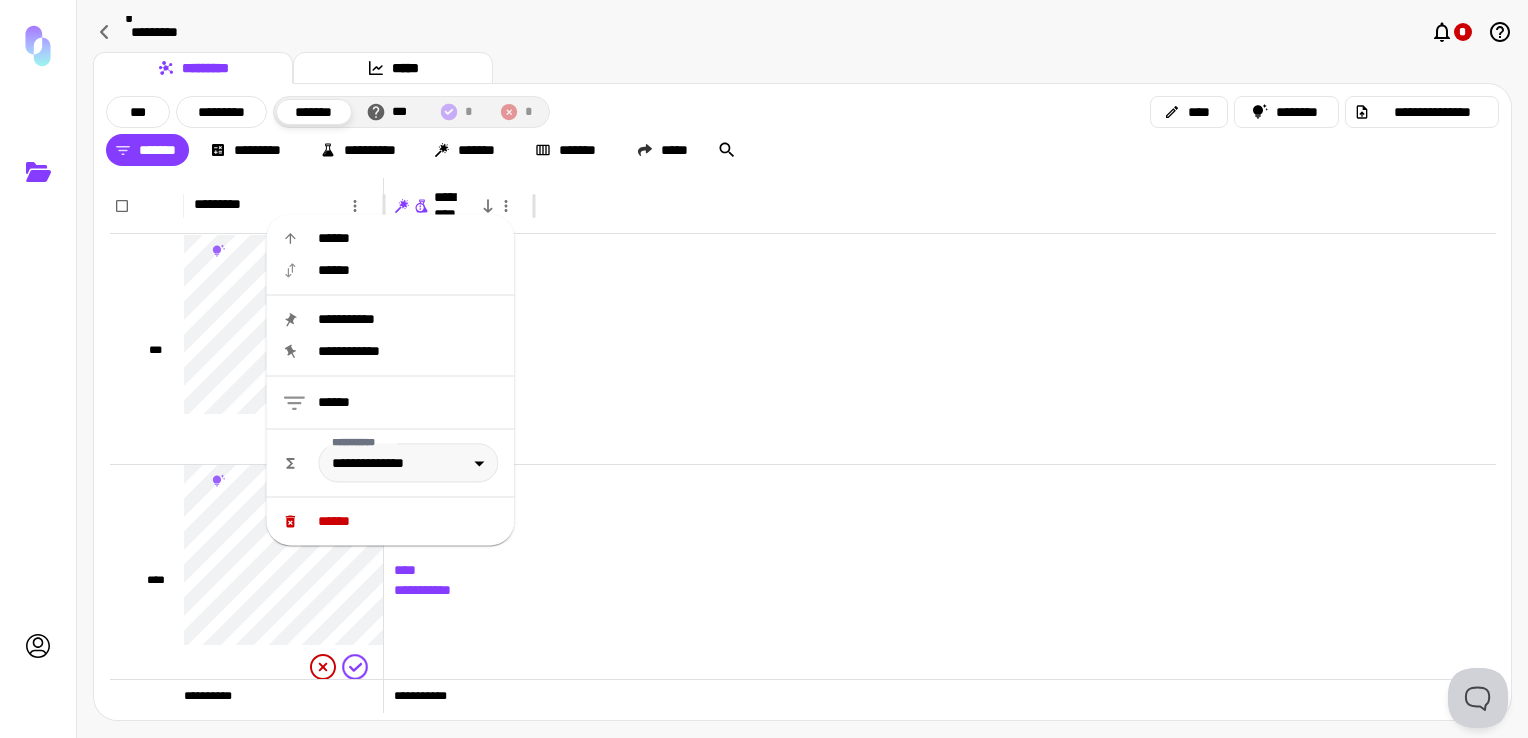 click on "******" at bounding box center [408, 238] 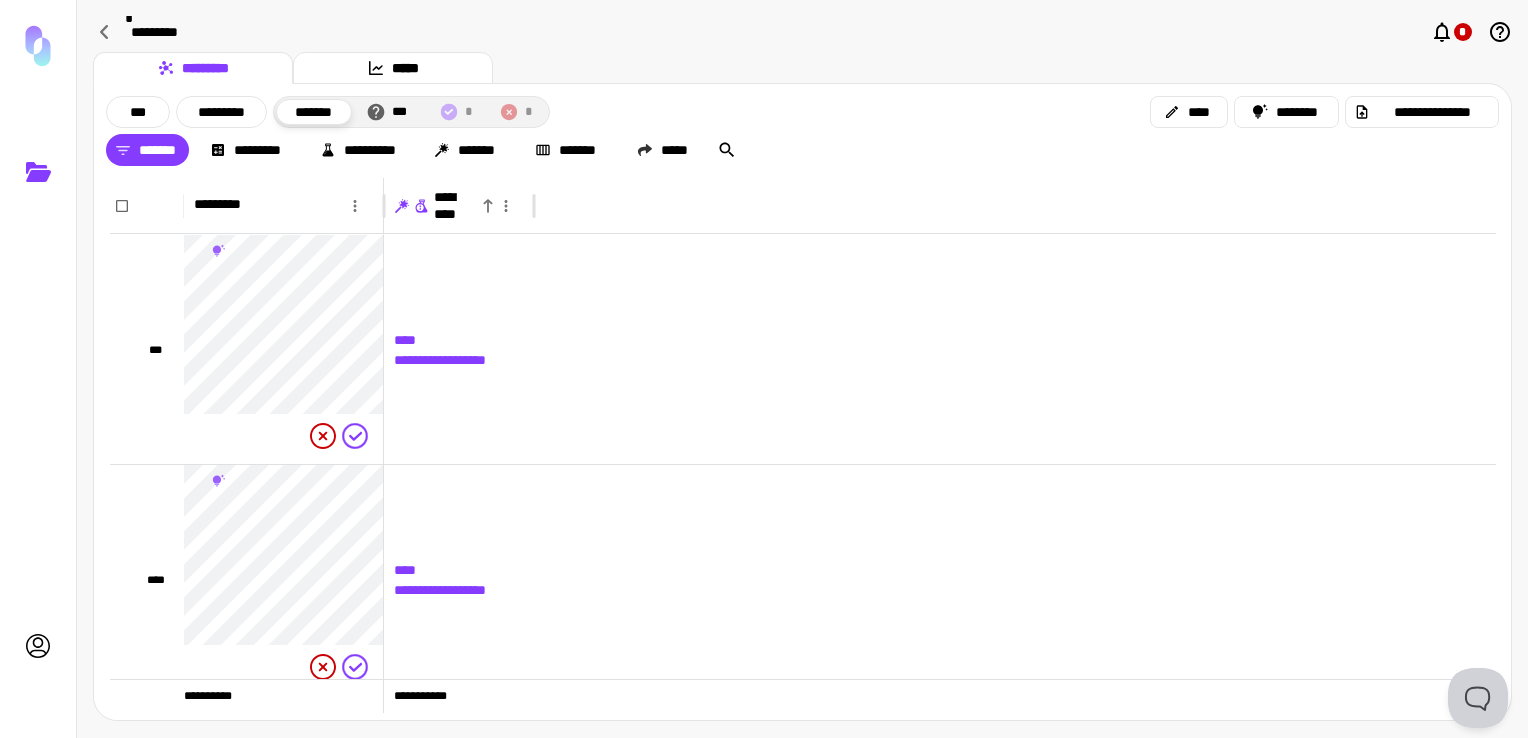 click 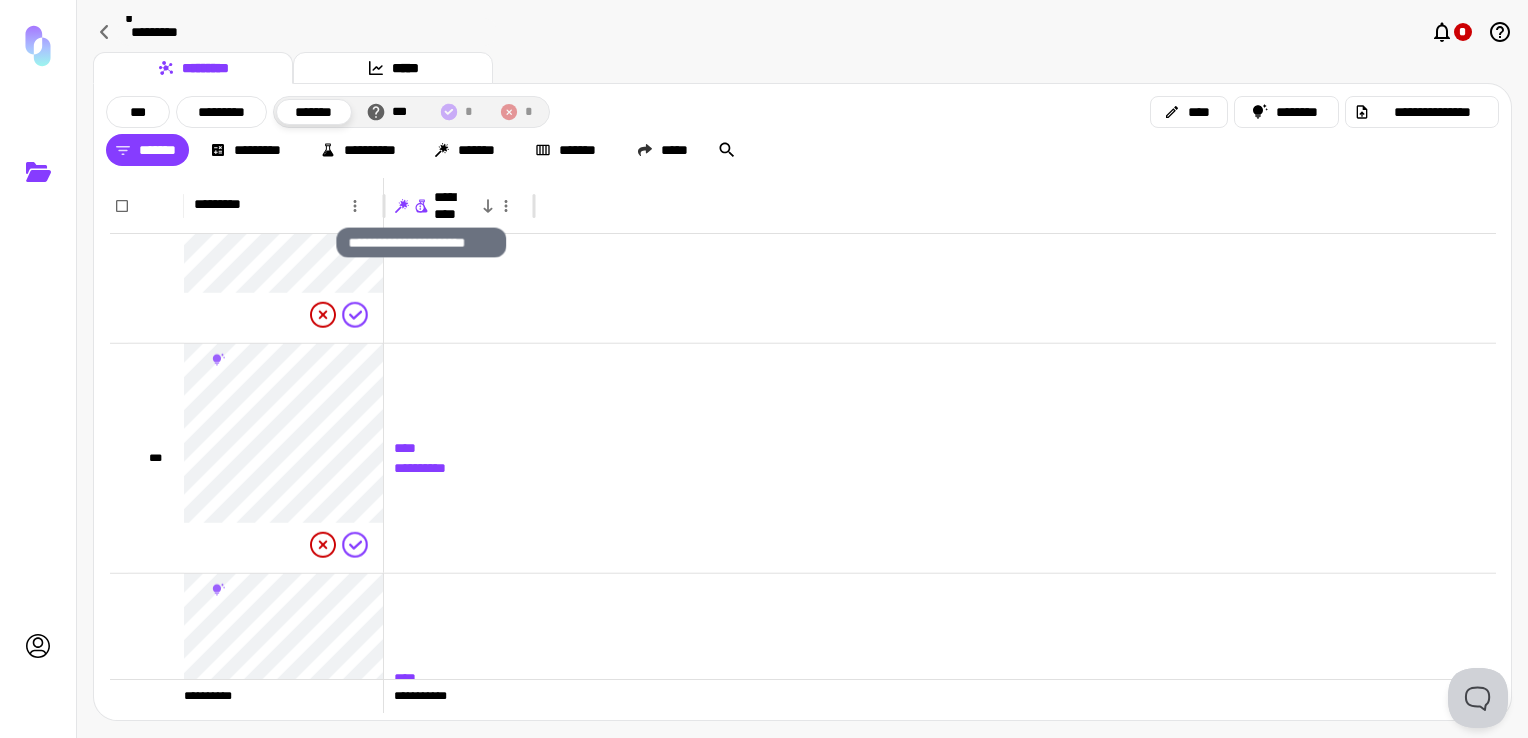 click 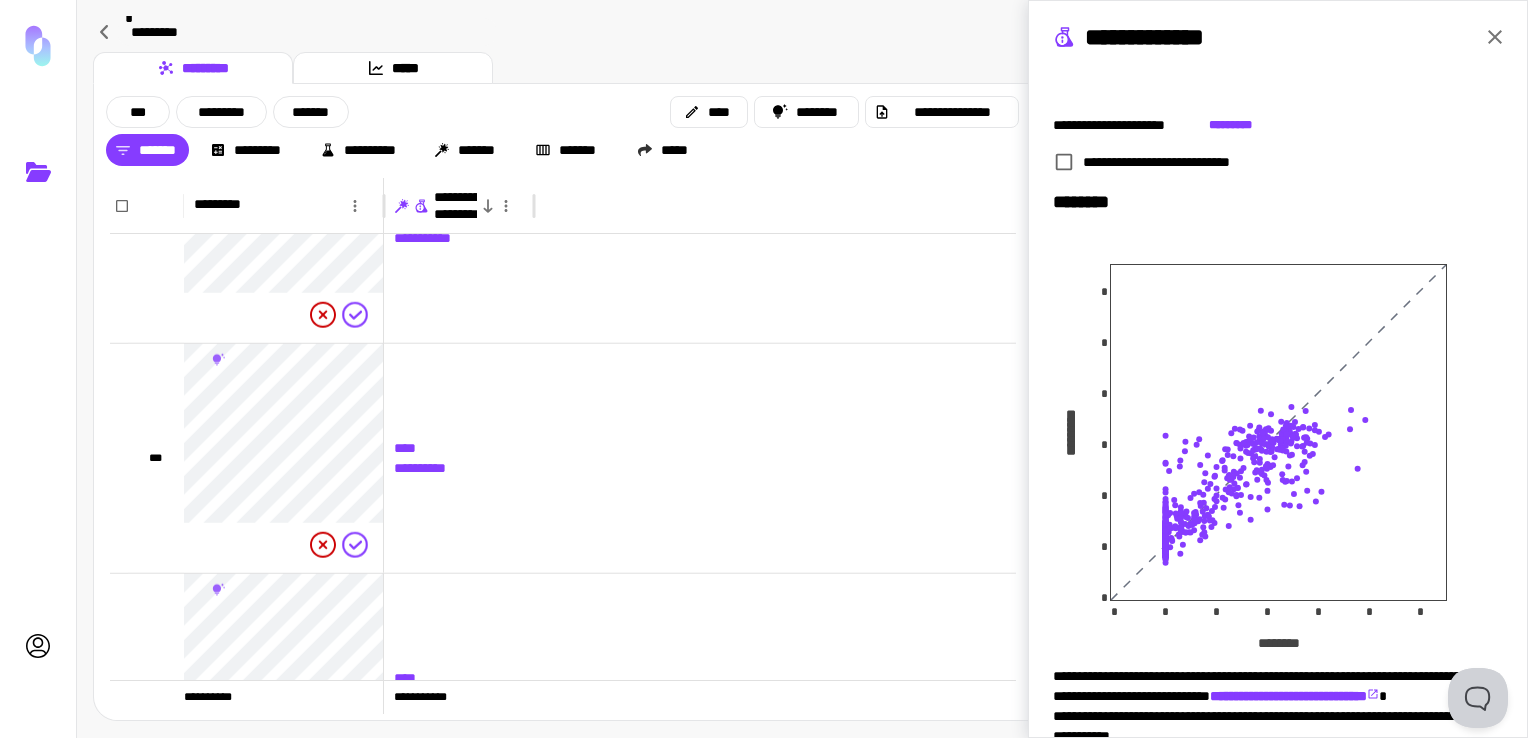 click 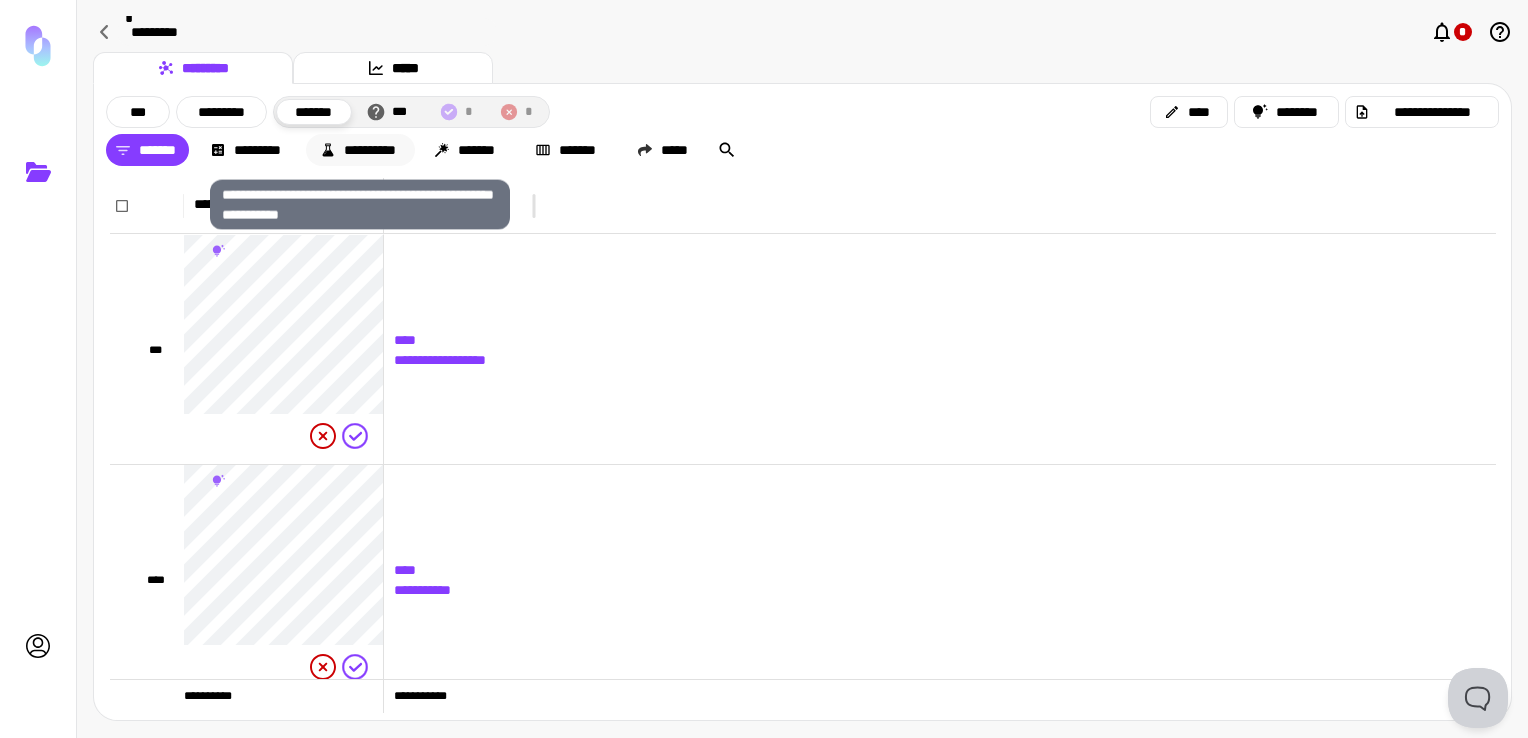 click on "**********" at bounding box center [360, 150] 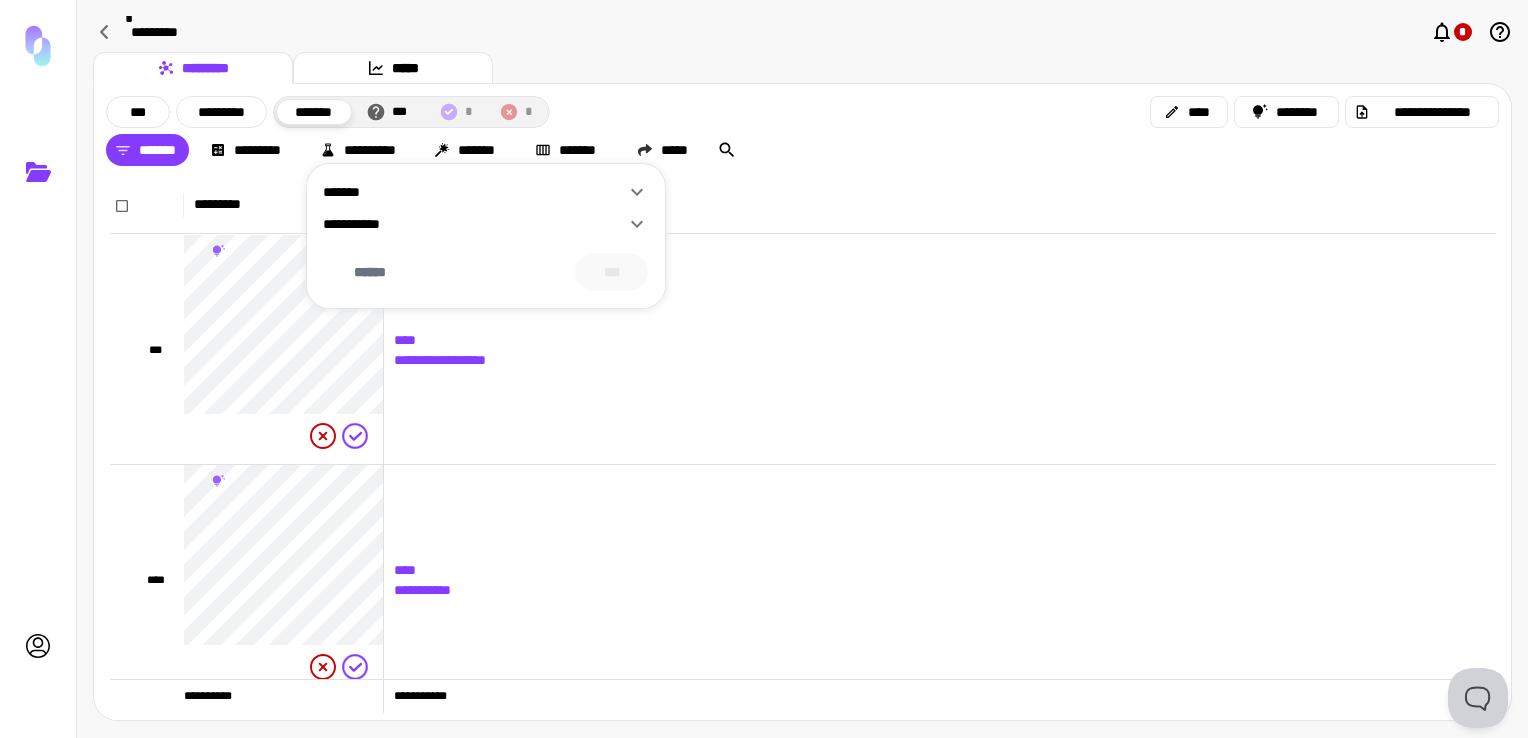 click on "**********" at bounding box center [474, 224] 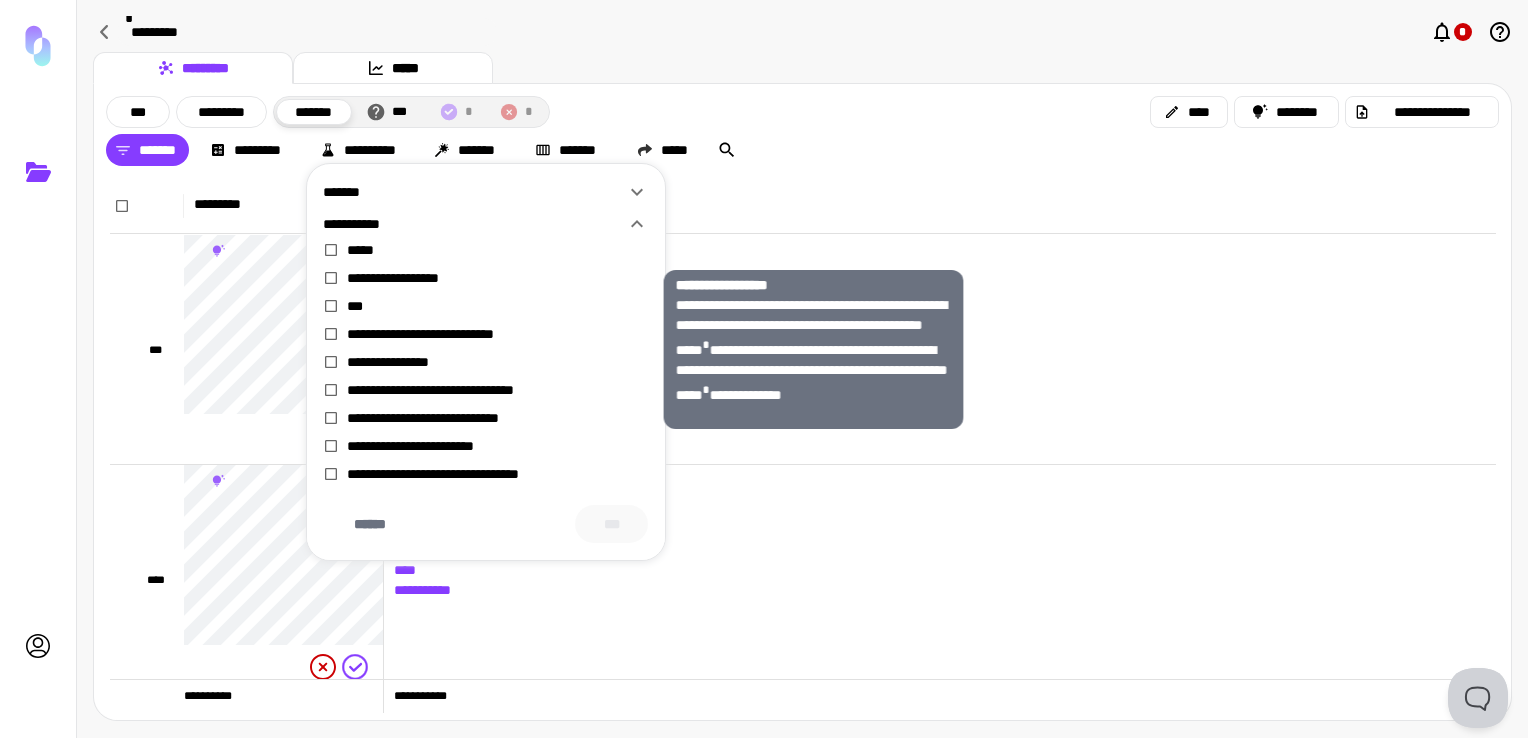 drag, startPoint x: 342, startPoint y: 286, endPoint x: 456, endPoint y: 200, distance: 142.80057 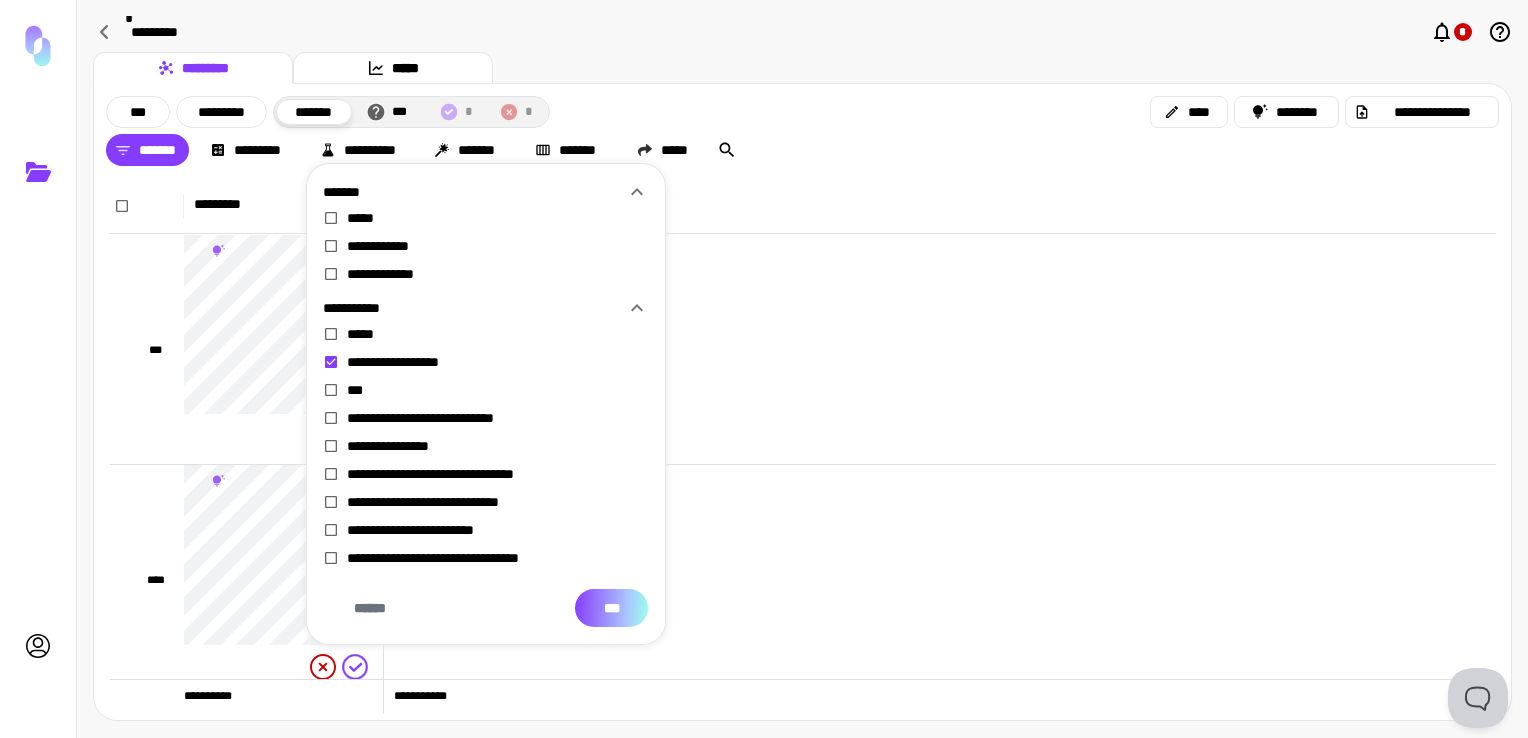 click on "***" at bounding box center (611, 608) 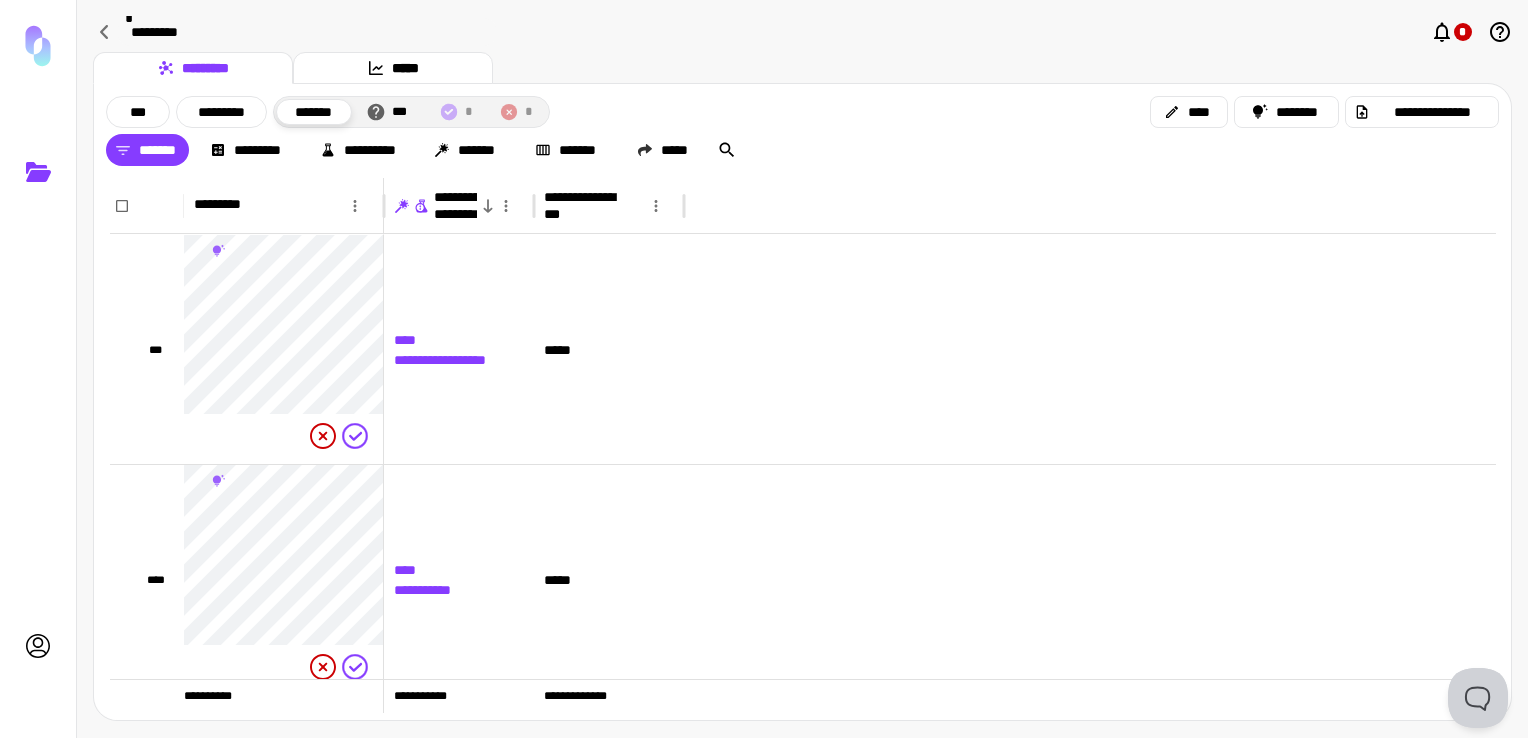 click 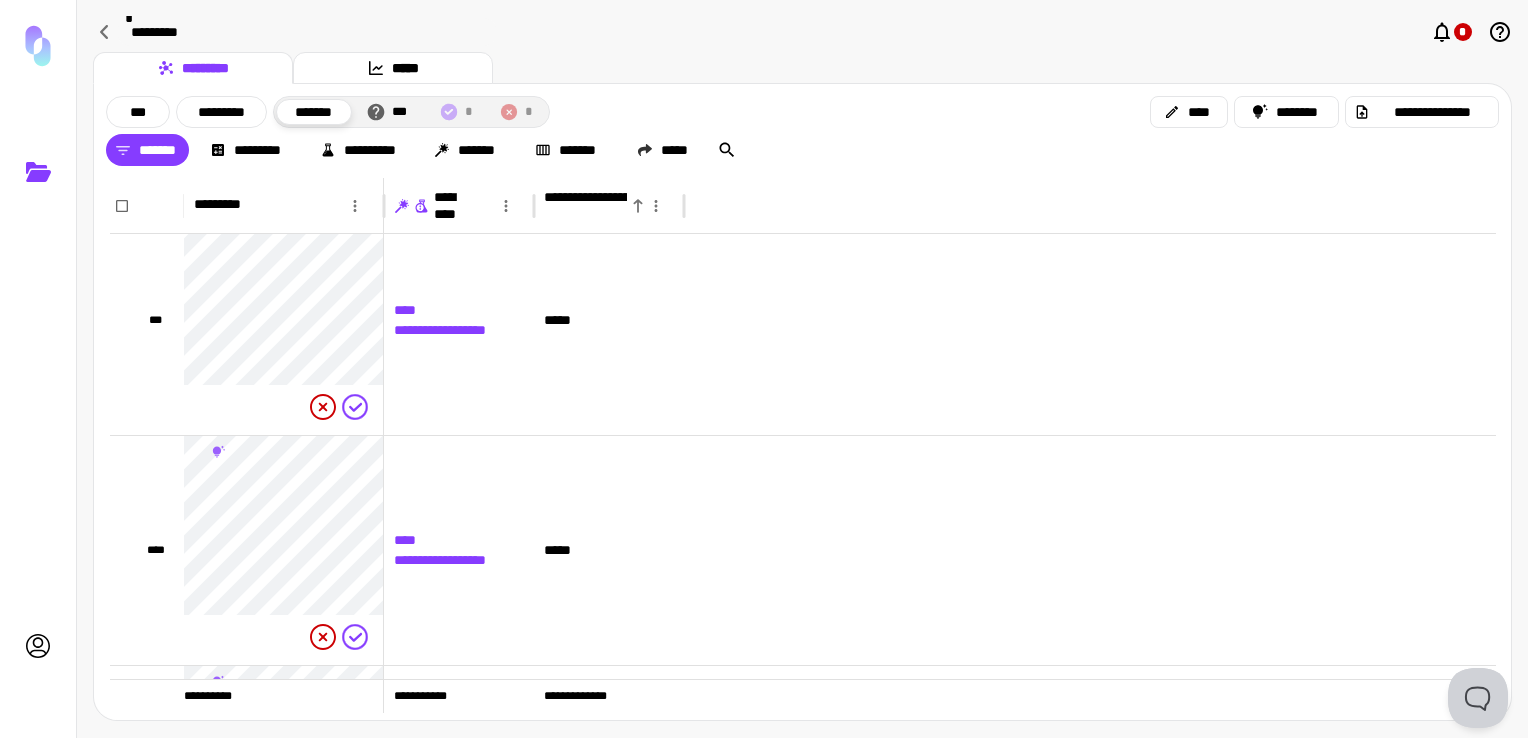 click 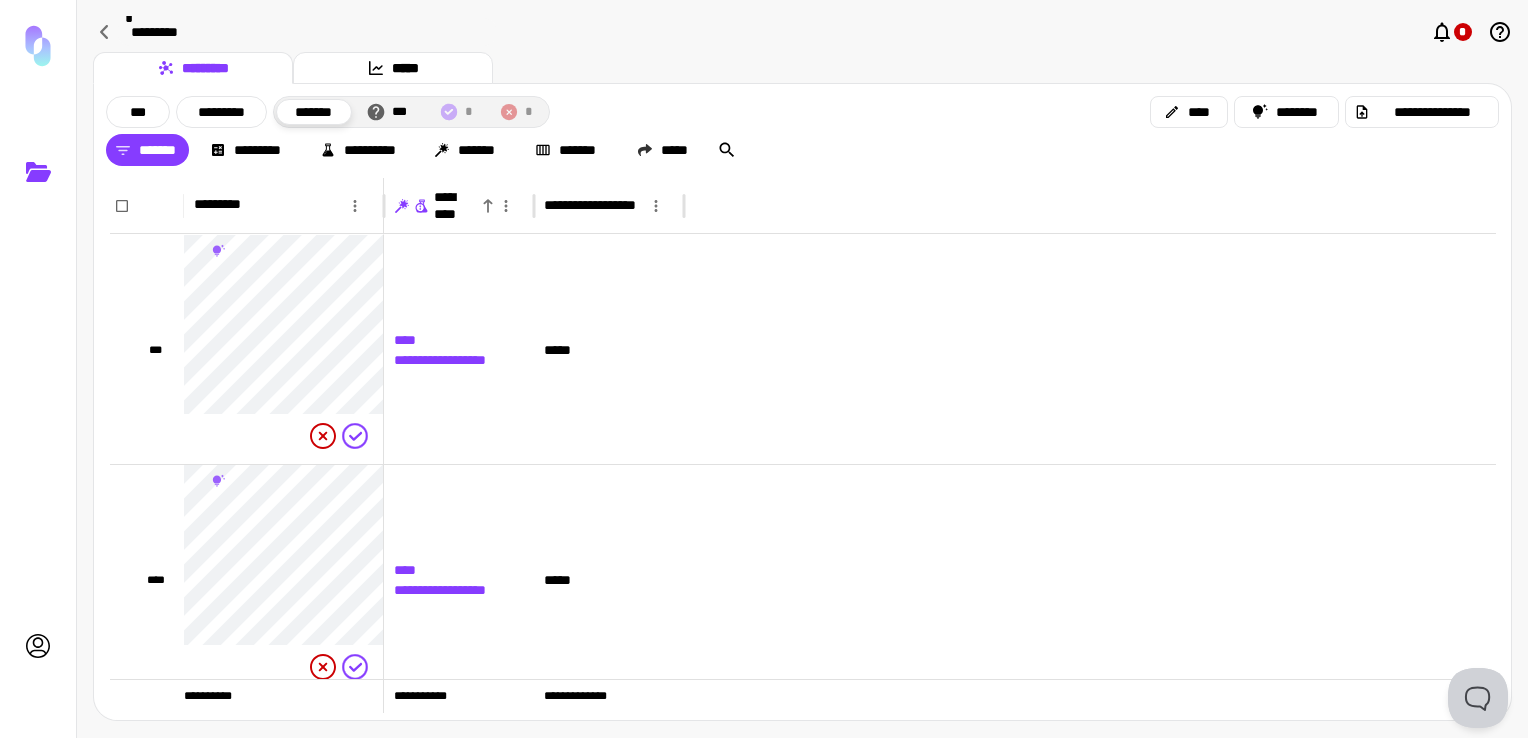 click 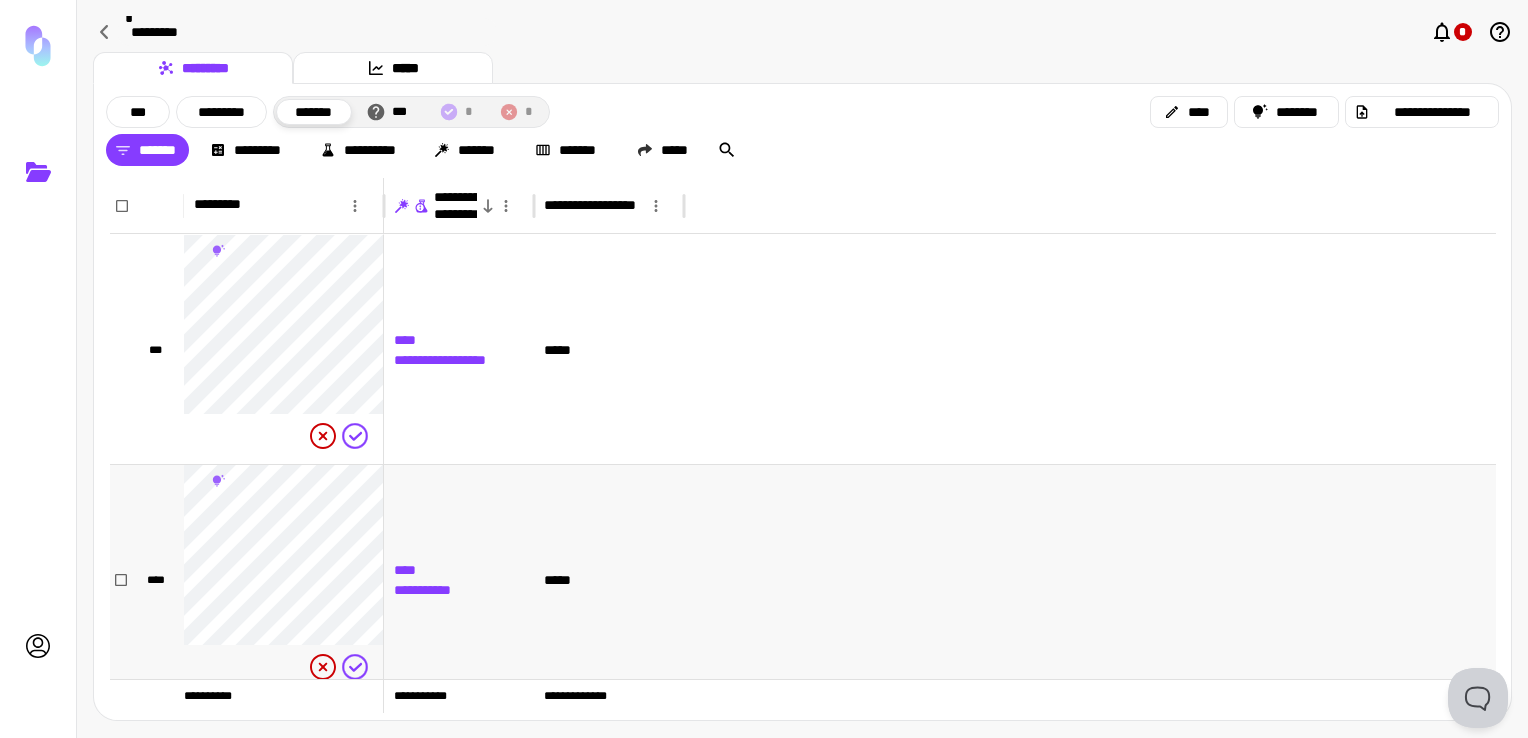 scroll, scrollTop: 236, scrollLeft: 0, axis: vertical 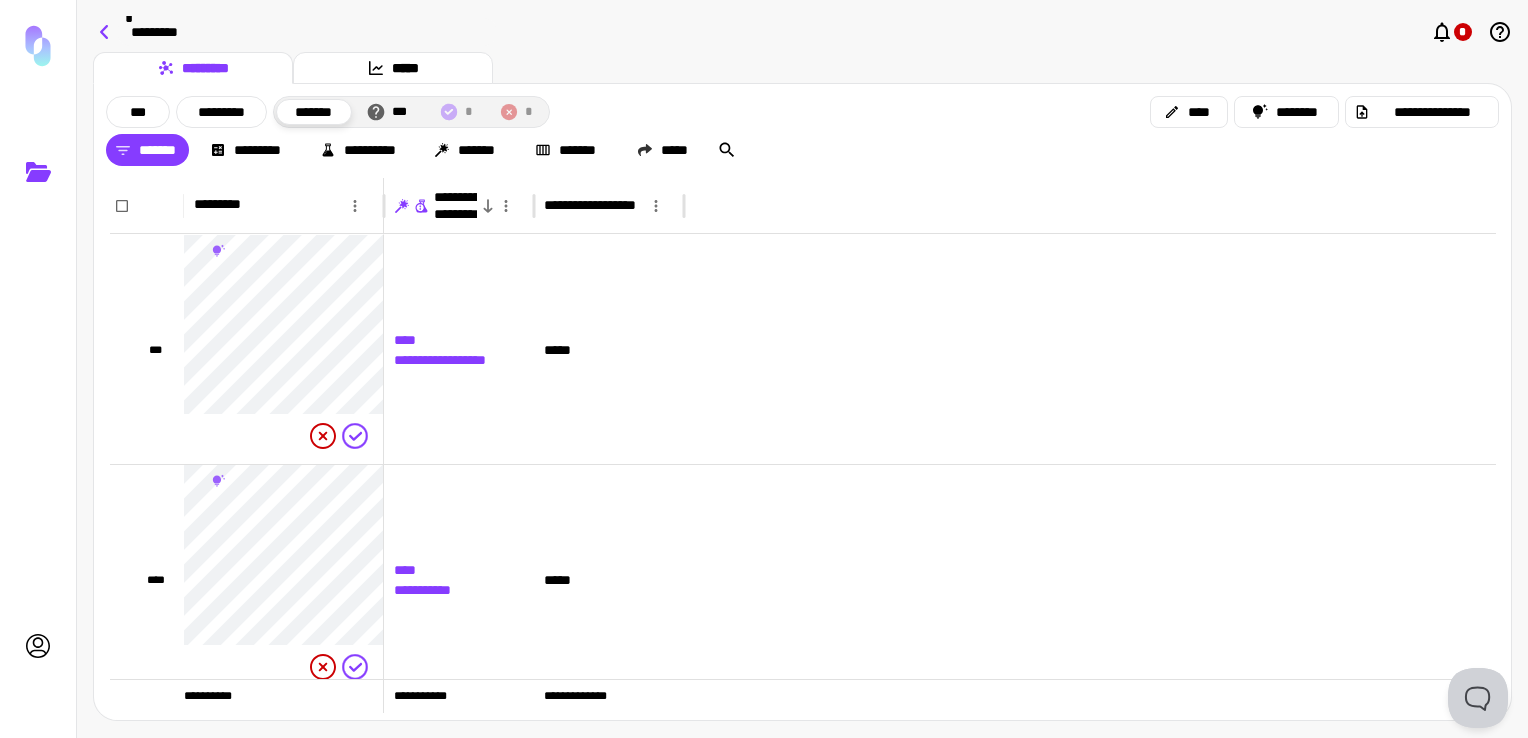 click 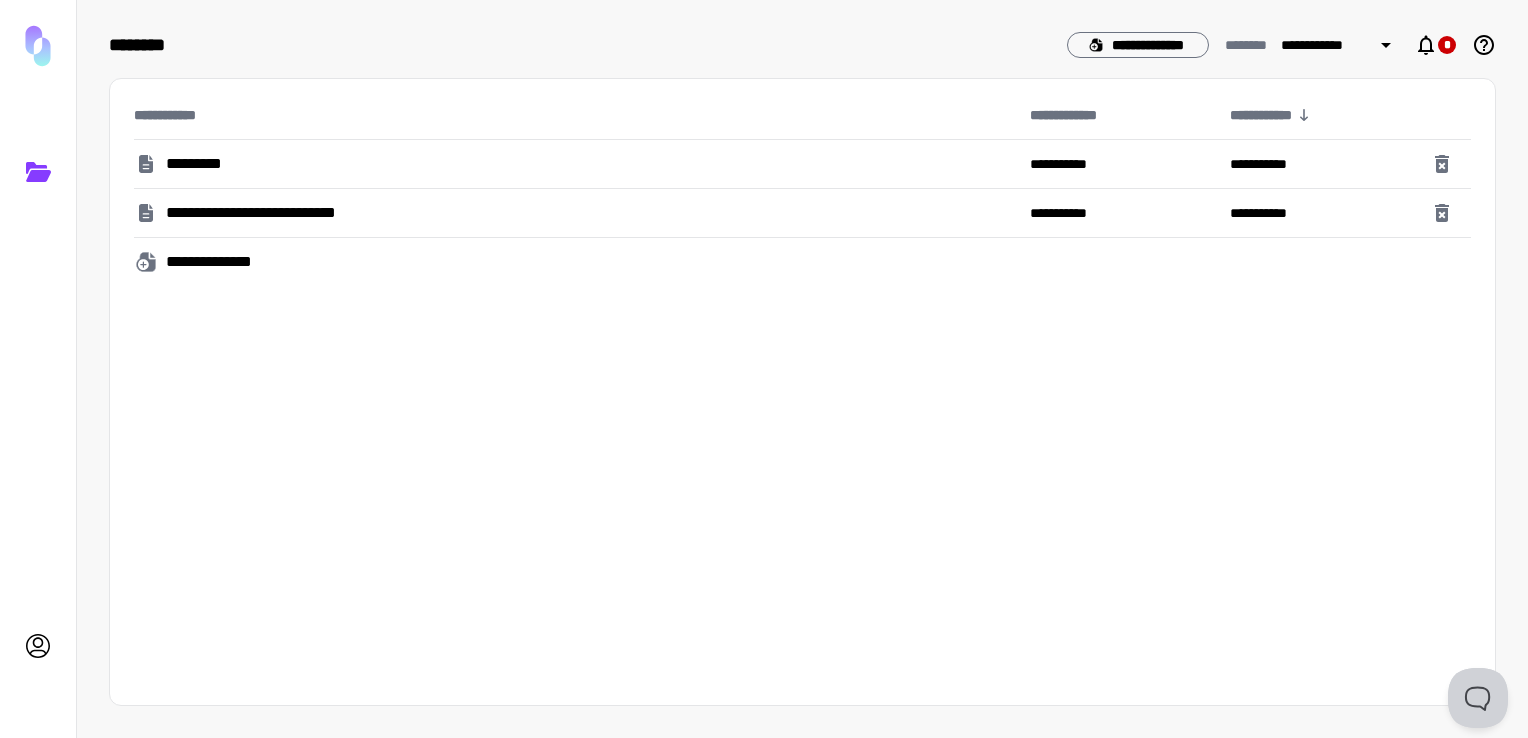 click on "**********" at bounding box center (221, 262) 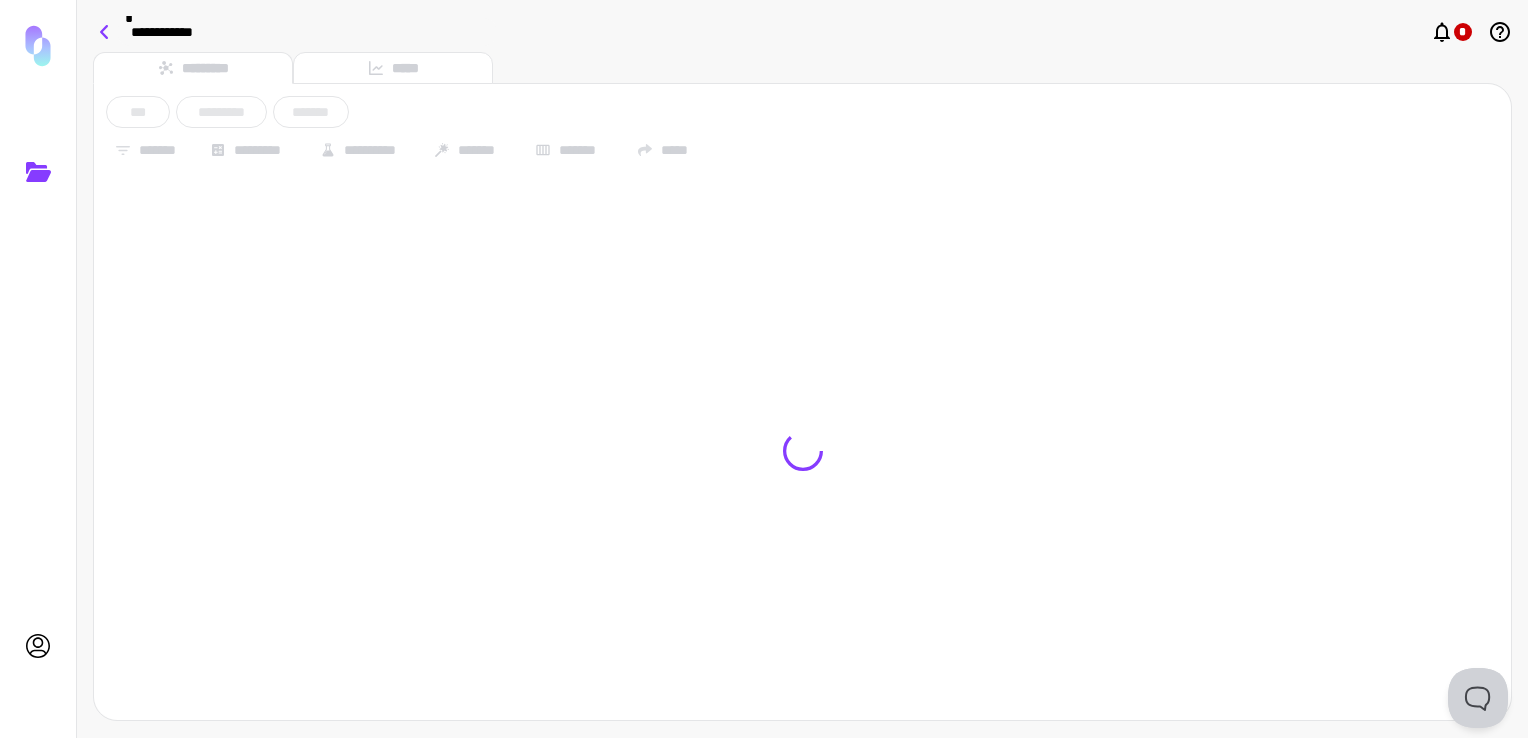 click 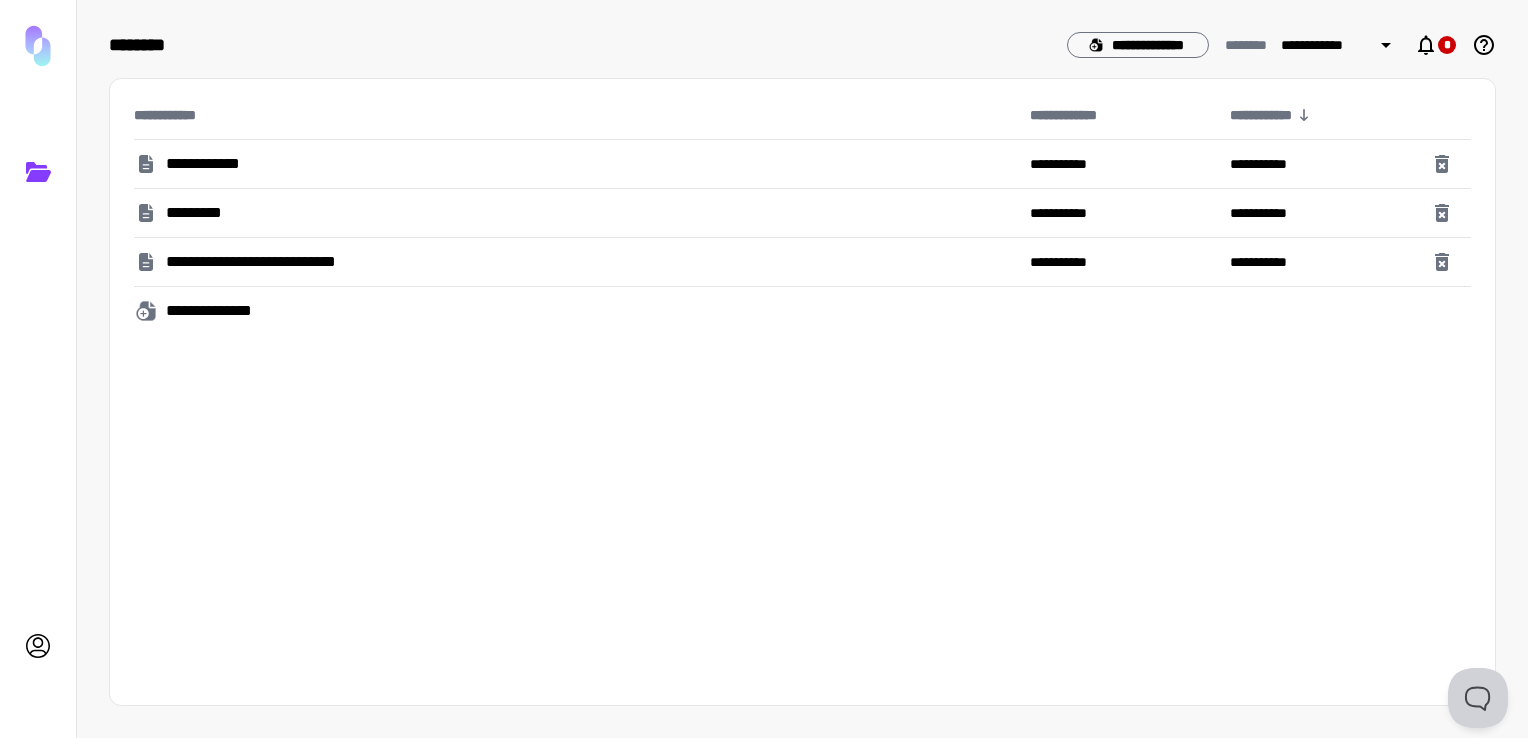 click on "**********" at bounding box center [272, 262] 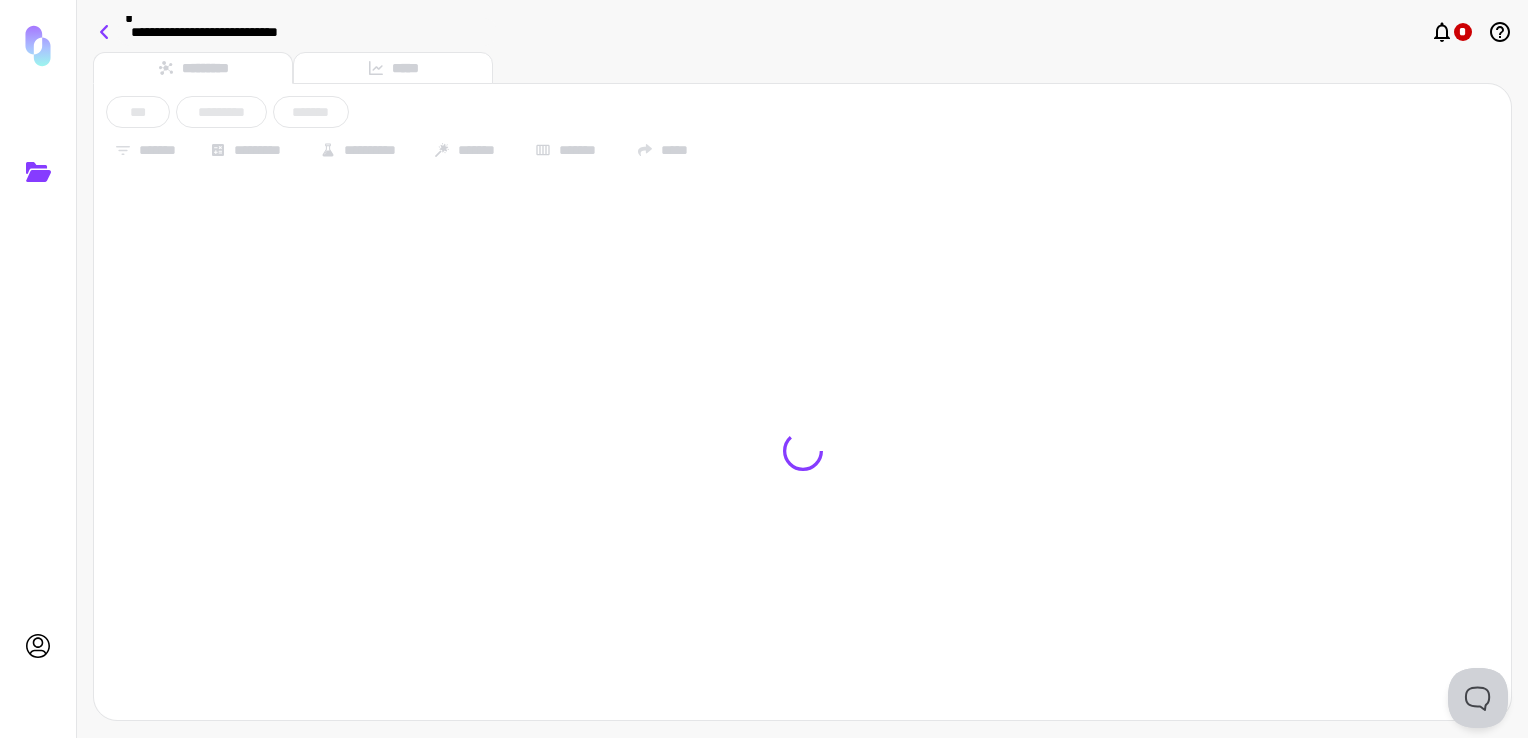 click 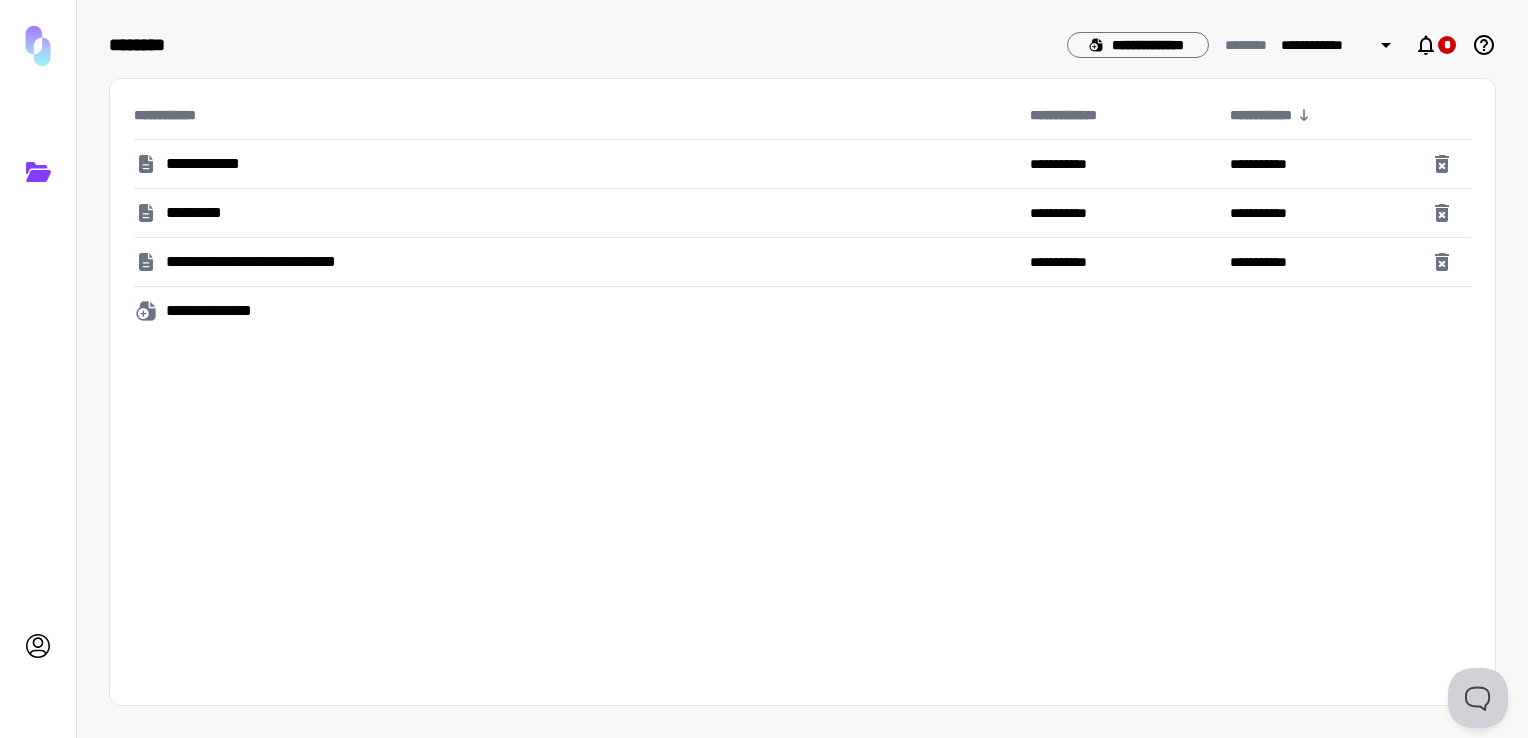 click on "*********" at bounding box center (205, 213) 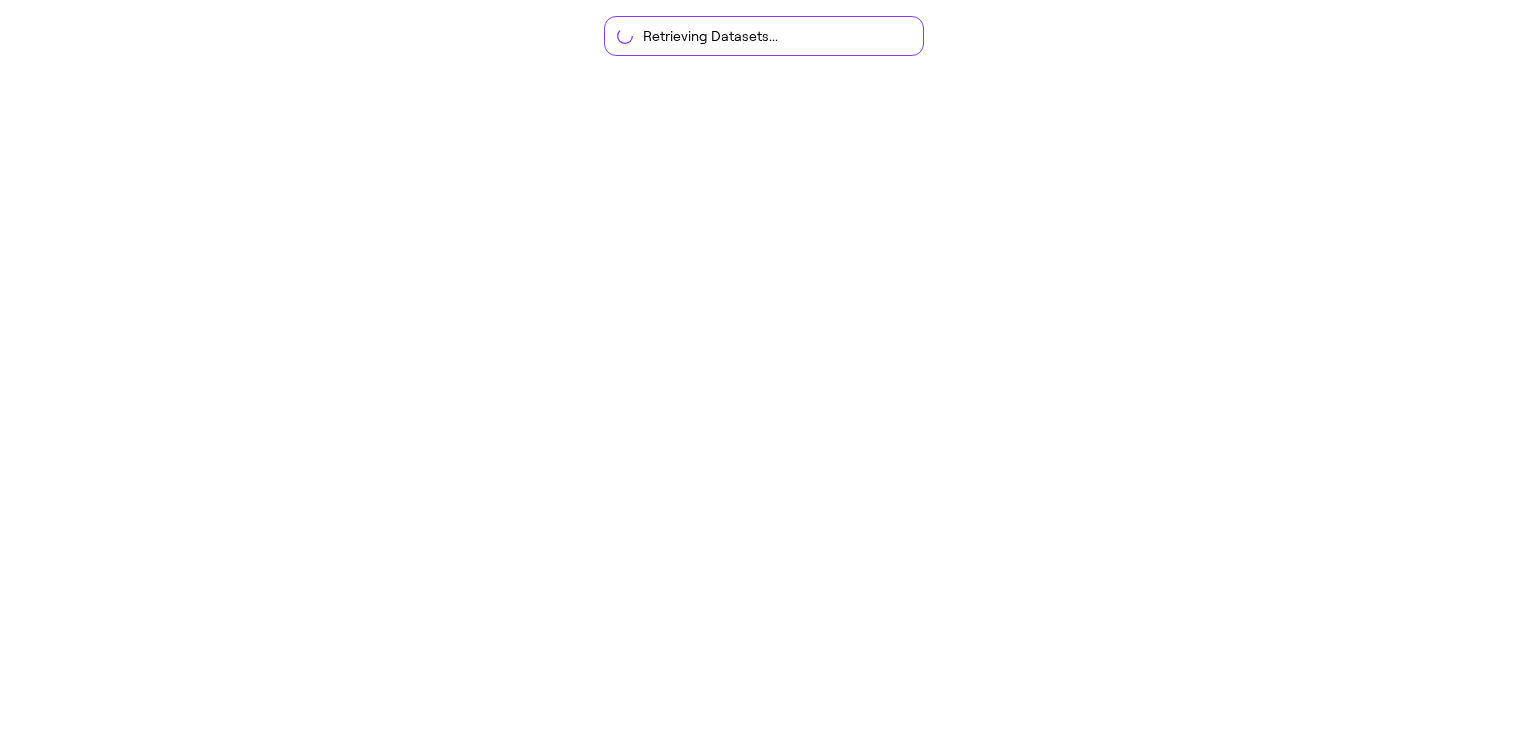 scroll, scrollTop: 0, scrollLeft: 0, axis: both 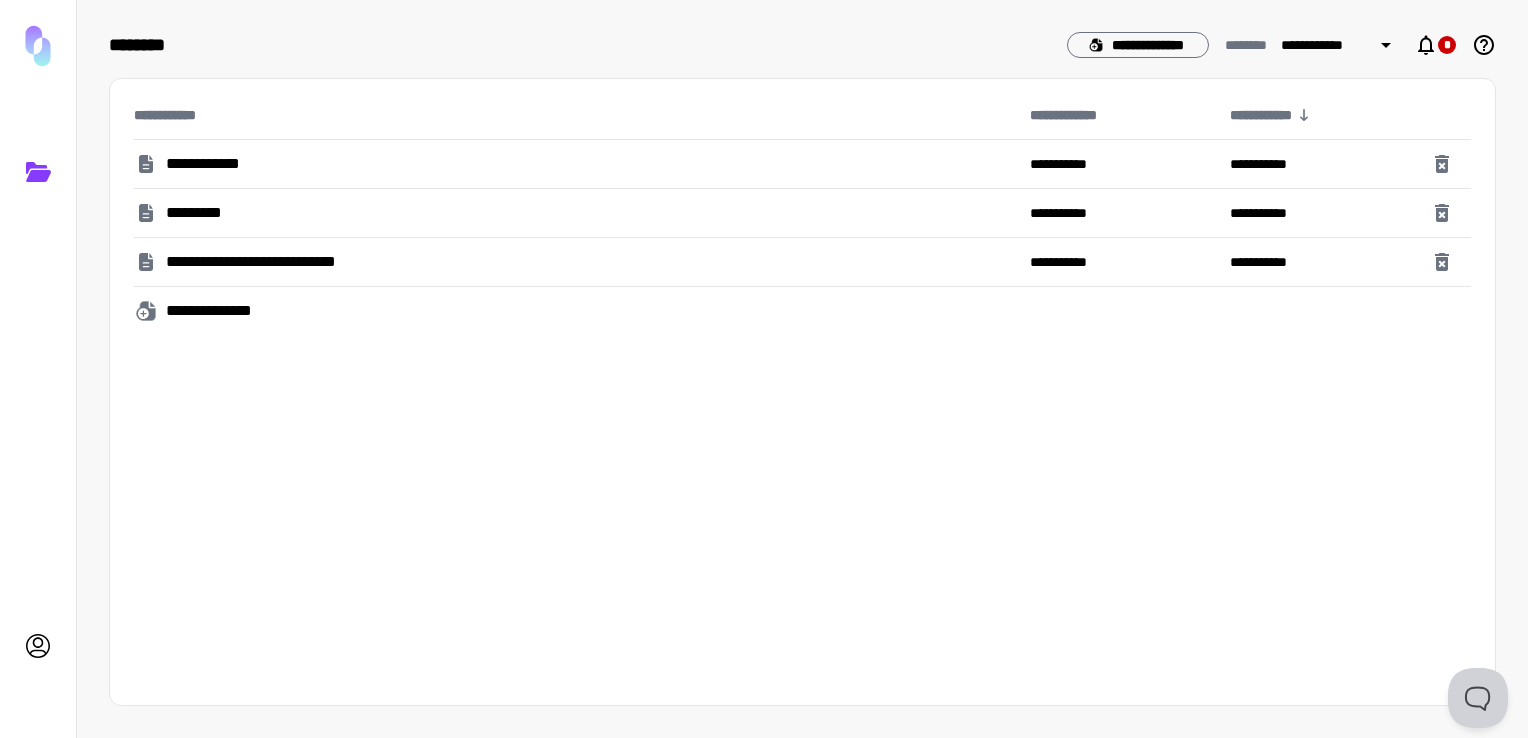 click on "**********" at bounding box center (221, 311) 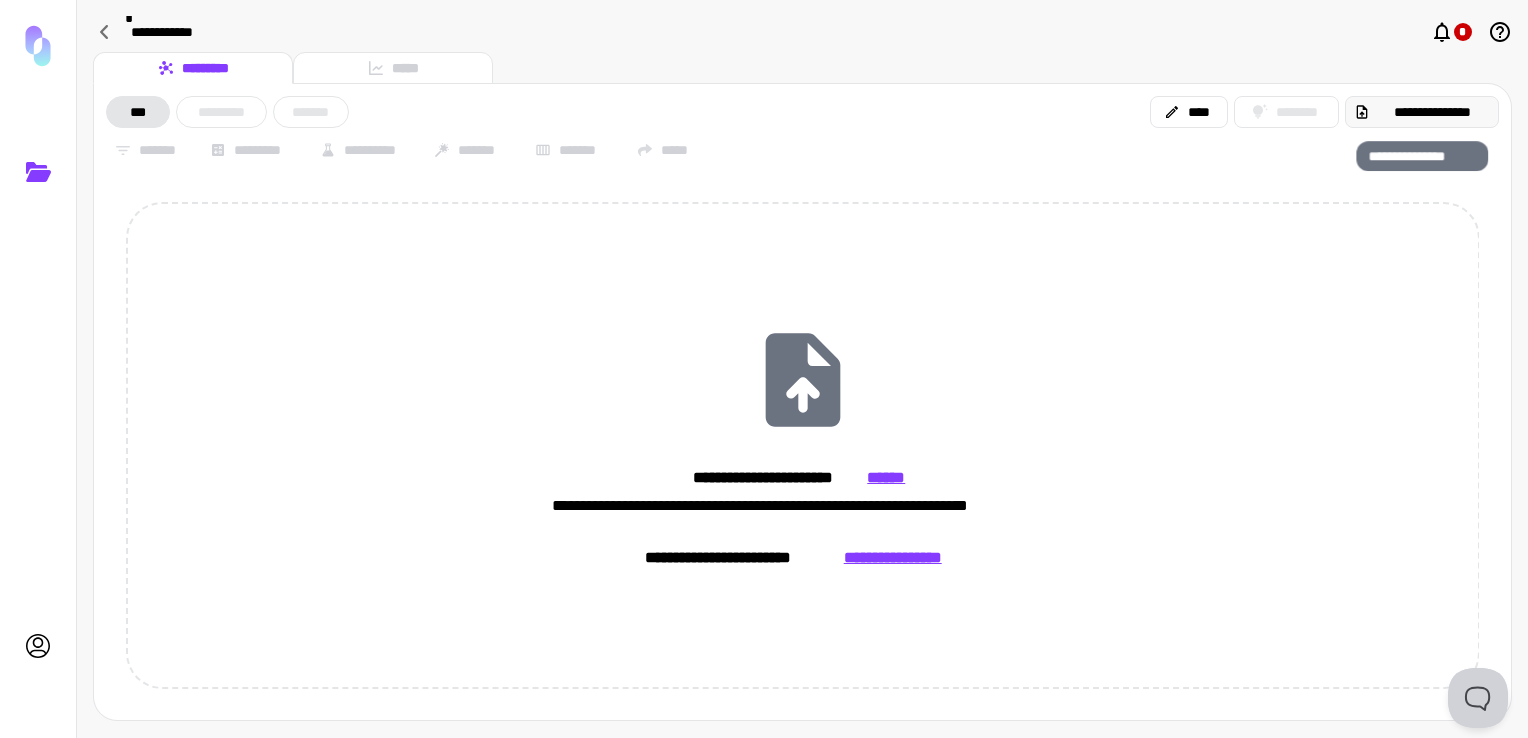 click on "**********" at bounding box center [1432, 112] 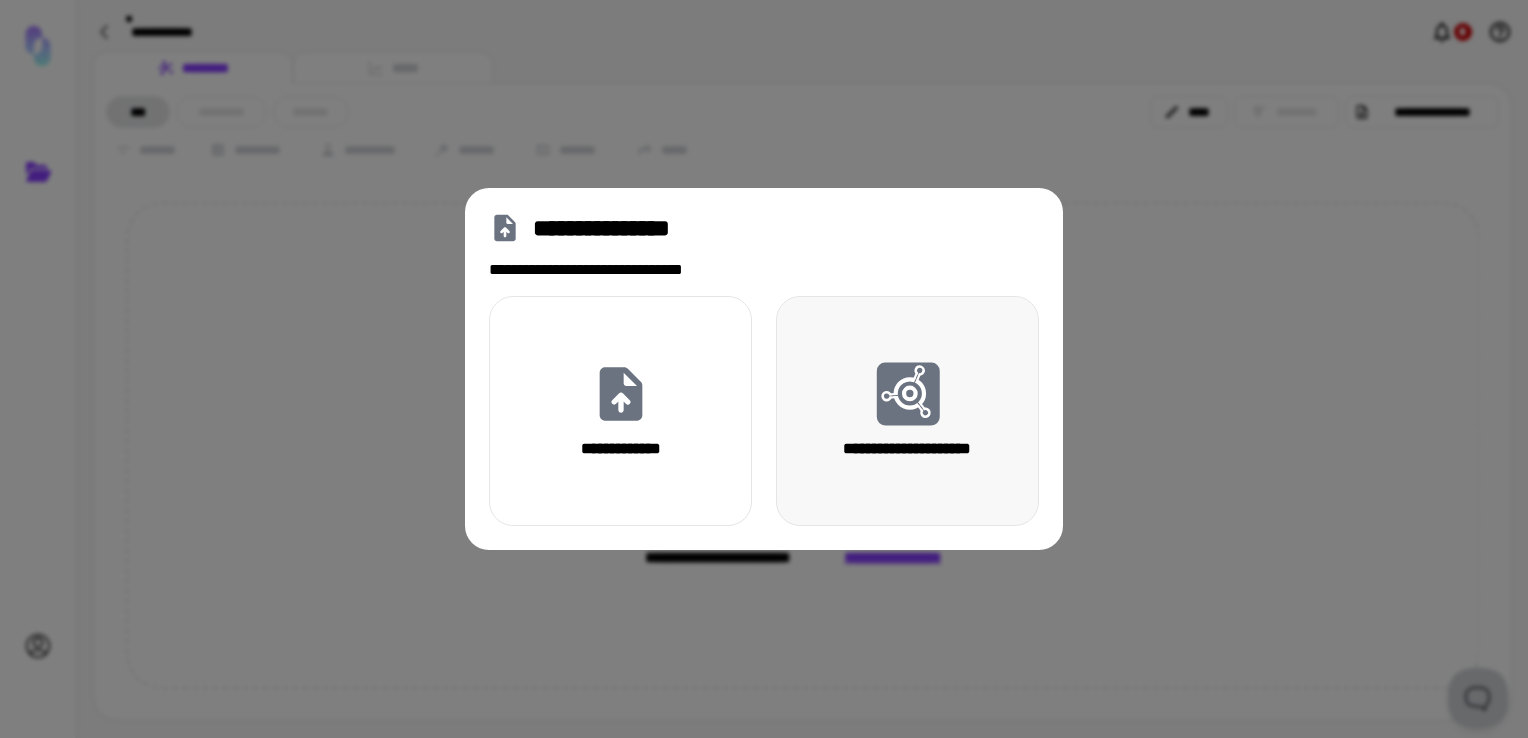 click 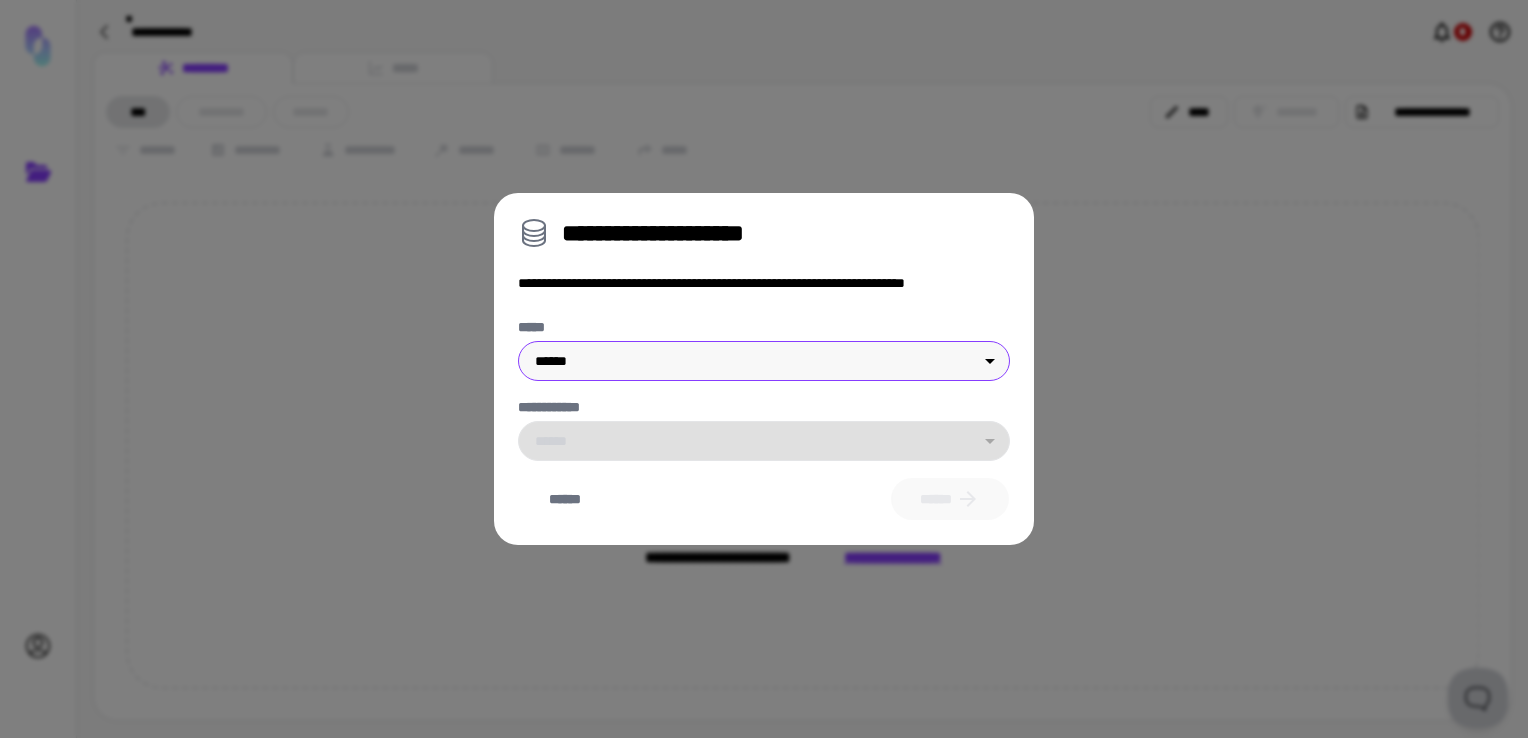 click on "**********" at bounding box center (764, 369) 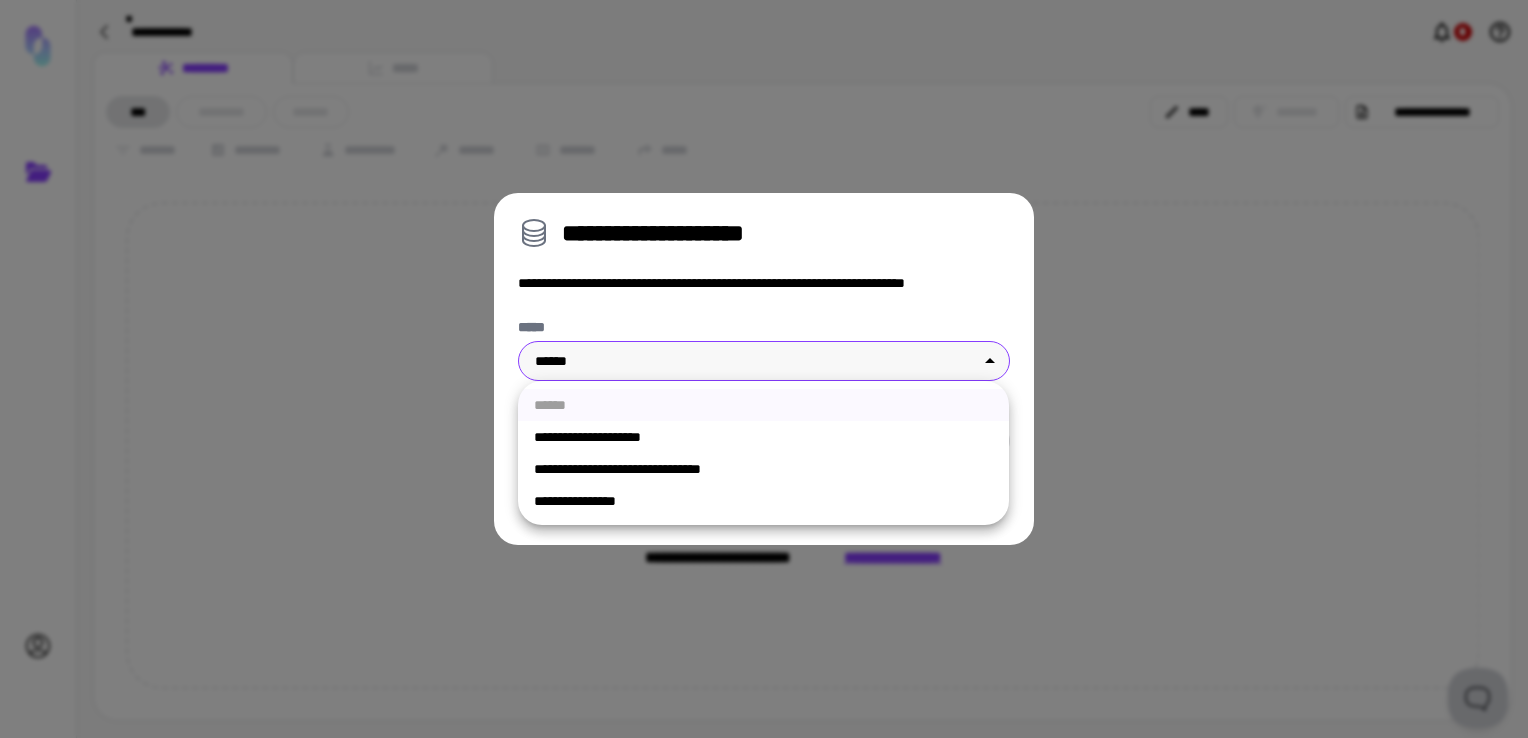 click on "**********" at bounding box center (763, 437) 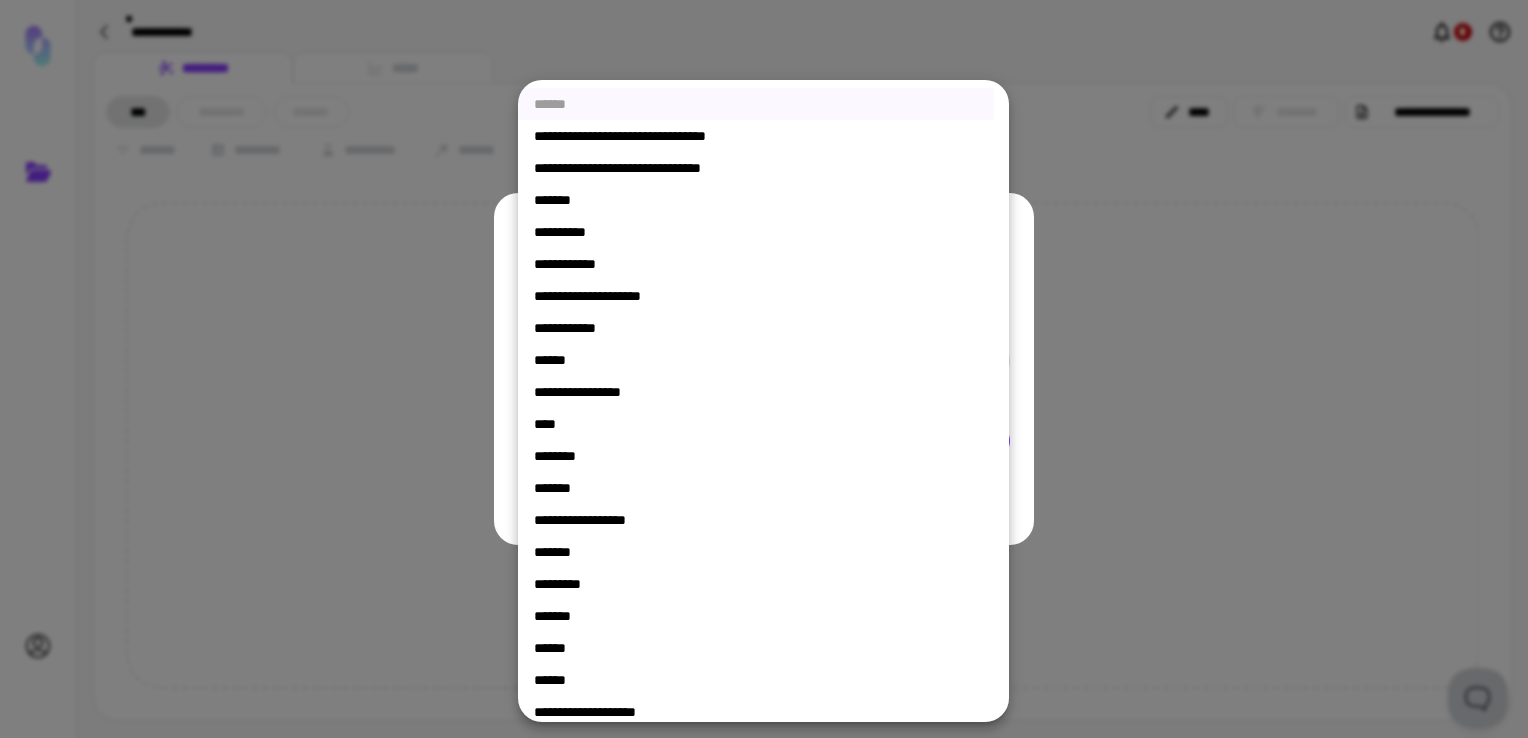 click on "**********" at bounding box center [764, 369] 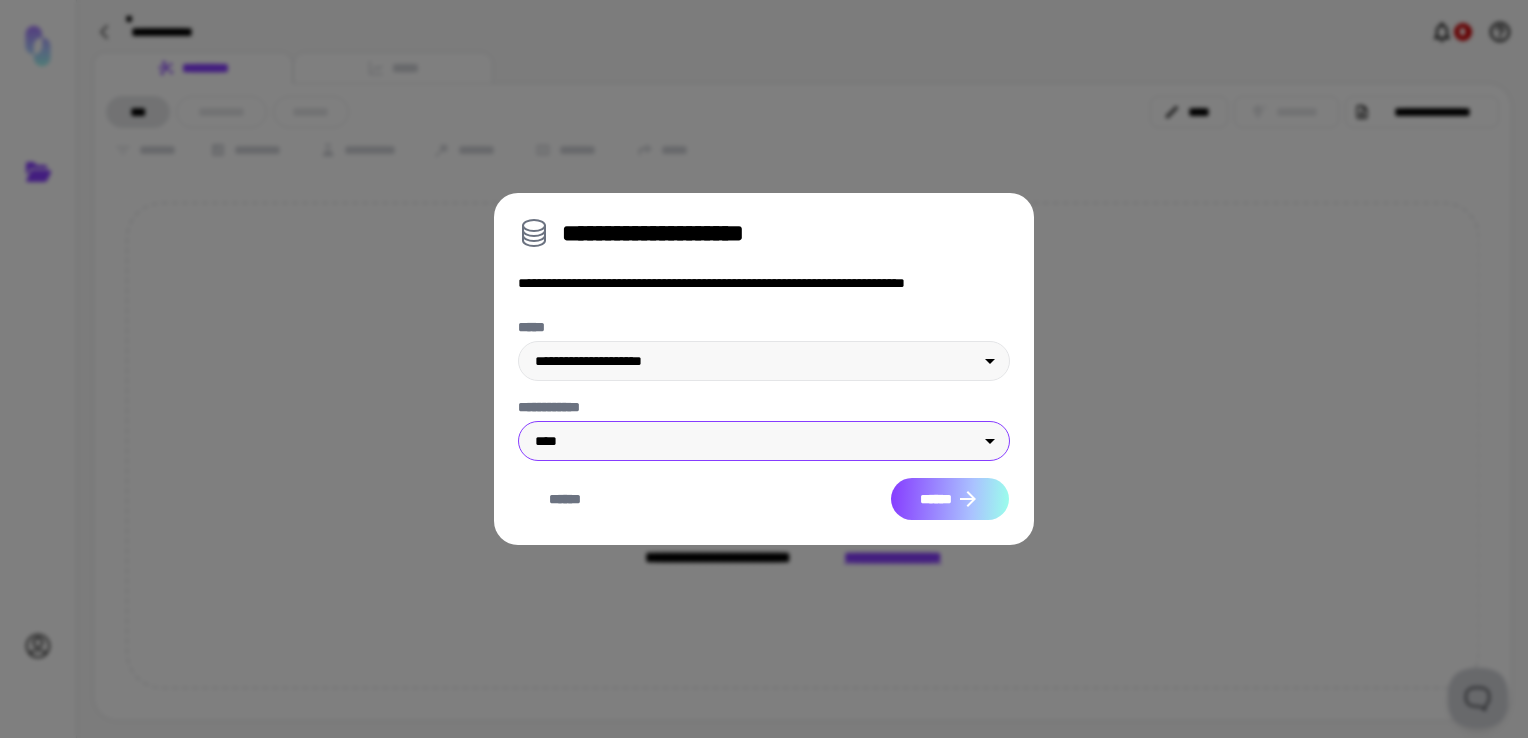 click on "******" at bounding box center [950, 499] 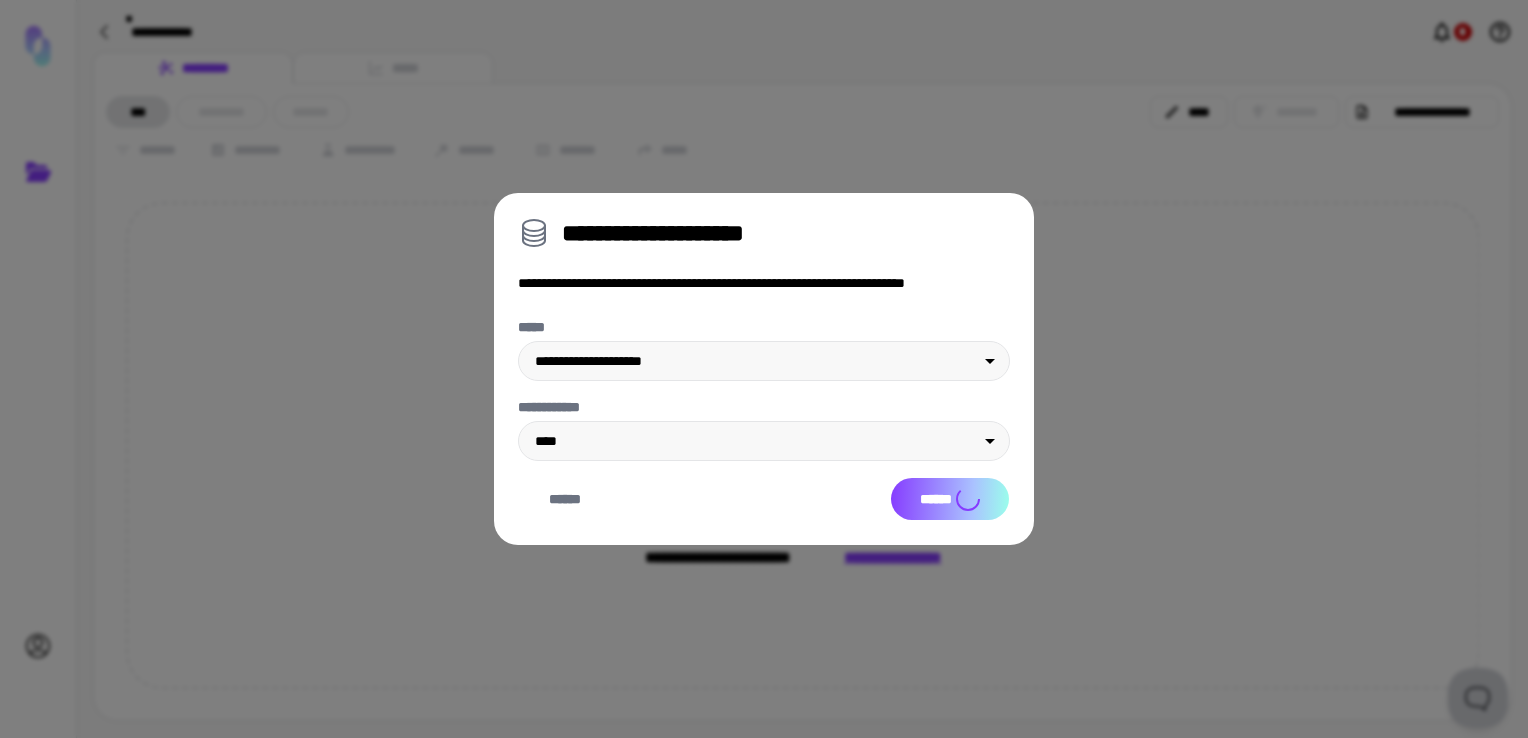 type on "****" 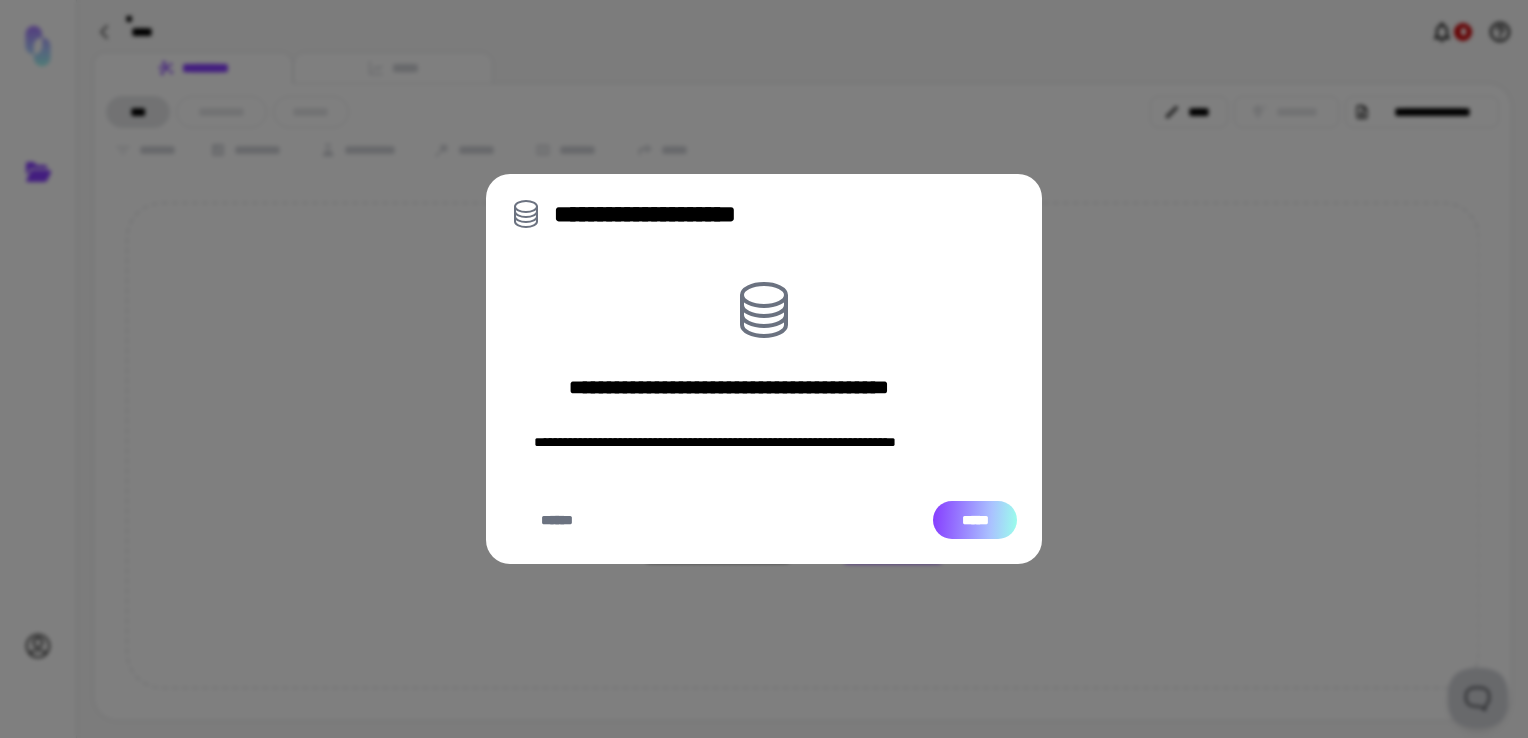 click on "*****" at bounding box center (975, 520) 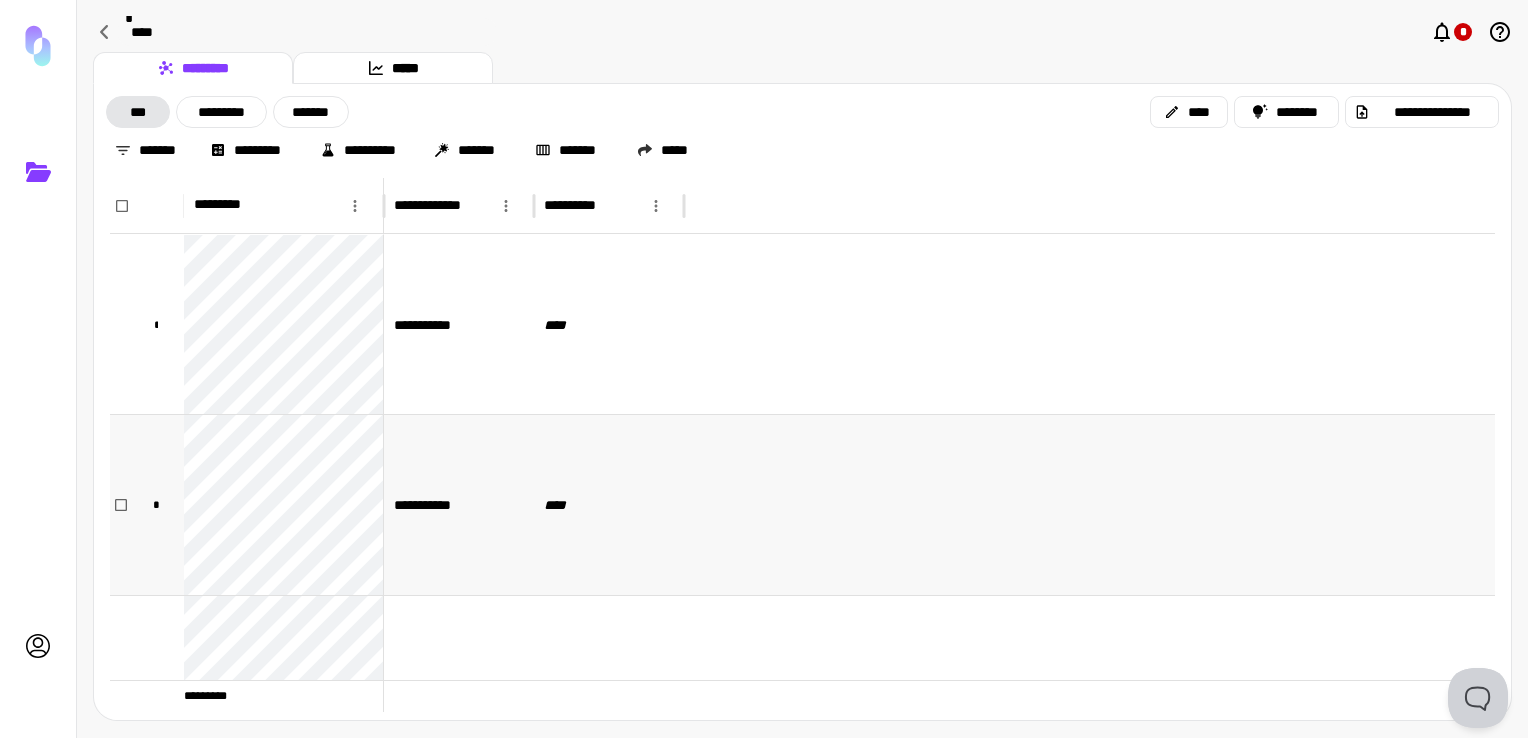 scroll, scrollTop: 74, scrollLeft: 0, axis: vertical 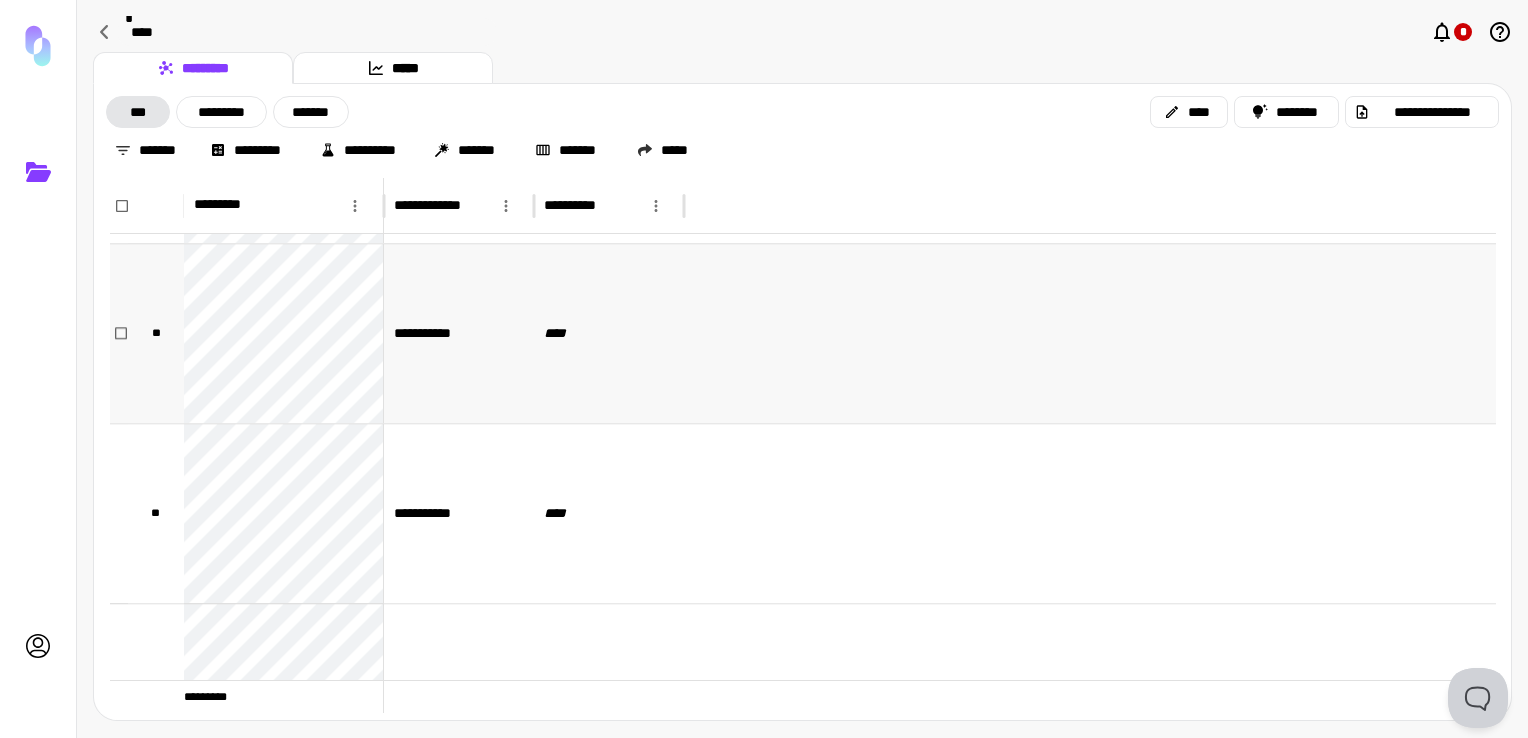 click on "****" at bounding box center [609, 333] 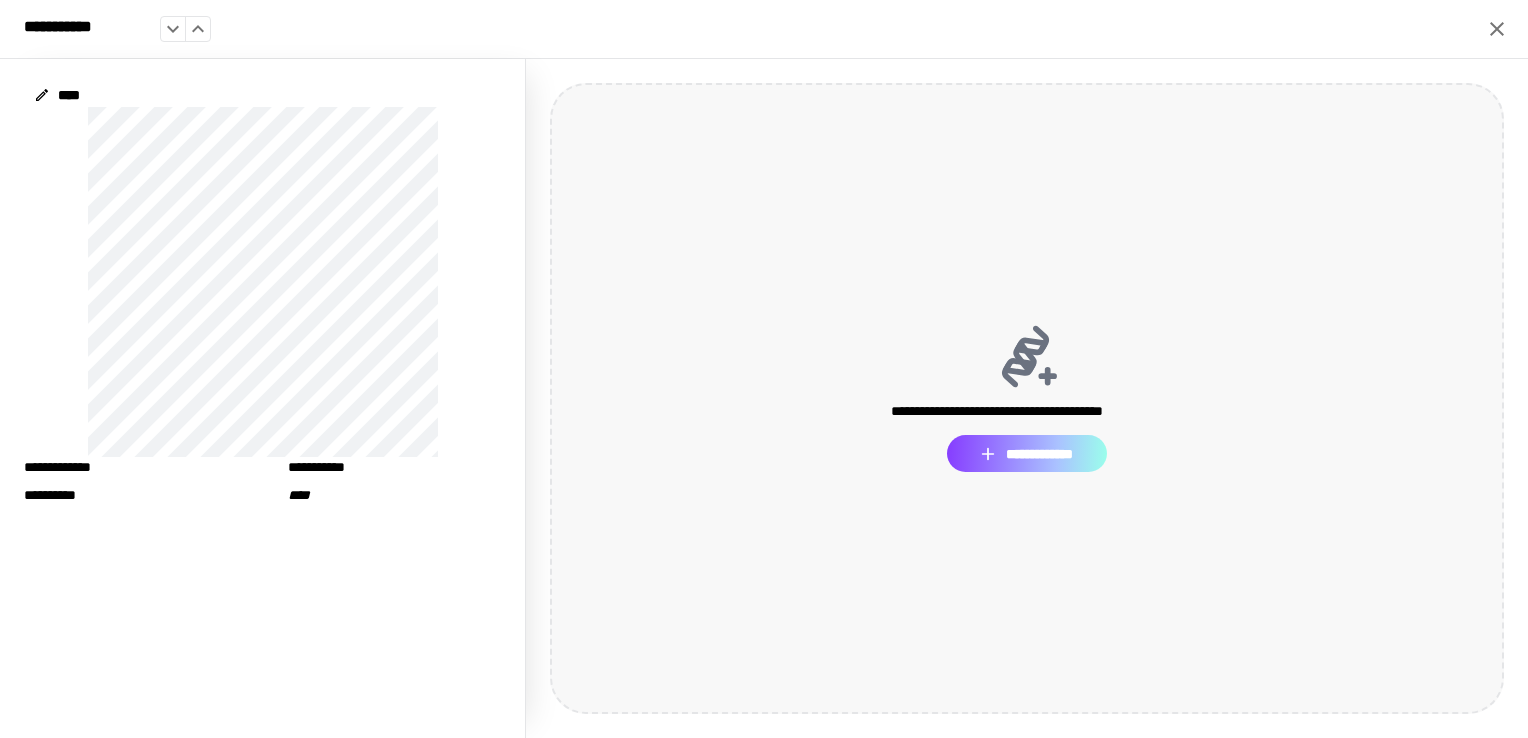 click on "**********" at bounding box center [1027, 454] 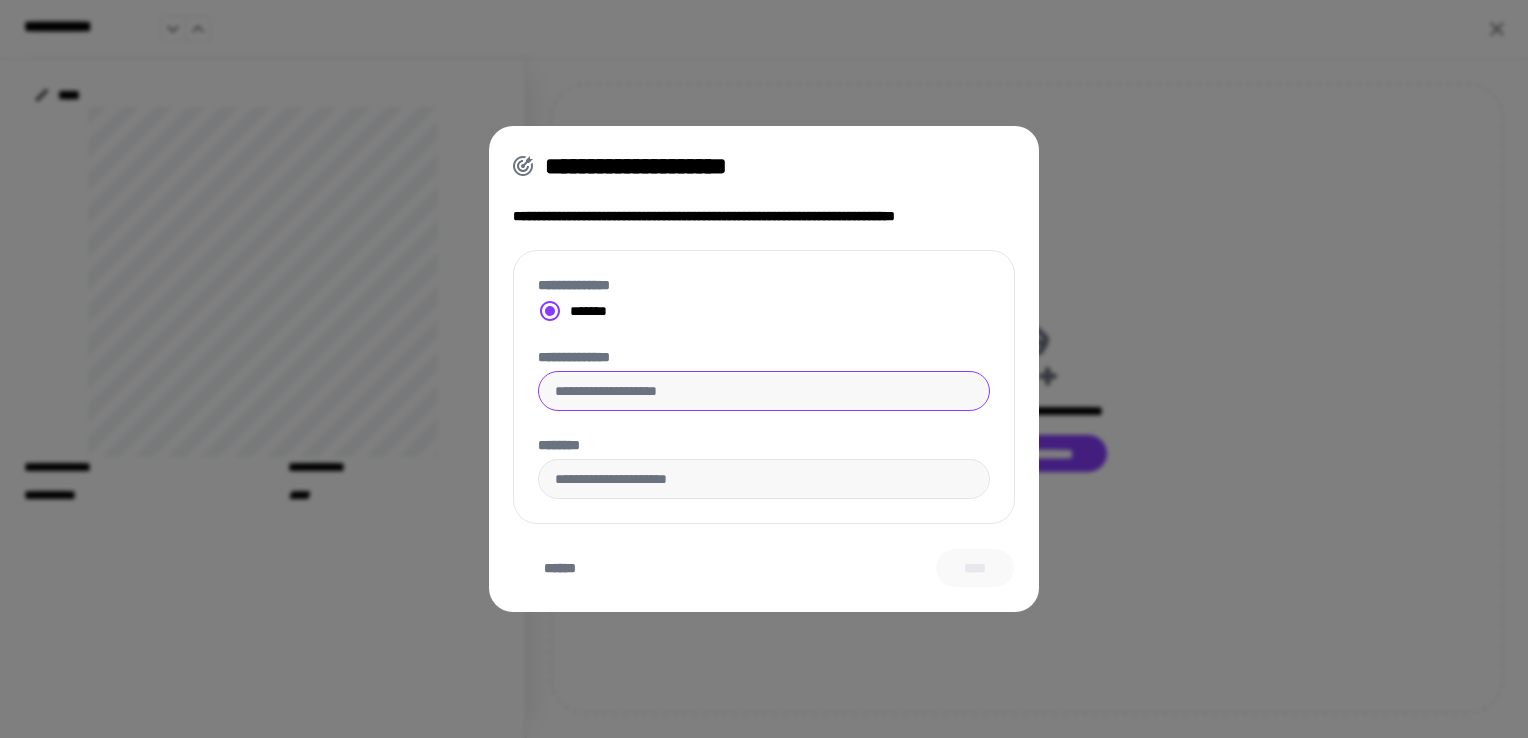 click on "**********" at bounding box center (764, 391) 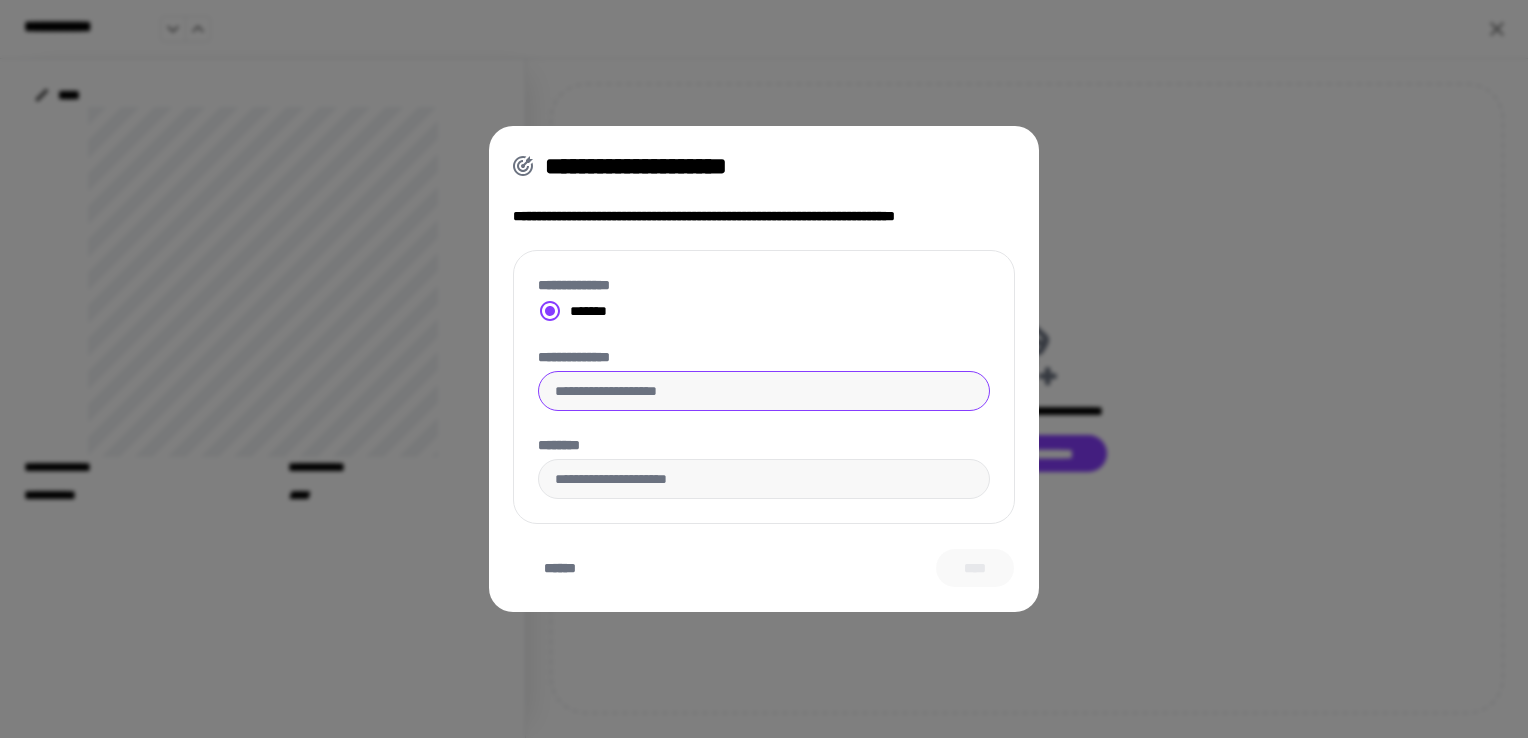 paste on "**********" 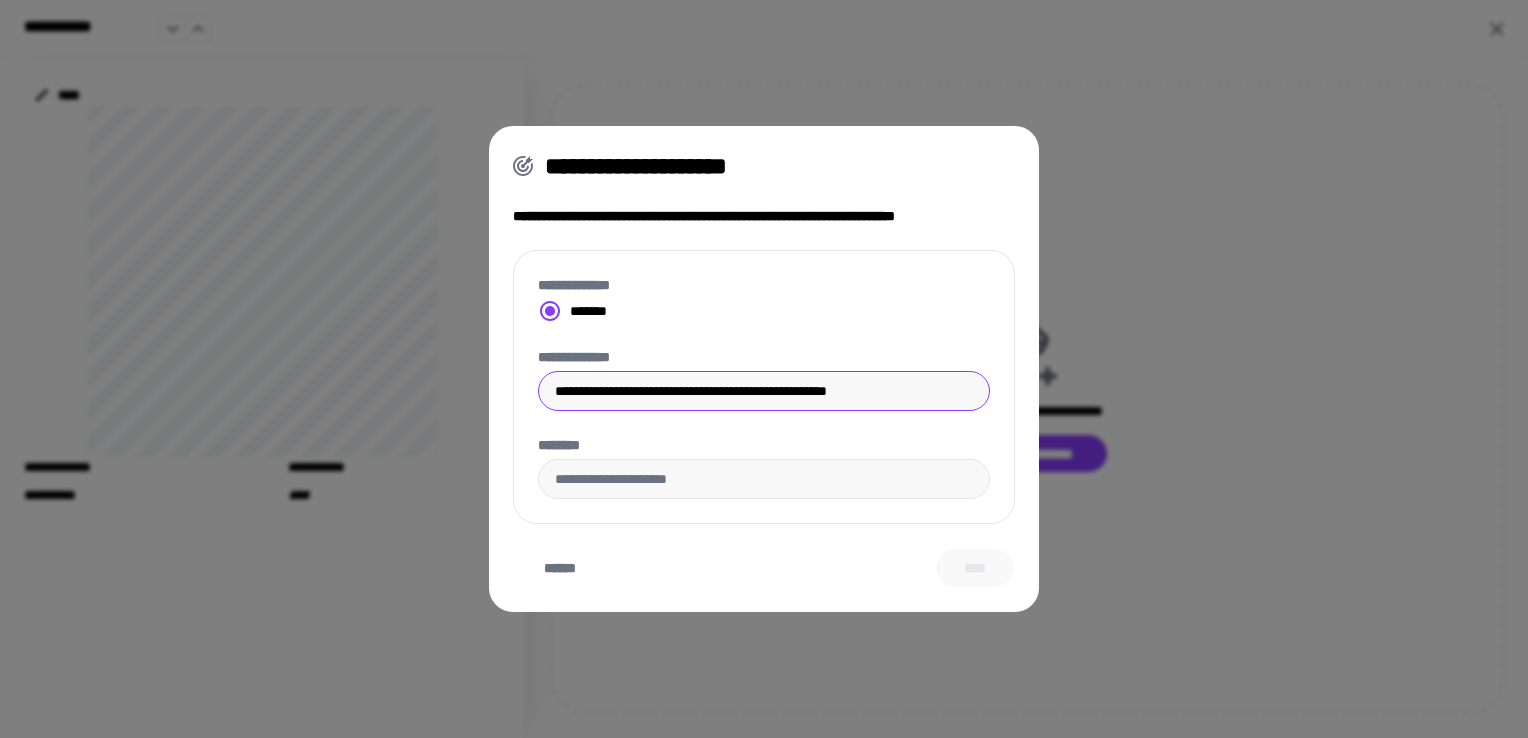 scroll, scrollTop: 0, scrollLeft: 0, axis: both 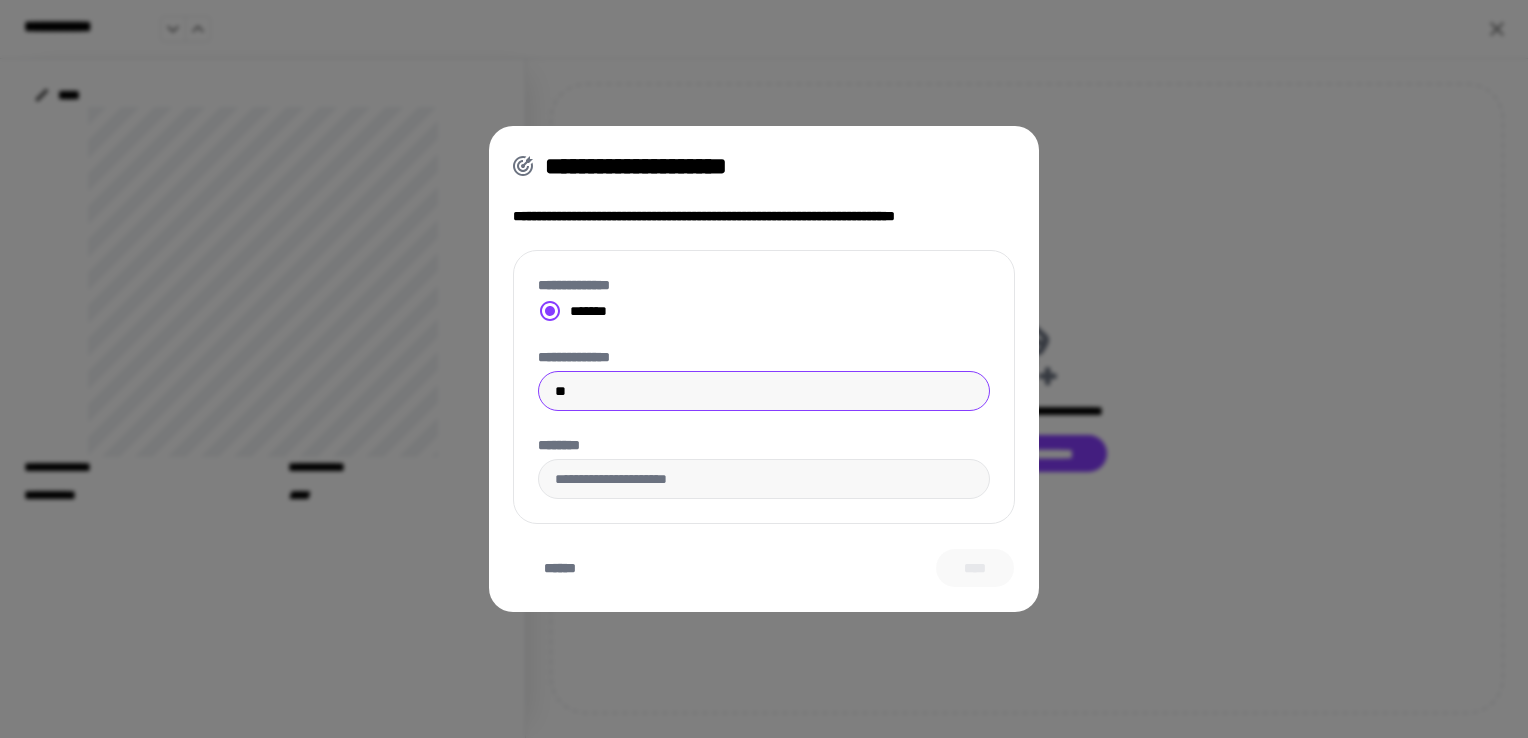type on "*" 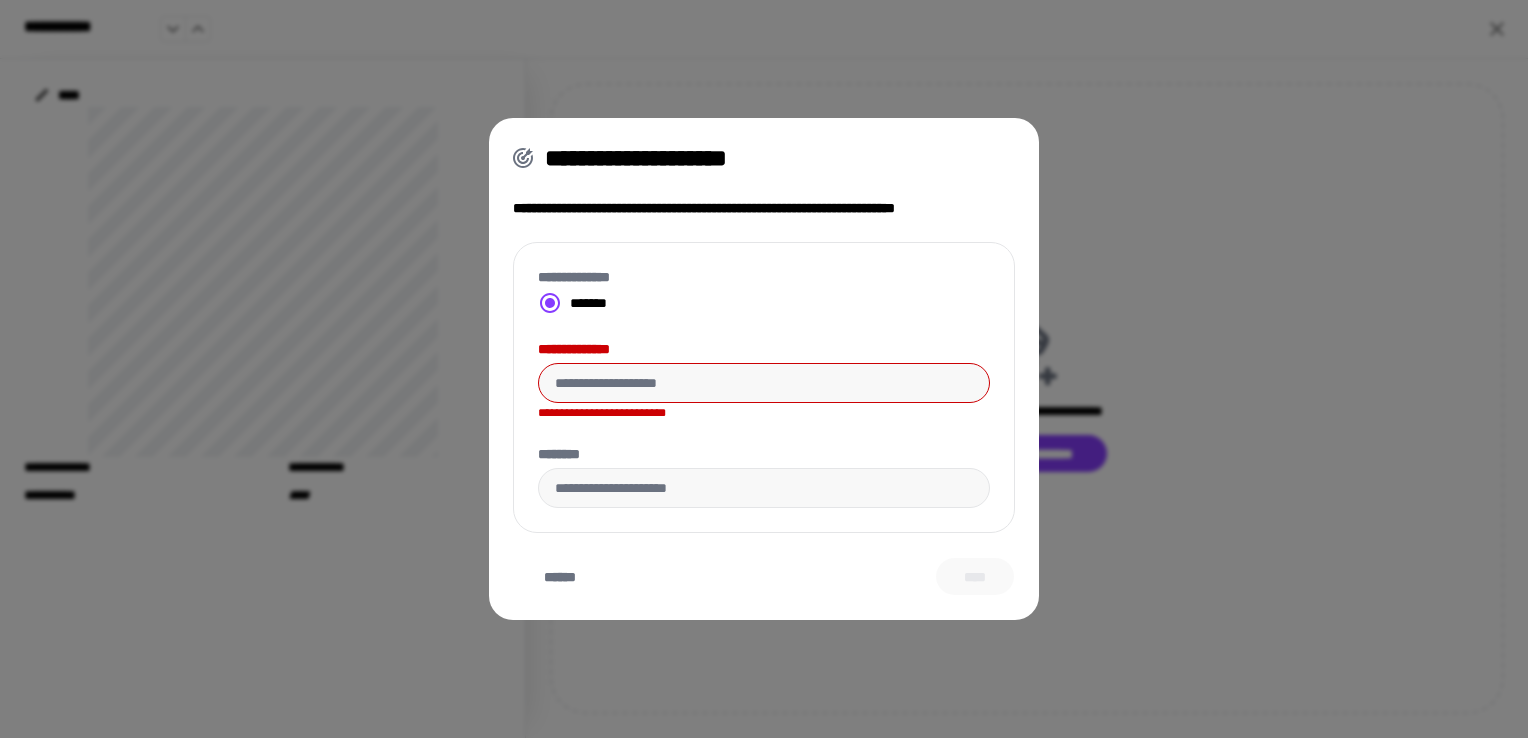 type on "*" 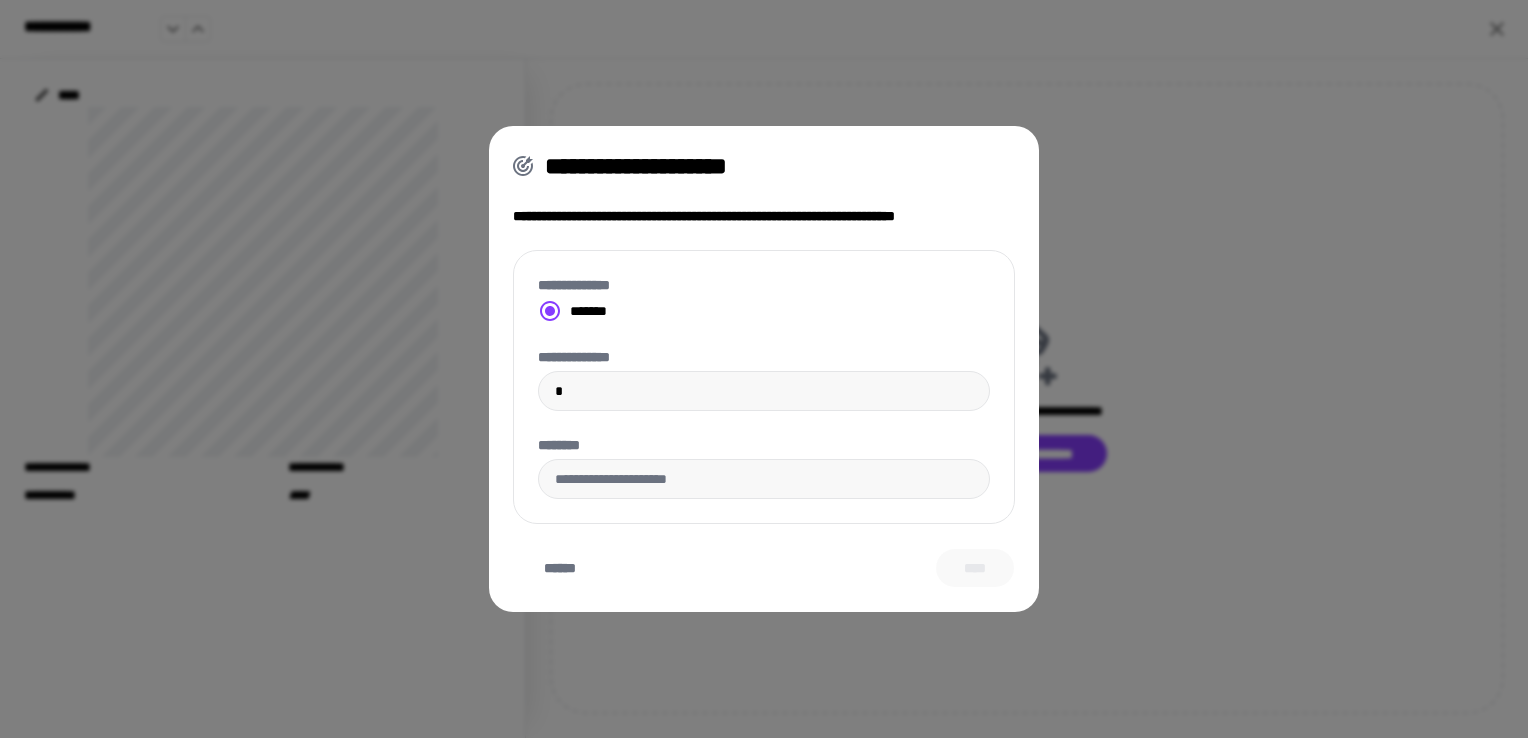 click on "********" at bounding box center (764, 467) 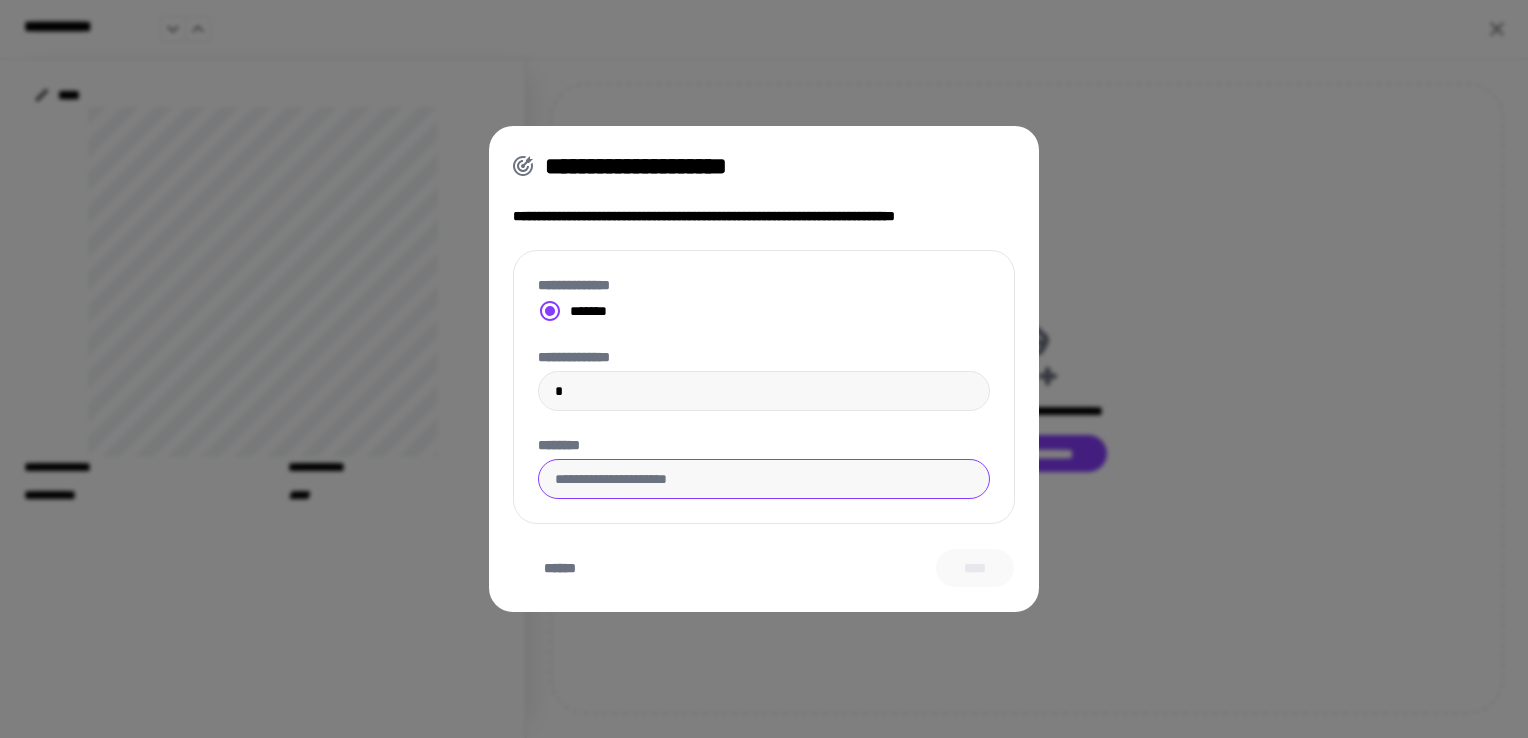 type on "**********" 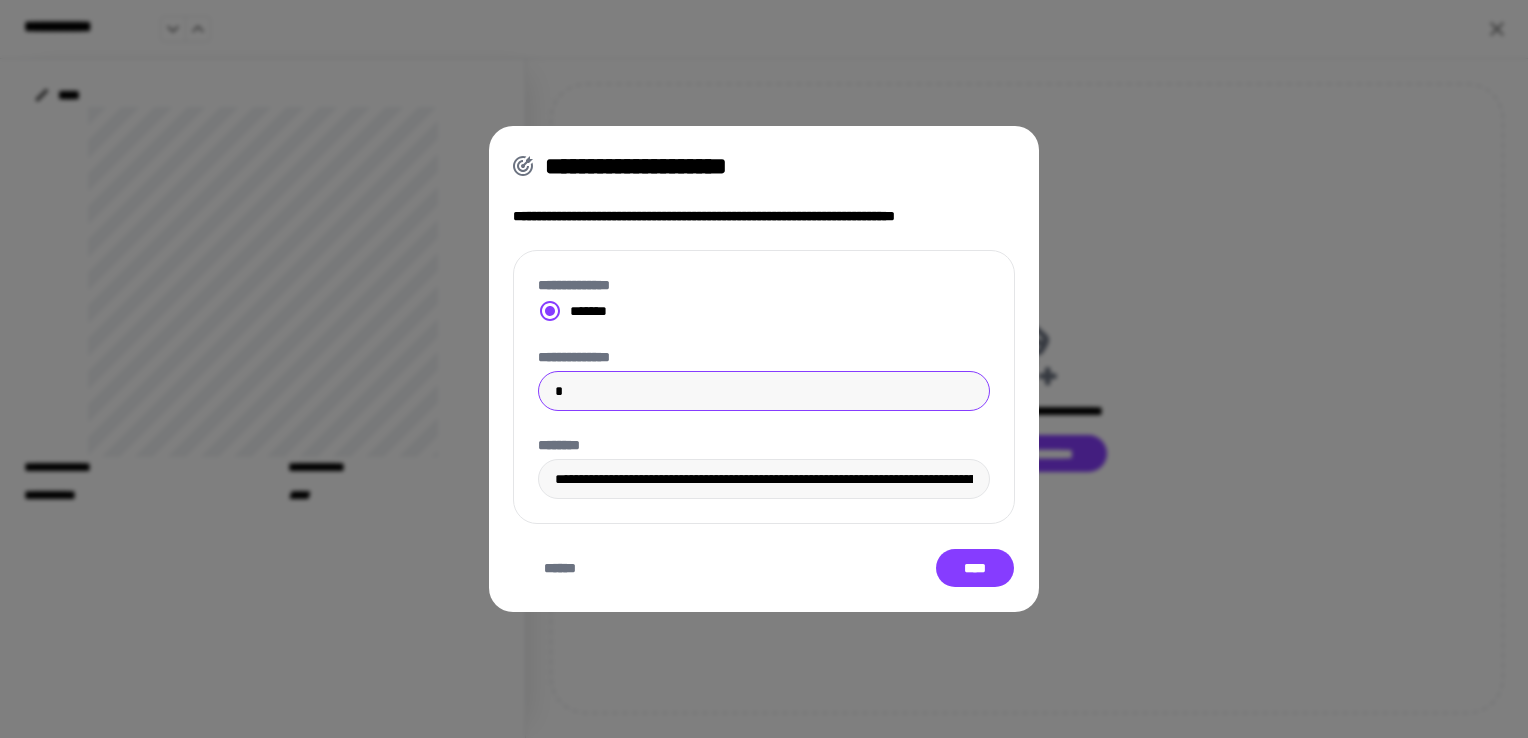 click on "*" at bounding box center [764, 391] 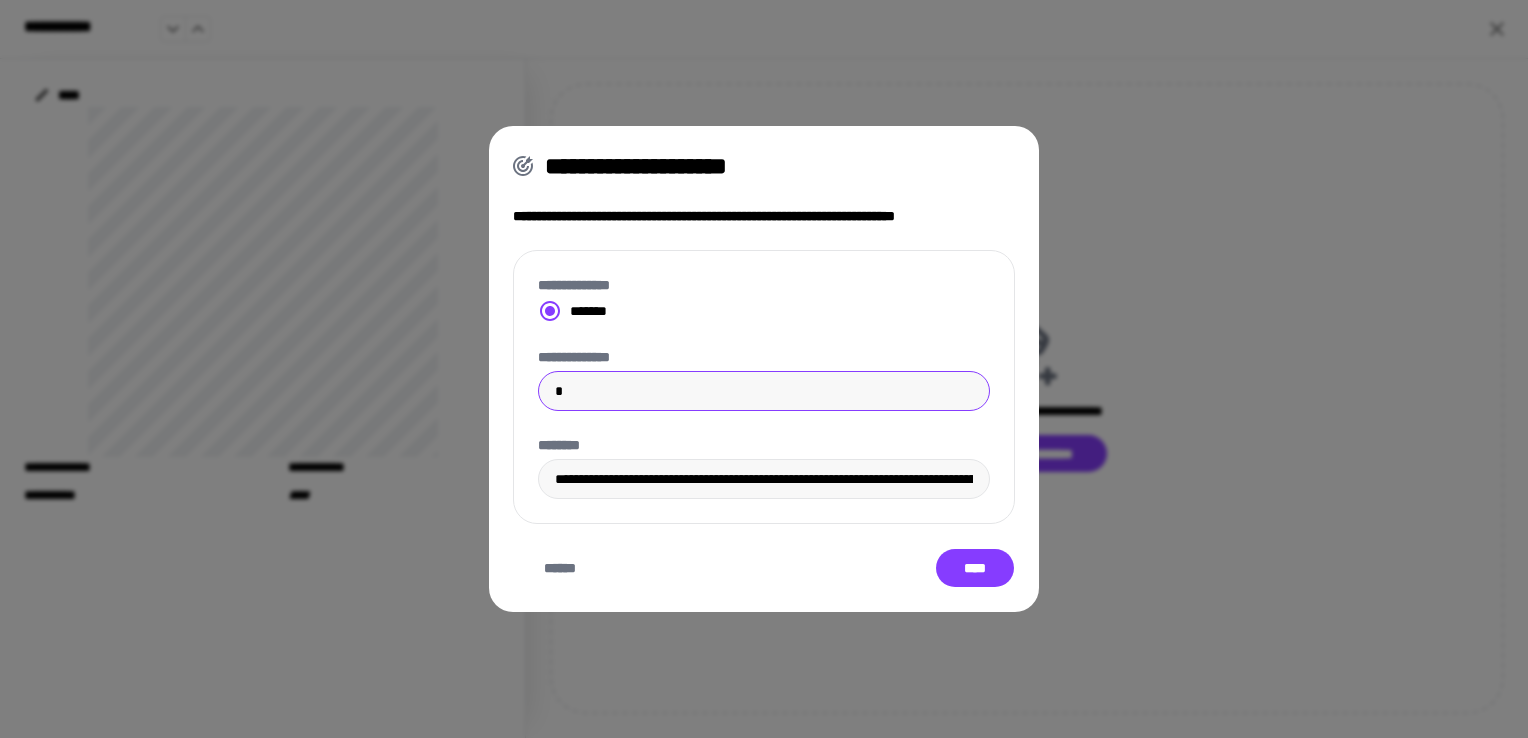 type on "******" 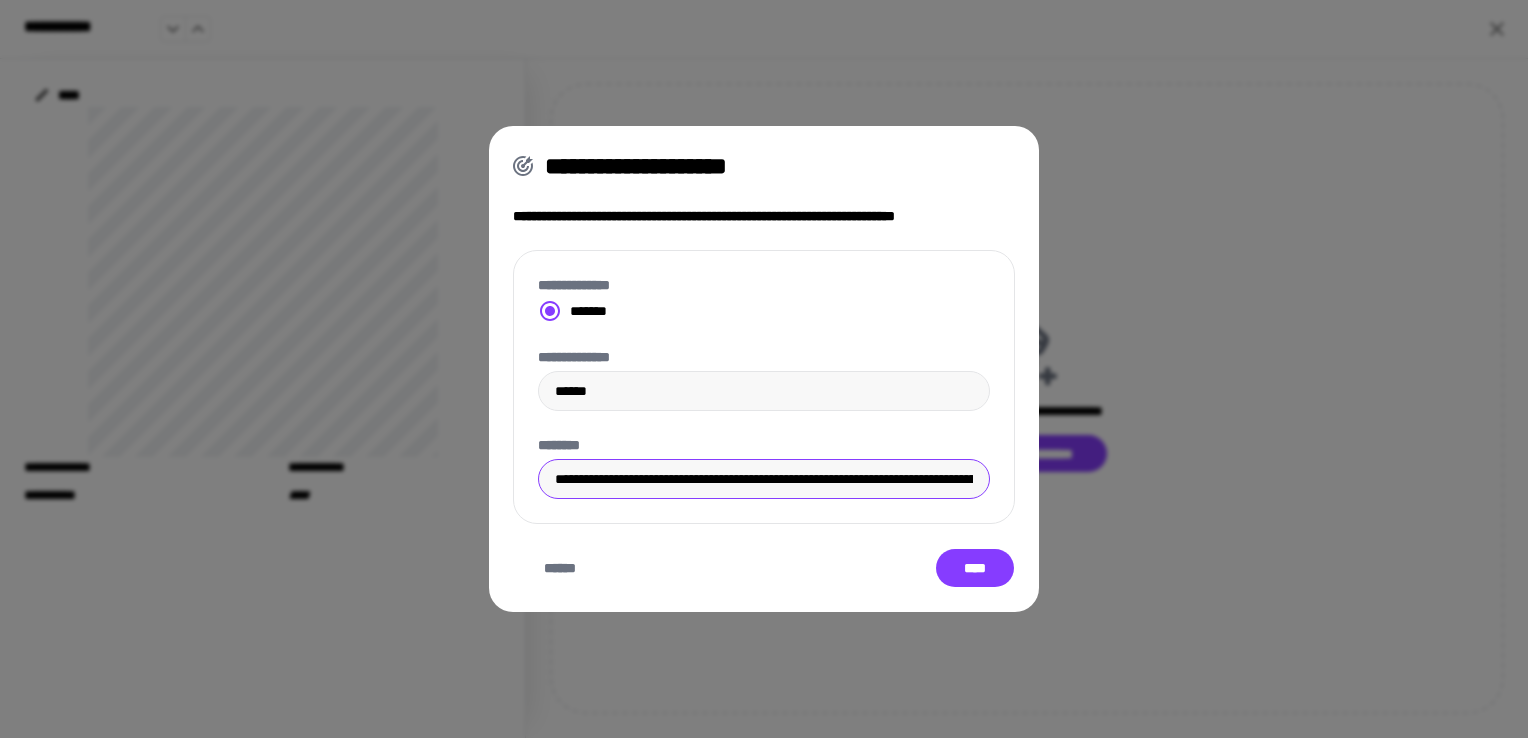 click on "**********" at bounding box center [764, 479] 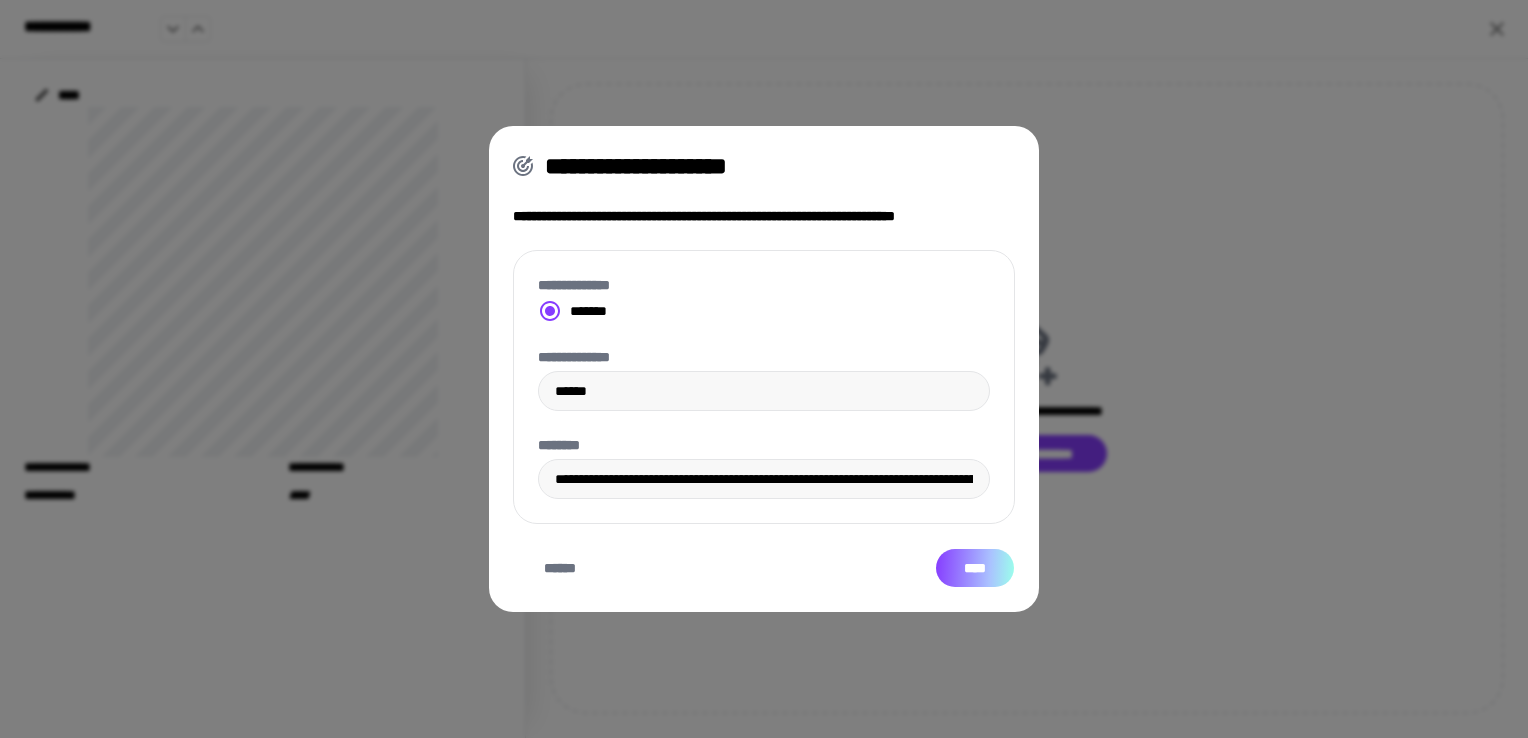 click on "****" at bounding box center (975, 568) 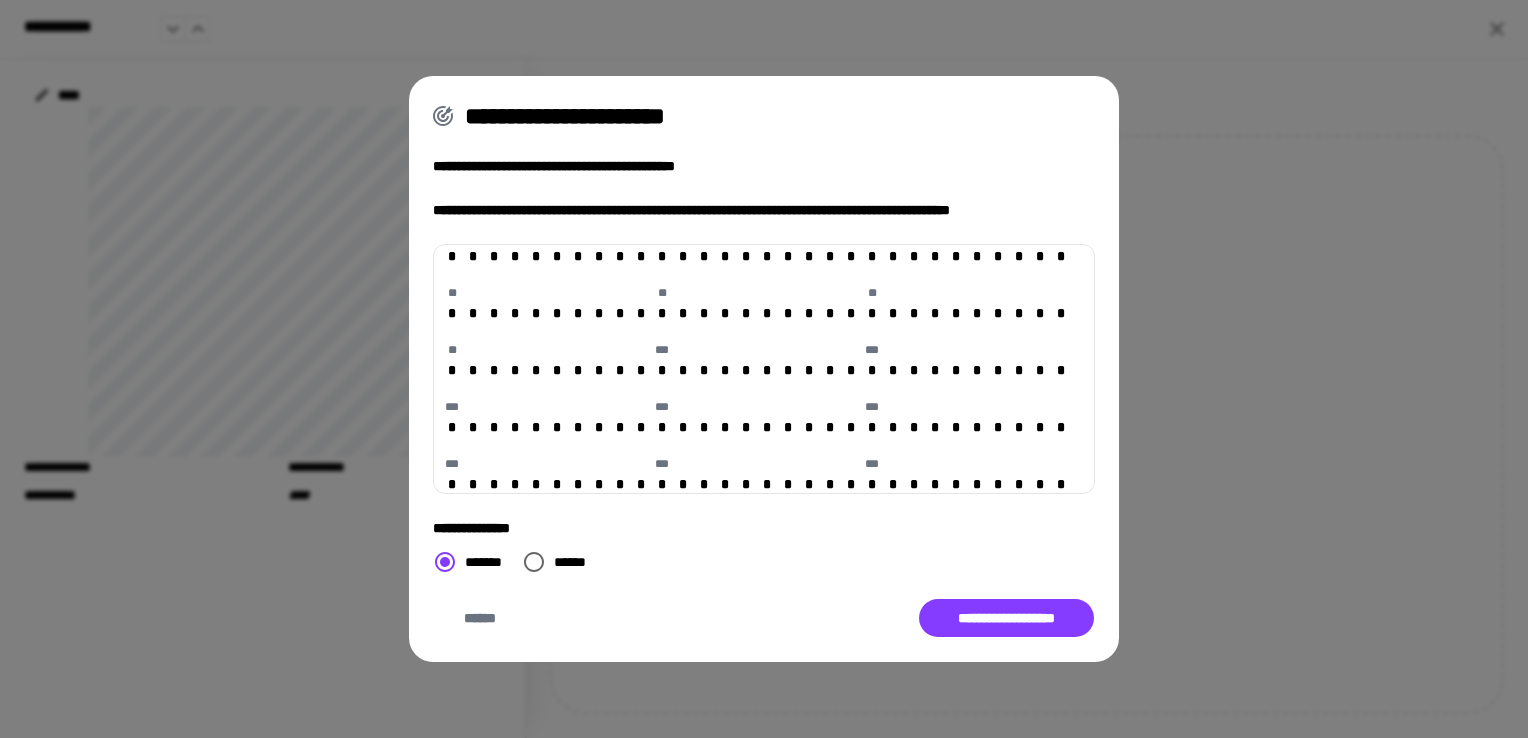 scroll, scrollTop: 0, scrollLeft: 0, axis: both 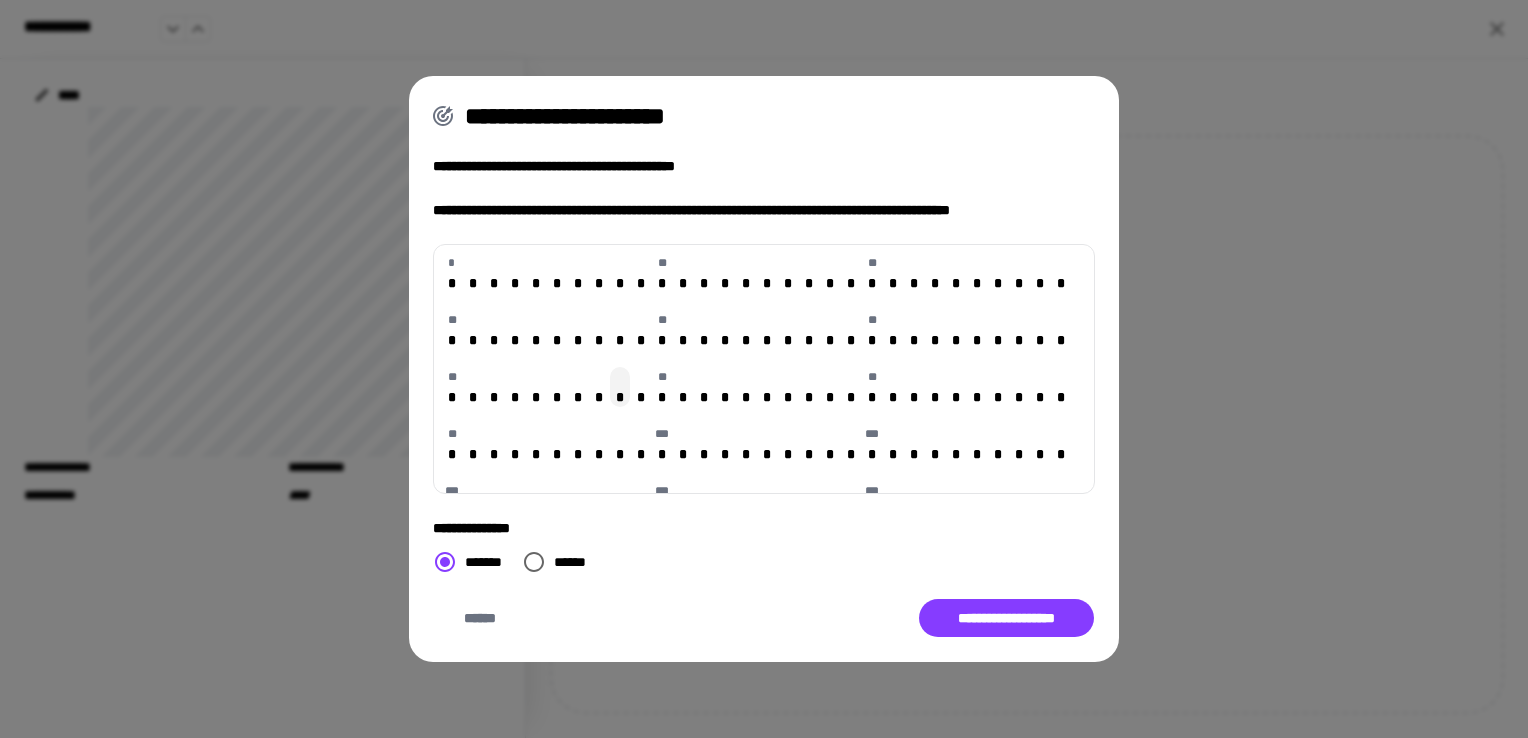 type on "**" 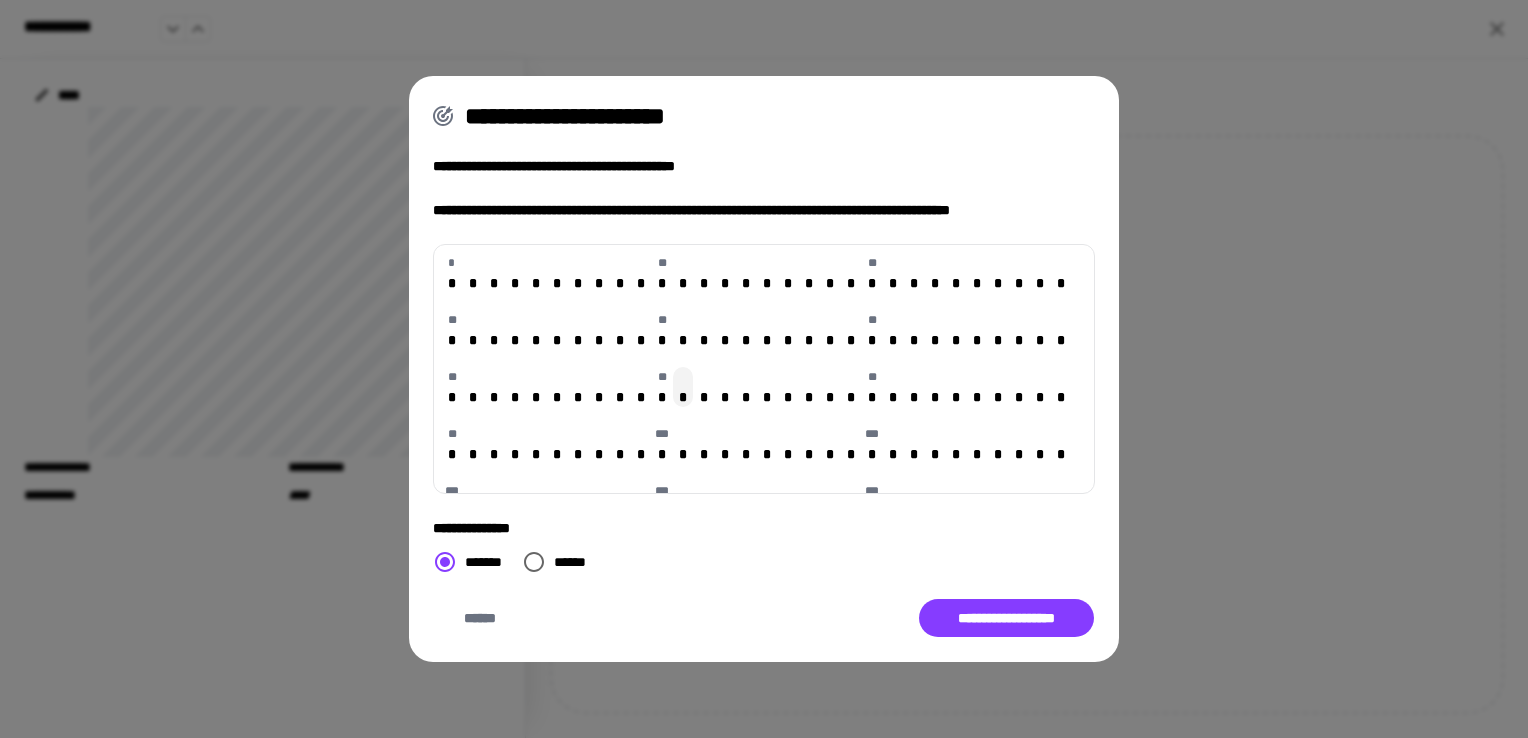 drag, startPoint x: 615, startPoint y: 396, endPoint x: 688, endPoint y: 399, distance: 73.061615 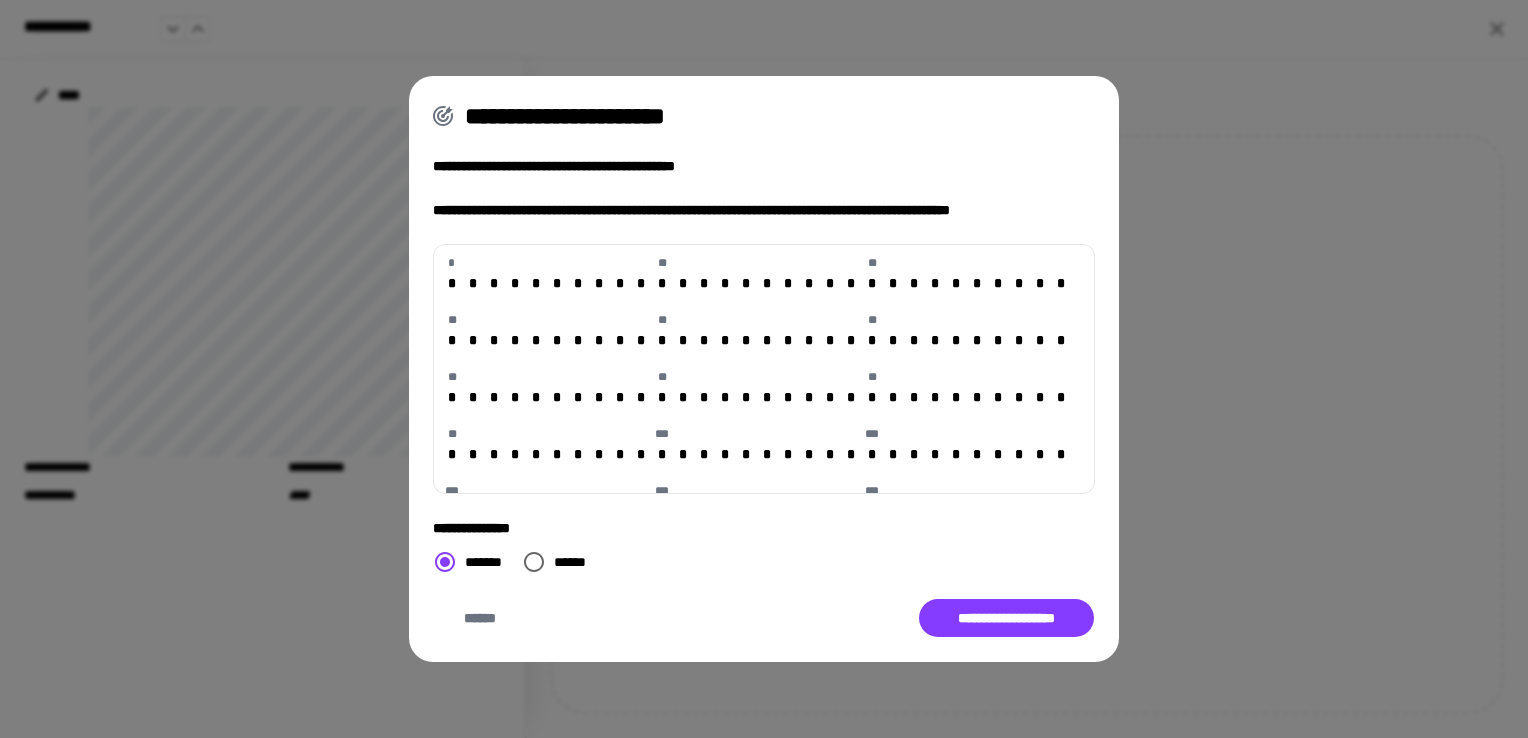 click on "* * * * * * * * * * * ** * * * * * * * * * * ** * * * * * * * * * * ** * * * * * * * * * * ** * * * * * * * * * * ** * * * * * * * * * * ** * * * * * * * * * * ** * * * * * * * * * * ** * * * * * * * * * * ** * * * * * * * * * * *** * * * * * * * * * * *** * * * * * * * * * * *** * * * * * * * * * * *** * * * * * * * * * * *** * * * * * * * * * * *** * * * * * * * * * * *** * * * * * * * * * * *** * * * * * * * * * *" at bounding box center [764, 369] 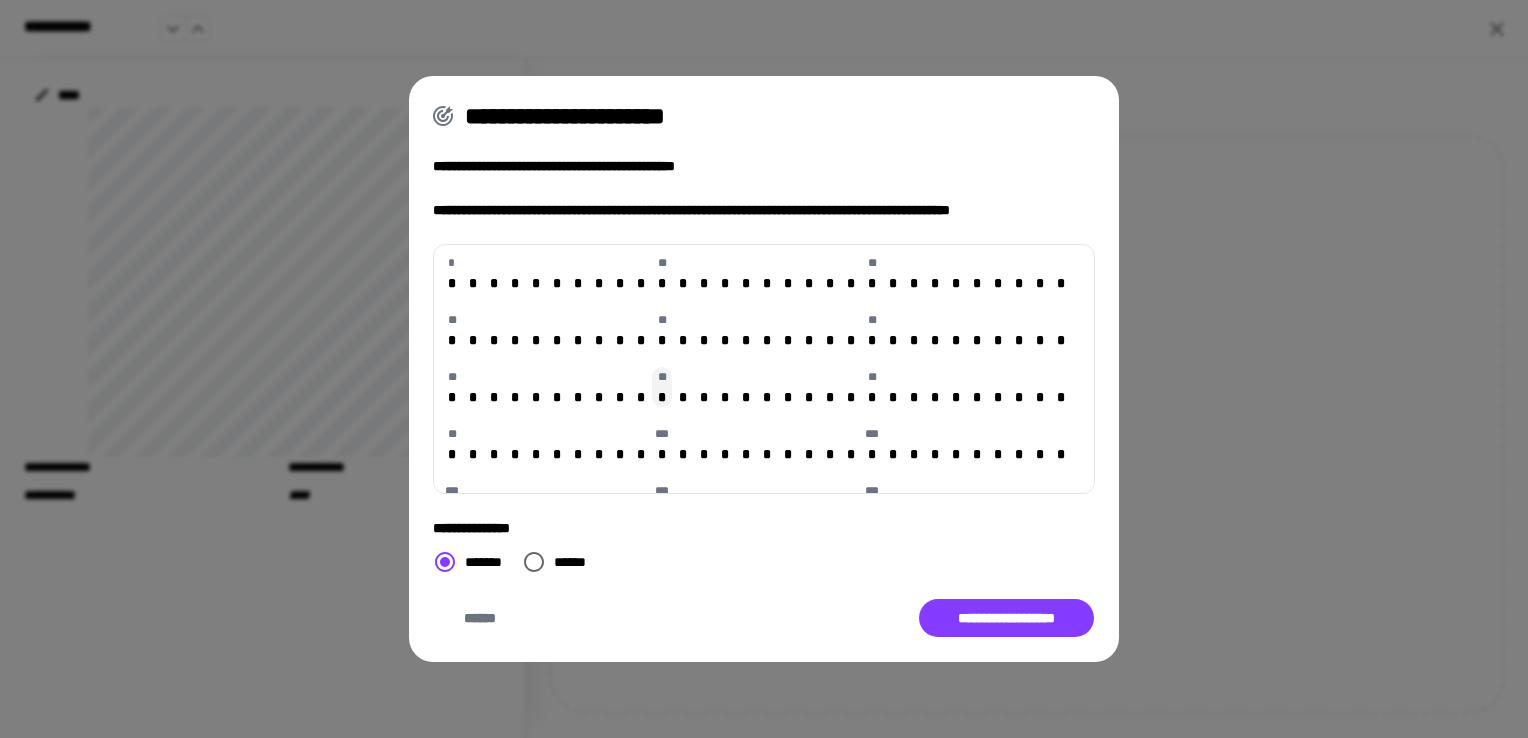 click on "*" at bounding box center [662, 397] 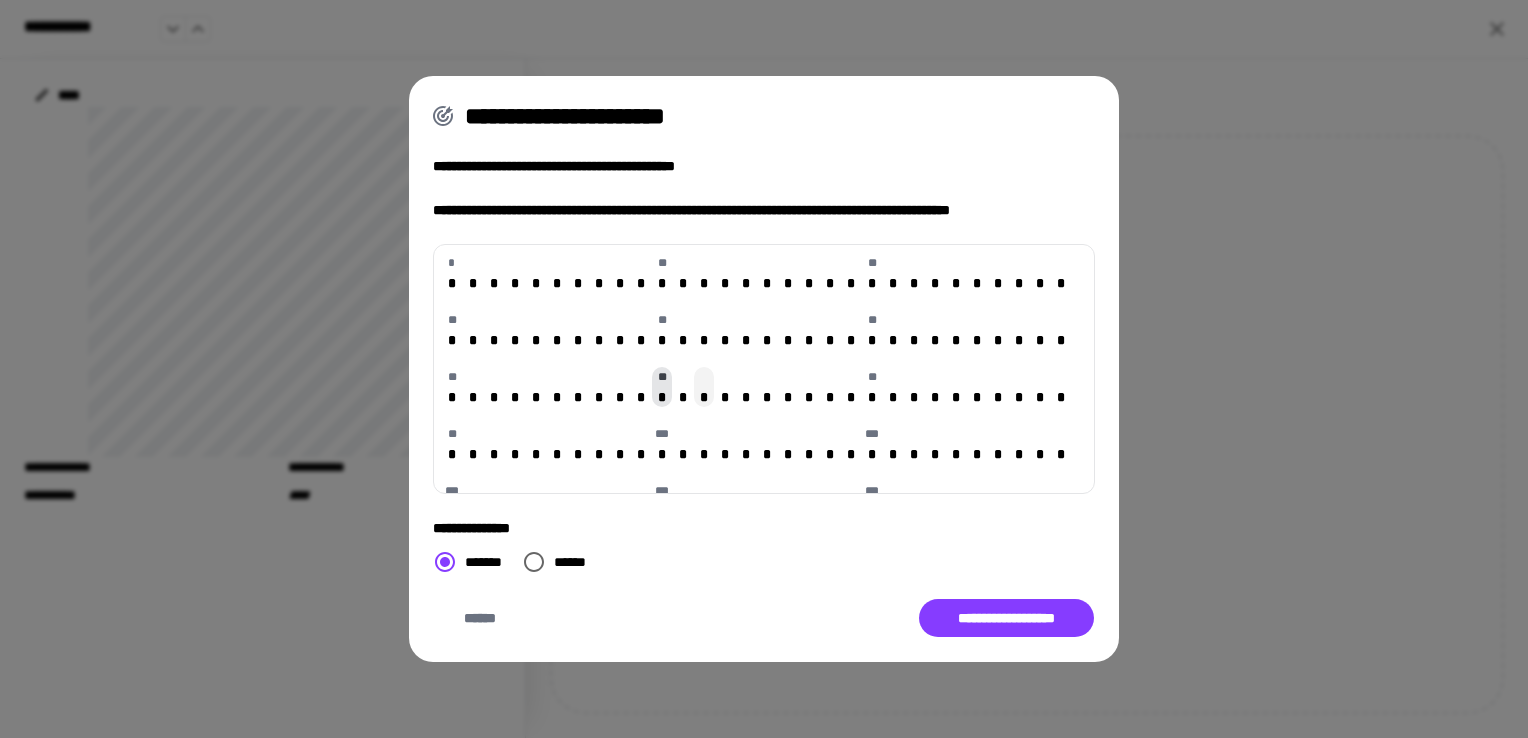 type on "**" 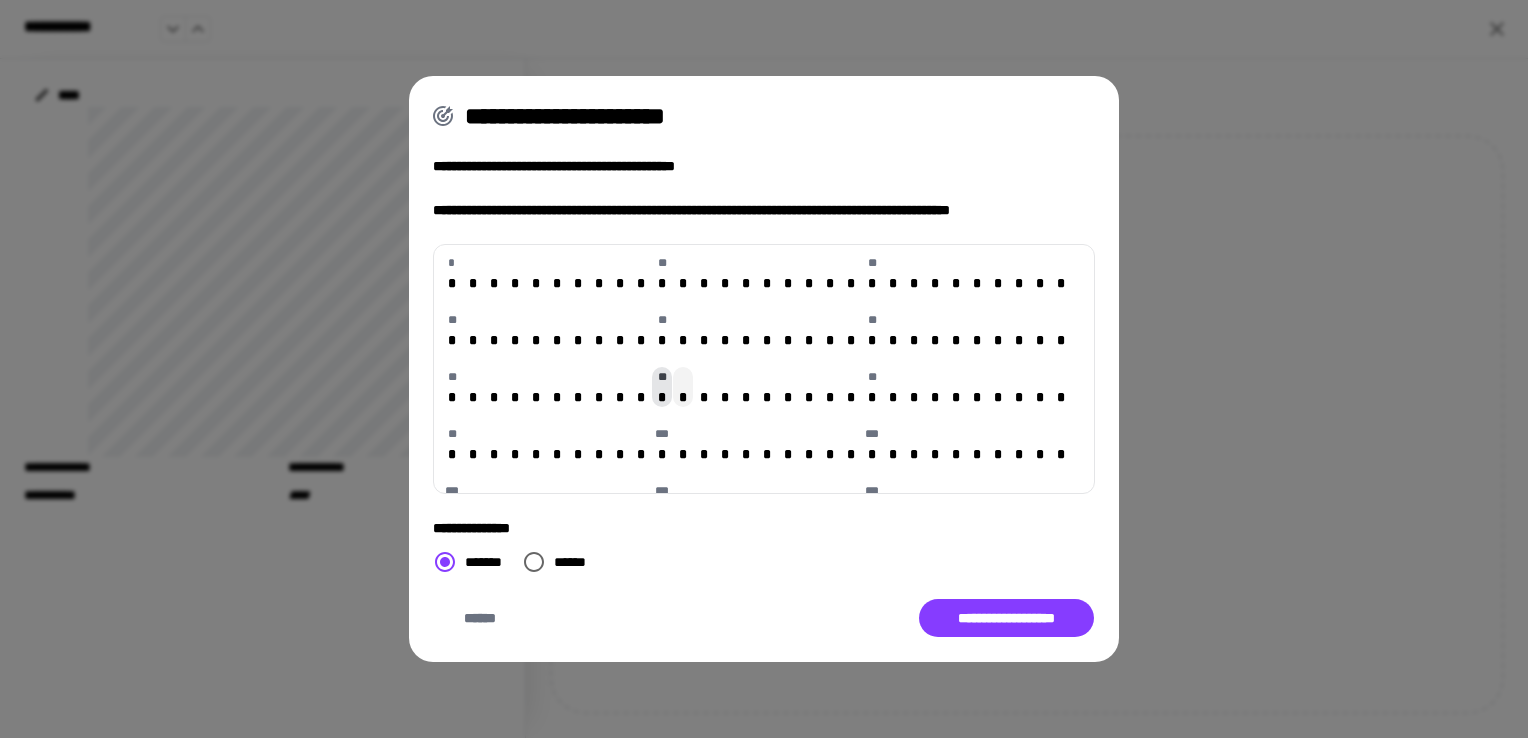 type on "**" 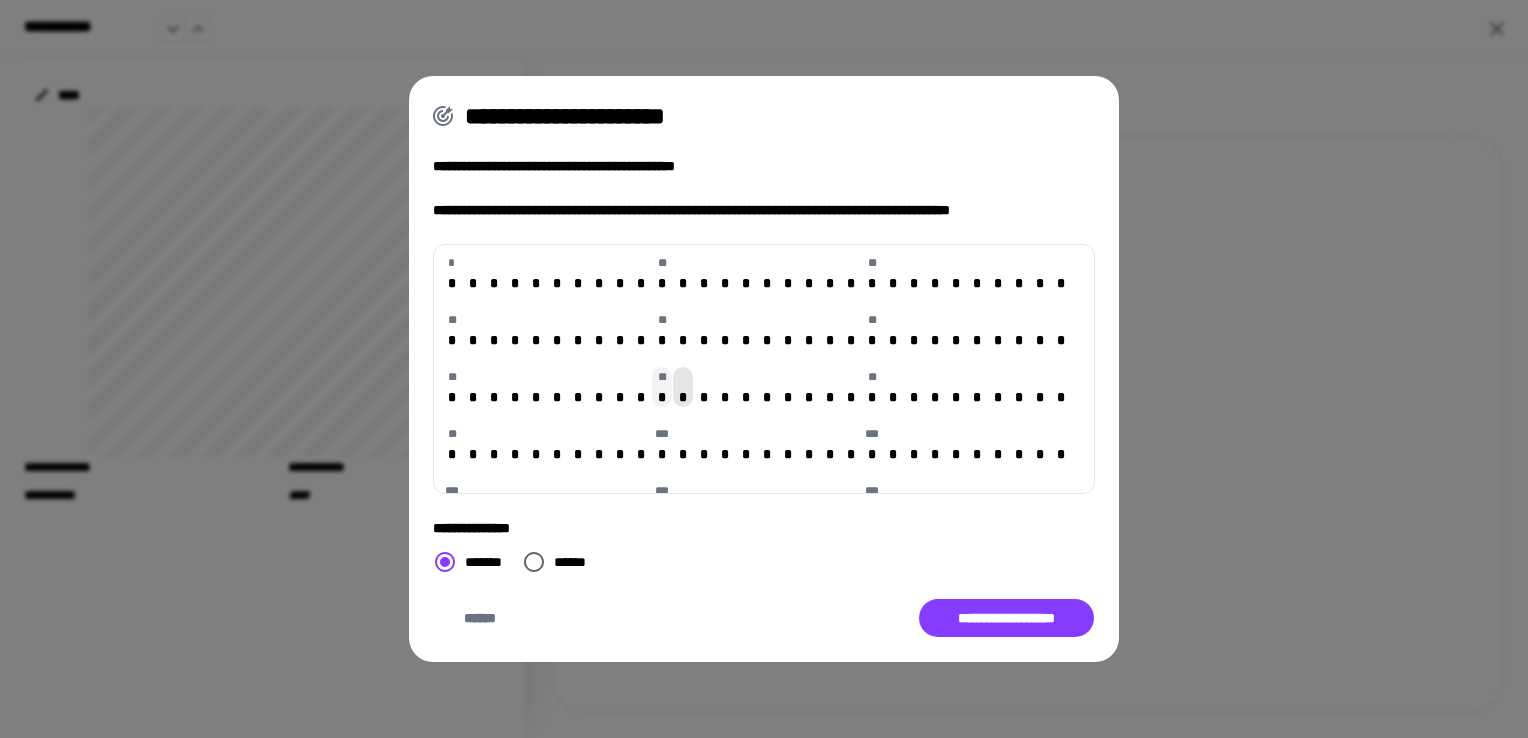 click on "*" at bounding box center [662, 397] 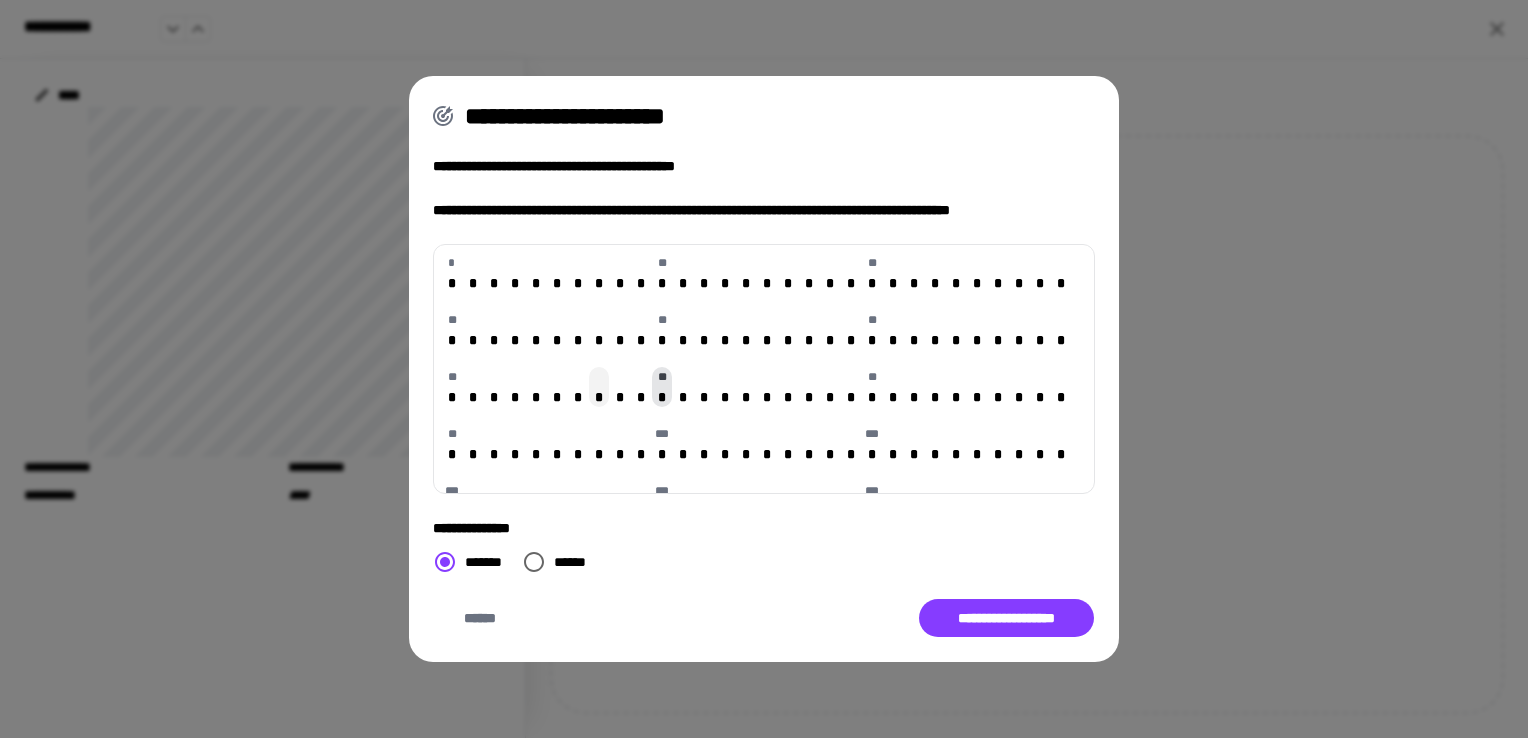 click on "*" at bounding box center [599, 387] 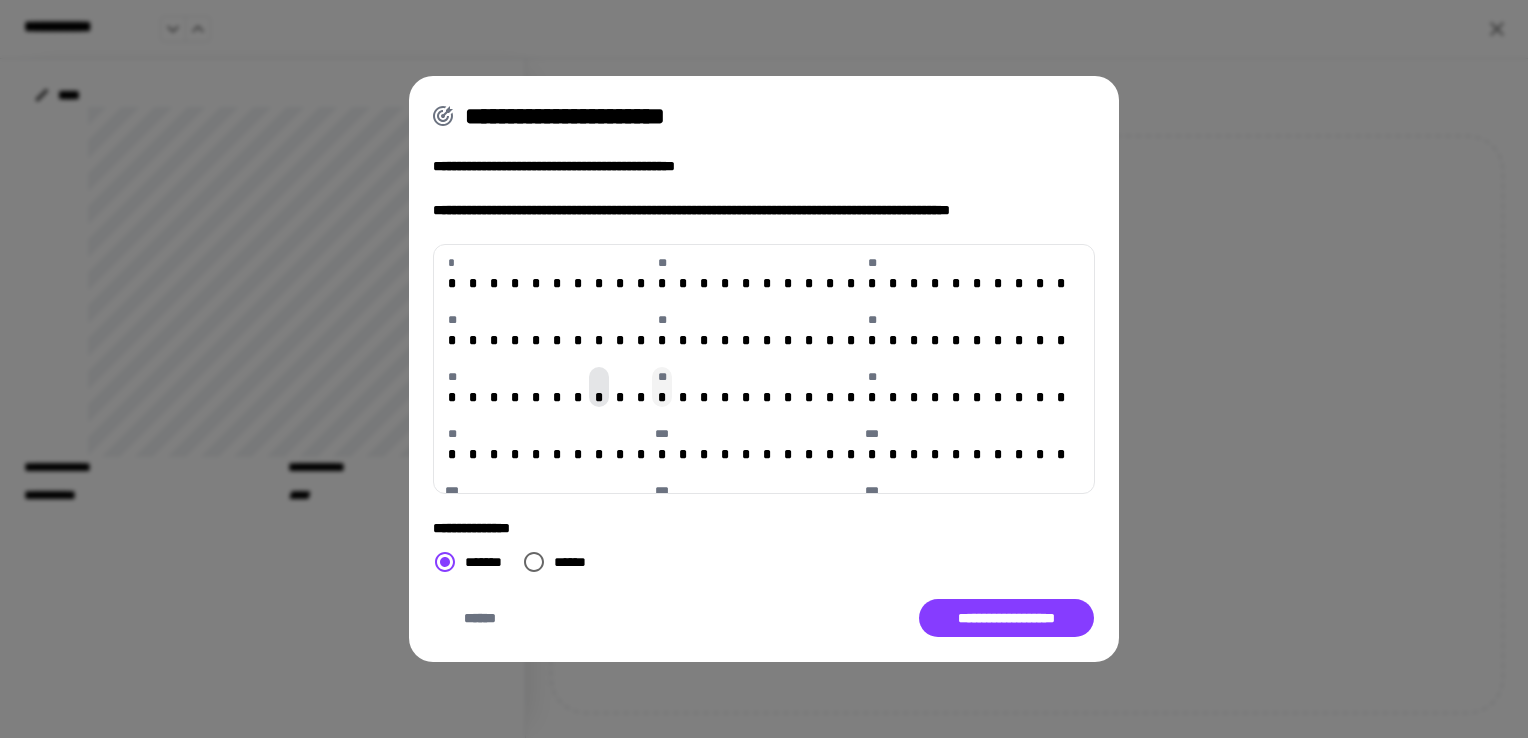click on "** *" at bounding box center (662, 387) 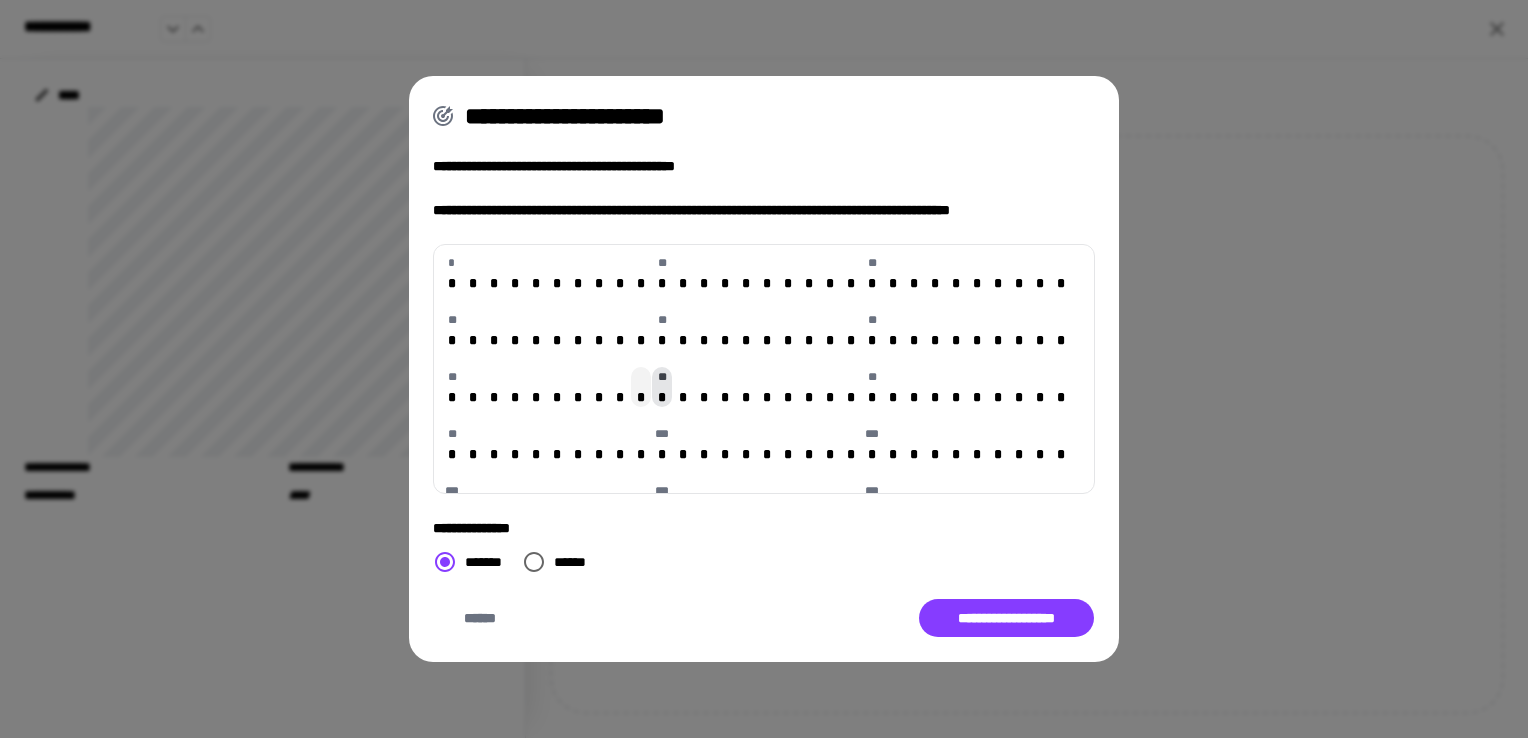 click on "*" at bounding box center [641, 397] 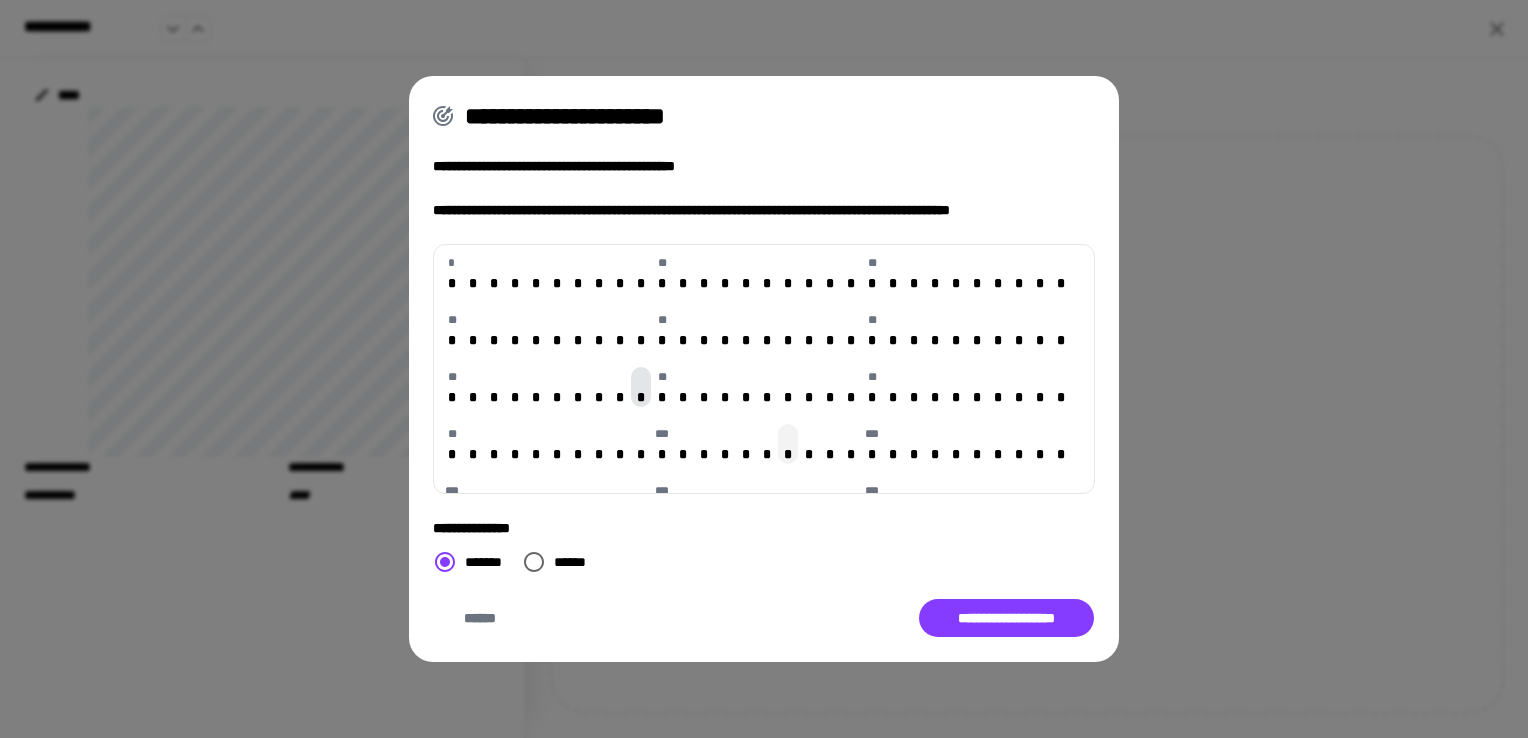 scroll, scrollTop: 84, scrollLeft: 0, axis: vertical 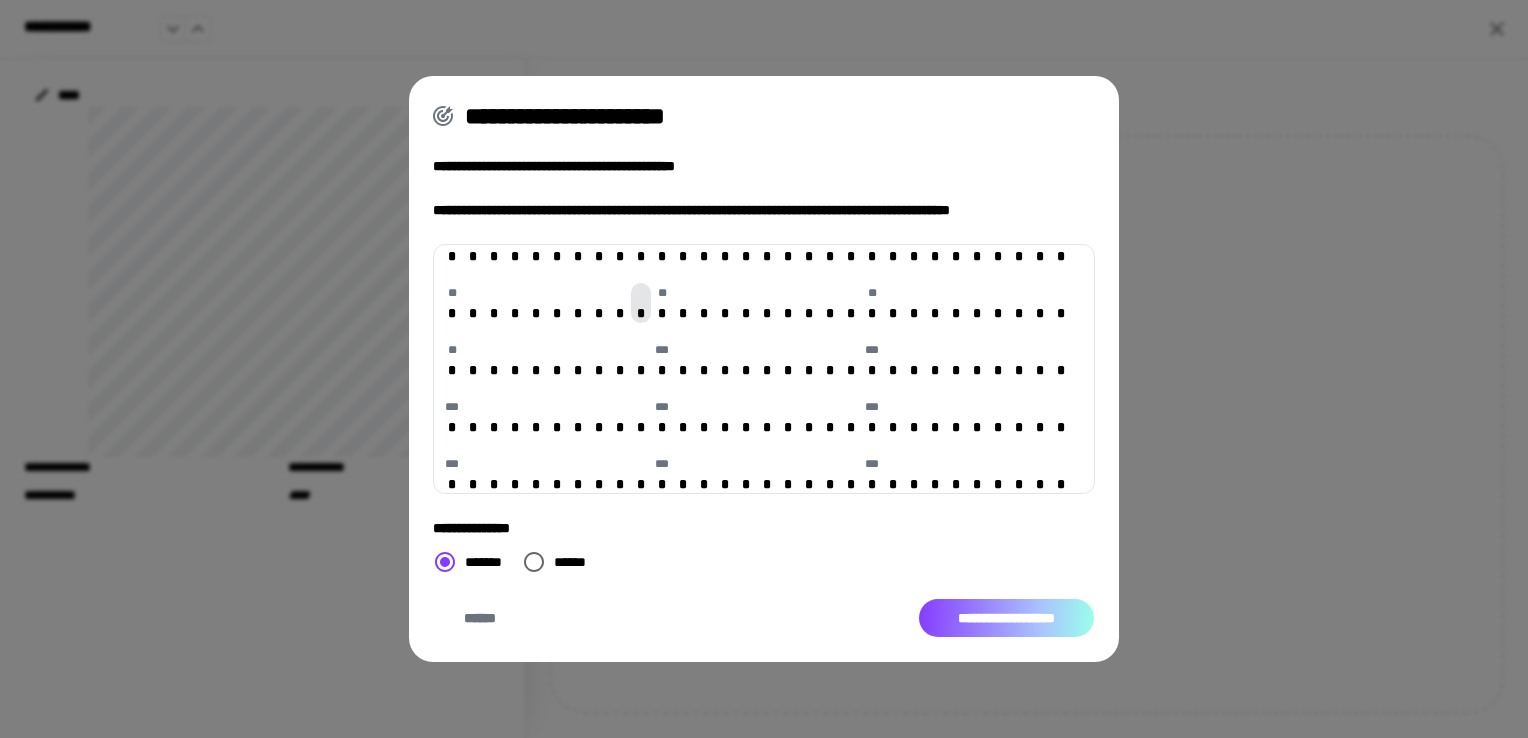 click on "**********" at bounding box center [1006, 618] 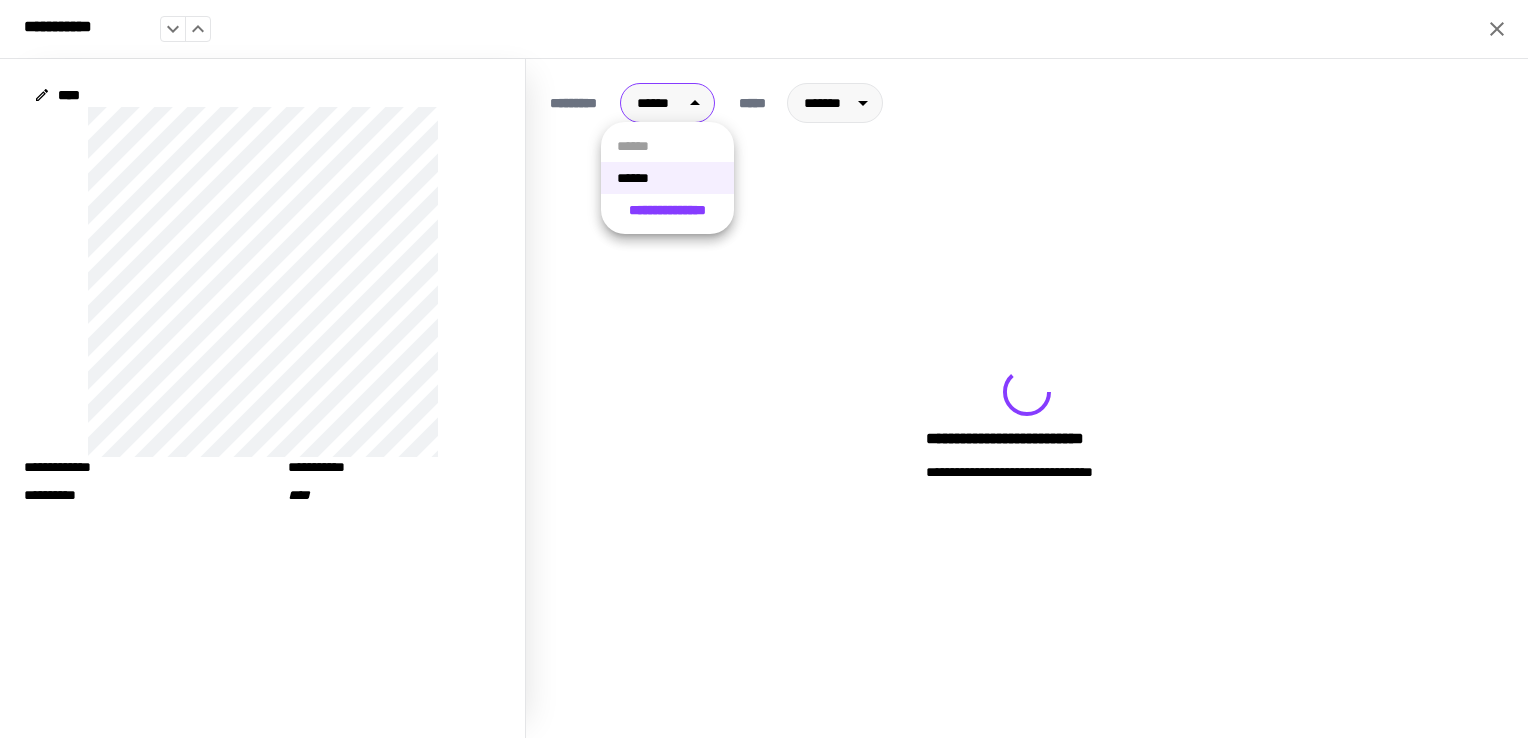 click on "**********" at bounding box center [764, 369] 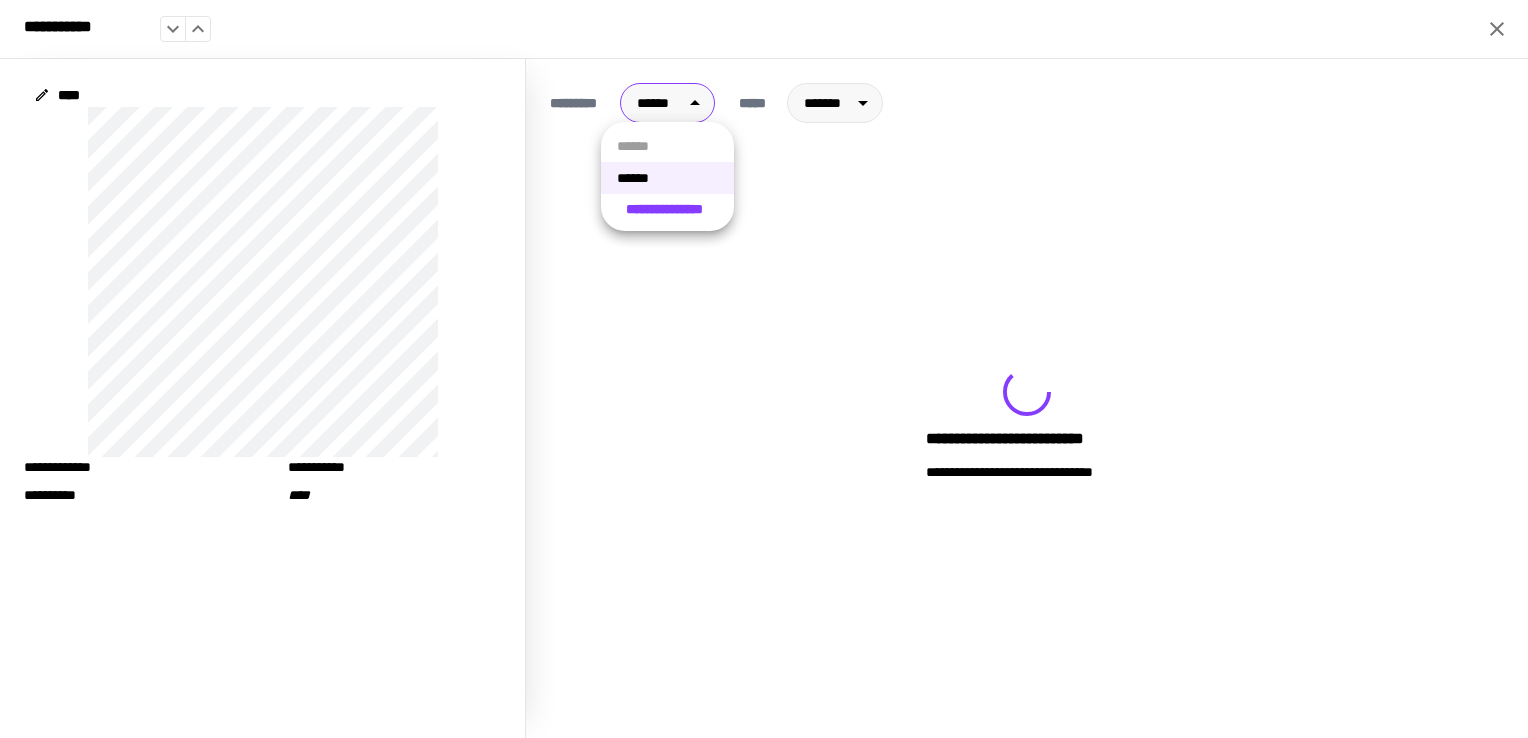 click on "**********" at bounding box center (664, 208) 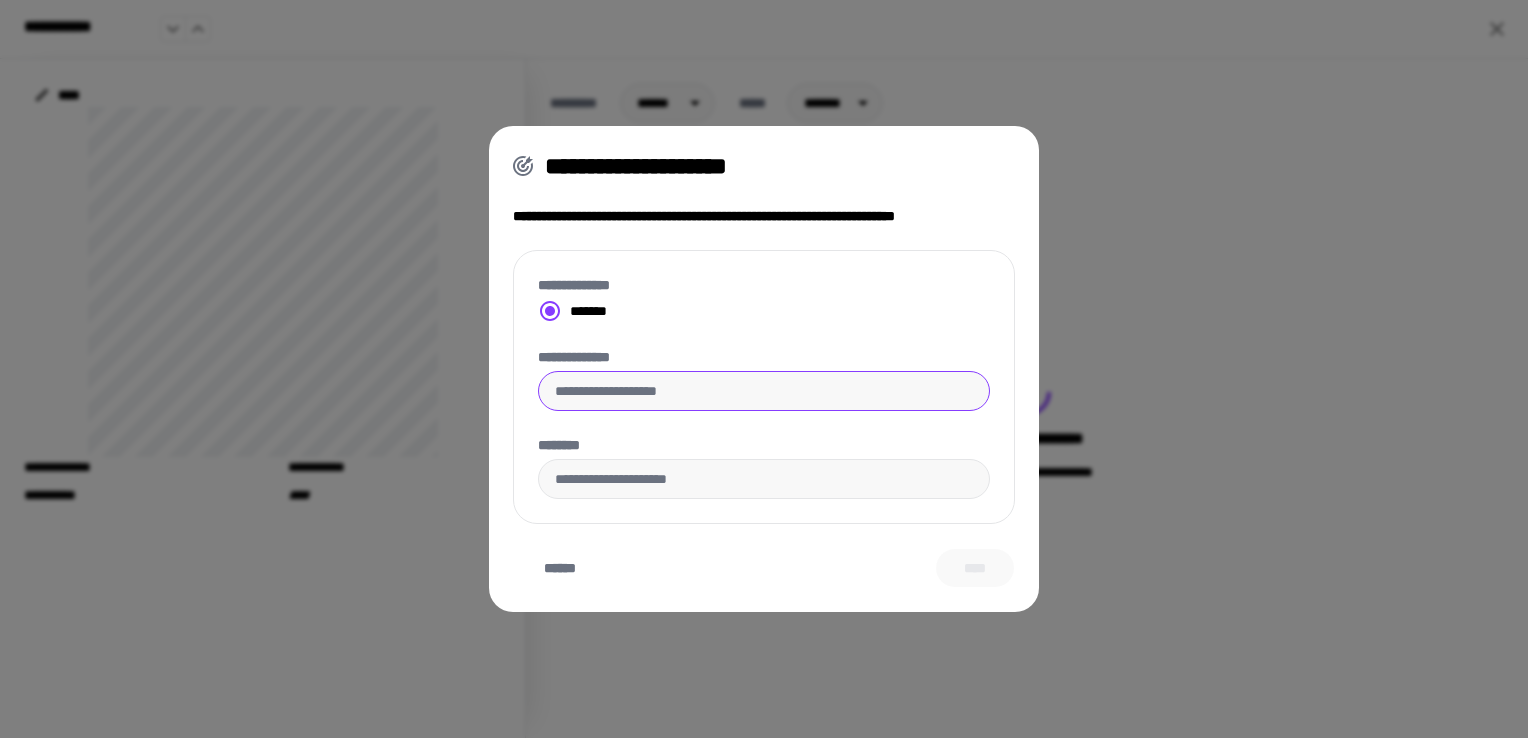 click on "**********" at bounding box center [764, 391] 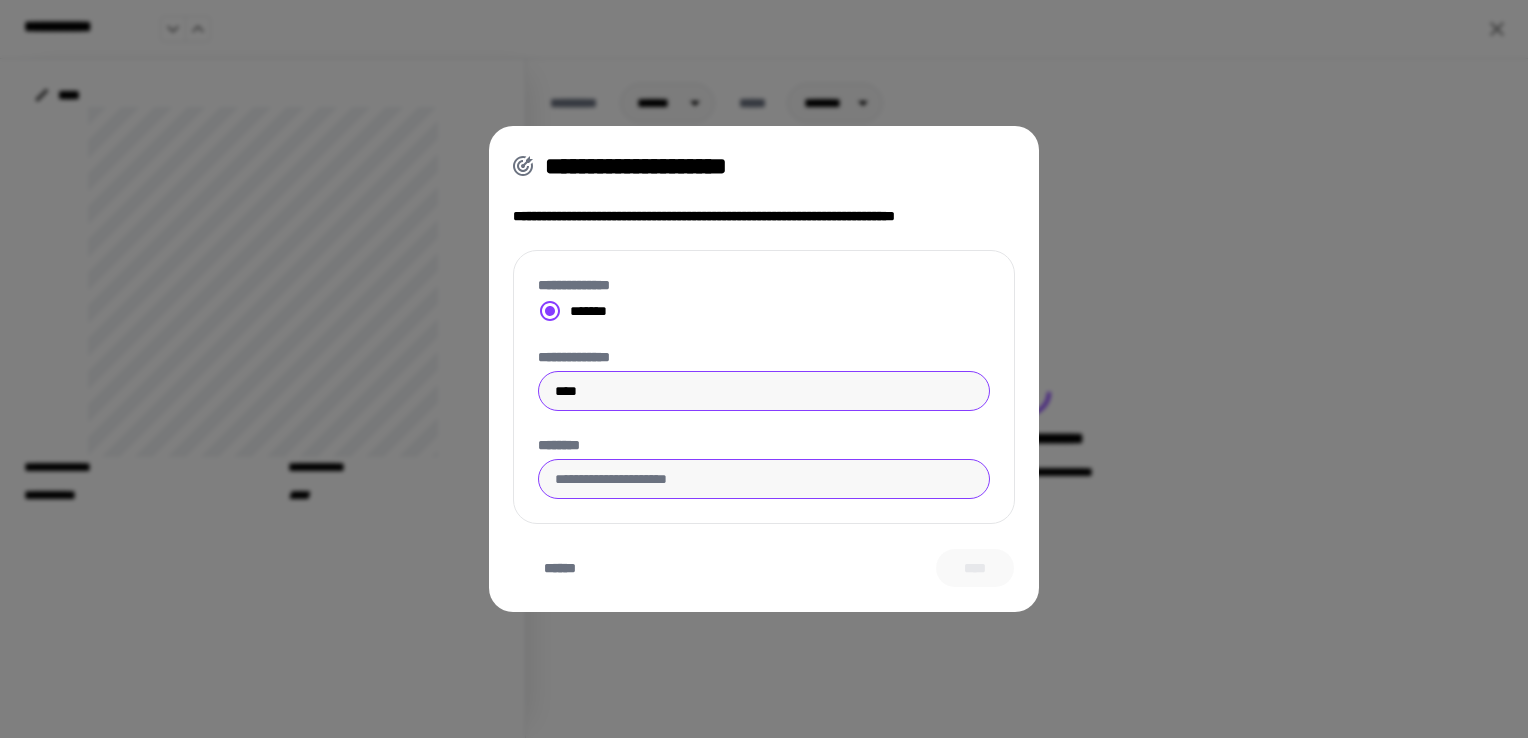 type on "****" 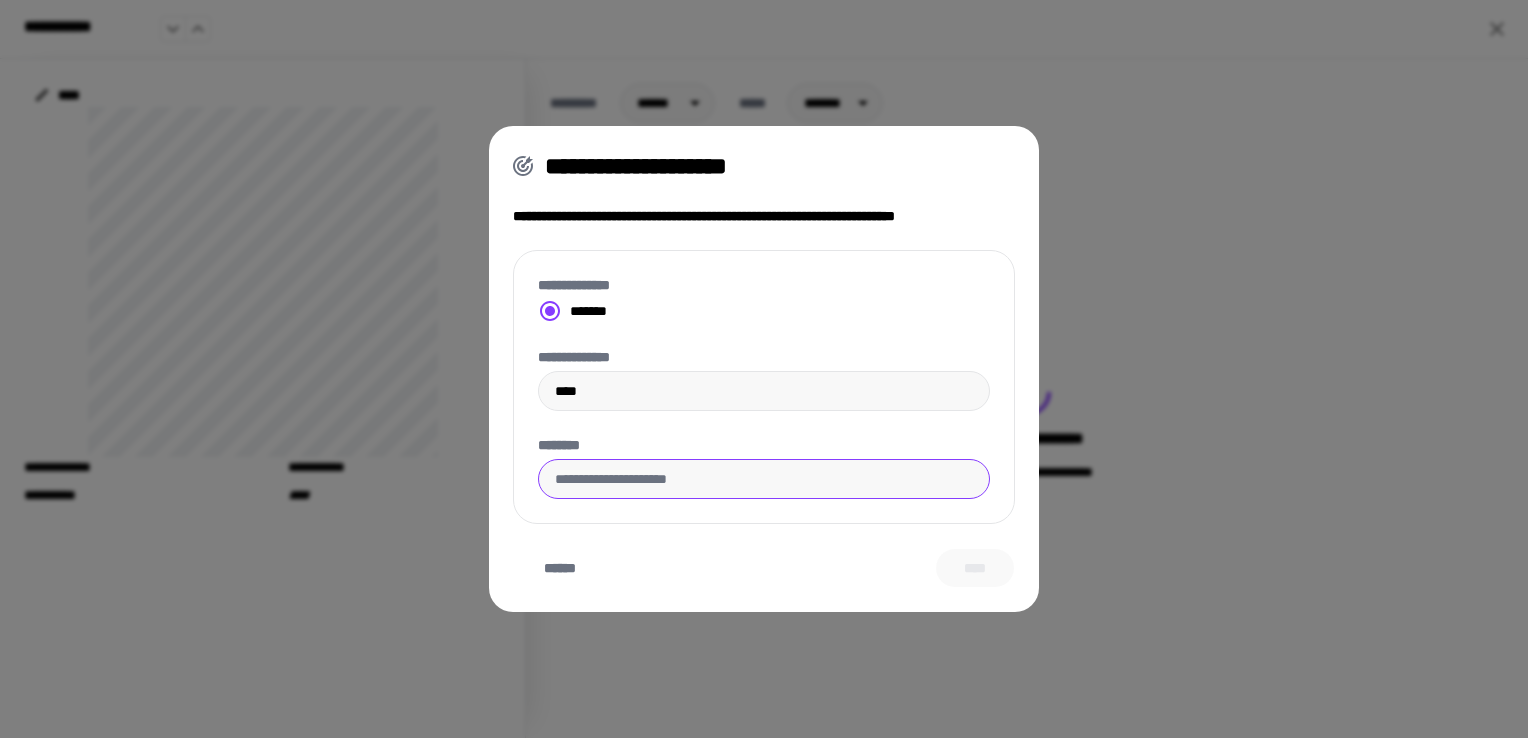 paste on "**********" 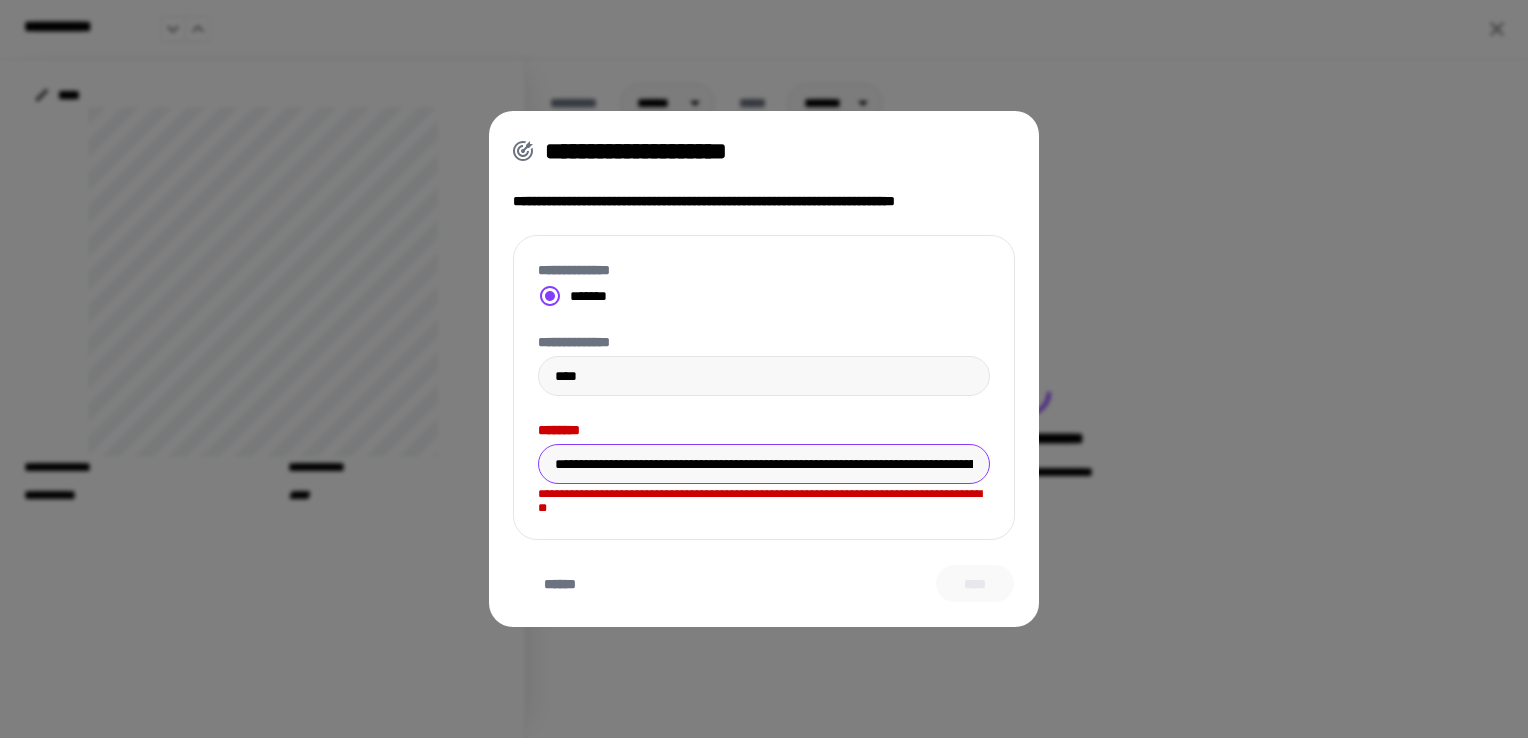 scroll, scrollTop: 0, scrollLeft: 576, axis: horizontal 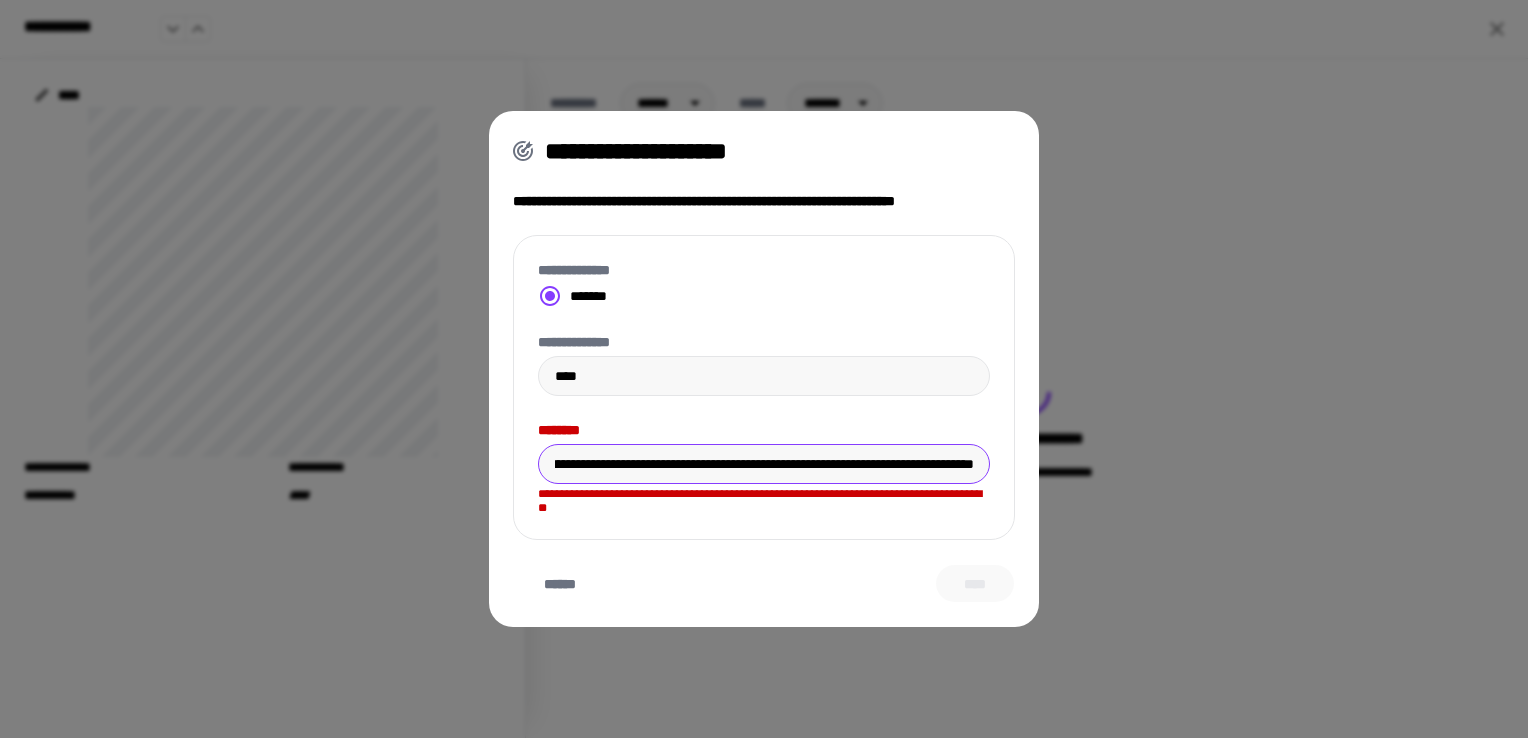click on "**********" at bounding box center [764, 464] 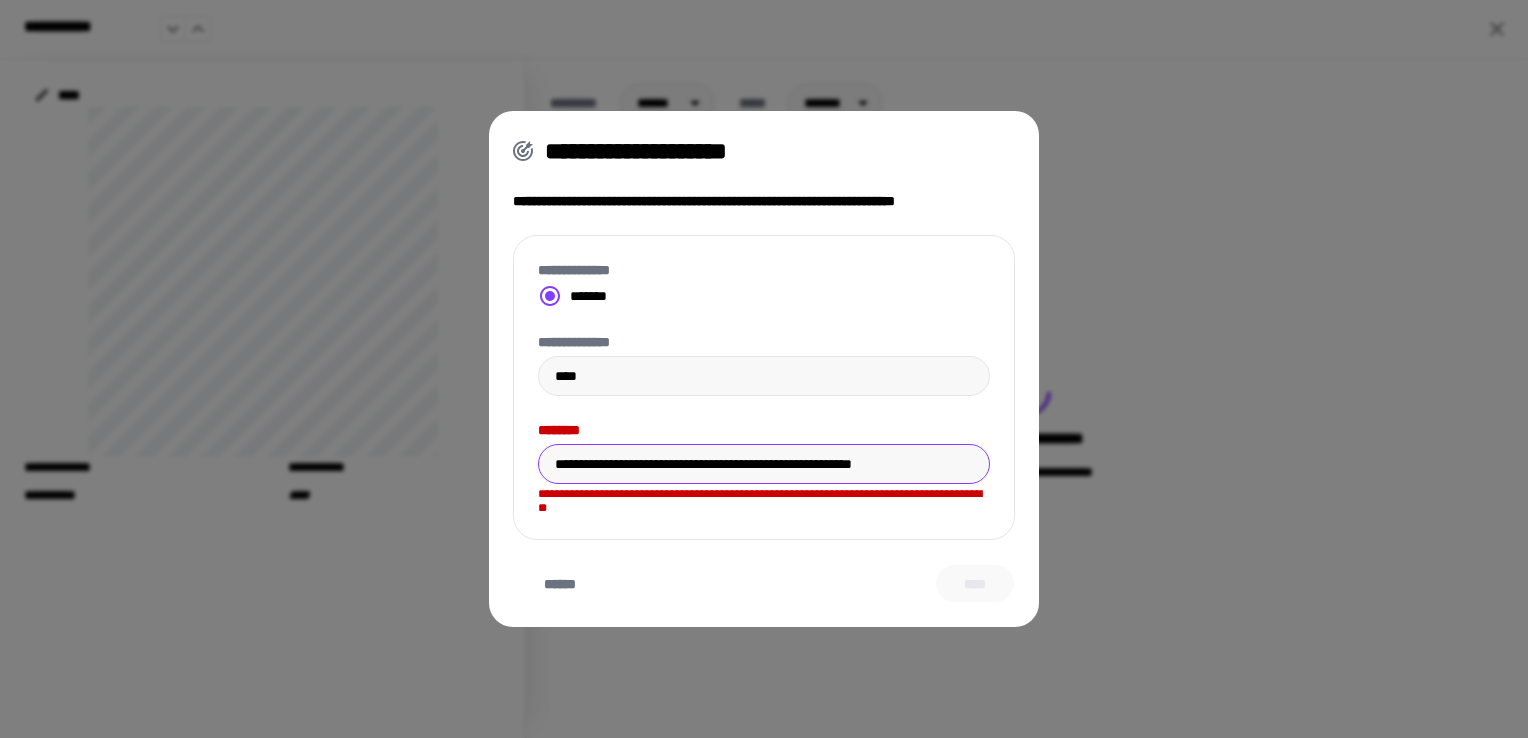 scroll, scrollTop: 0, scrollLeft: 32, axis: horizontal 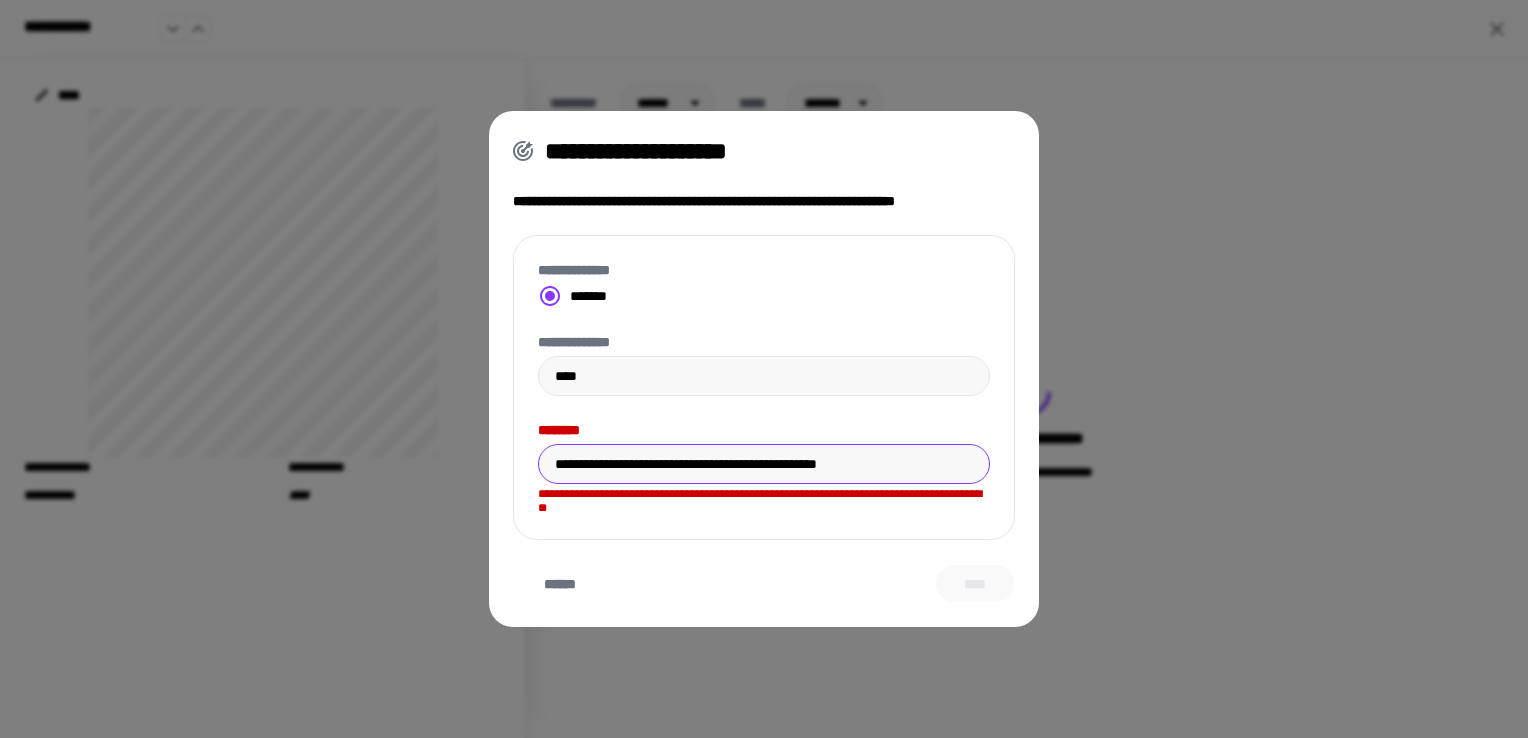 type on "**********" 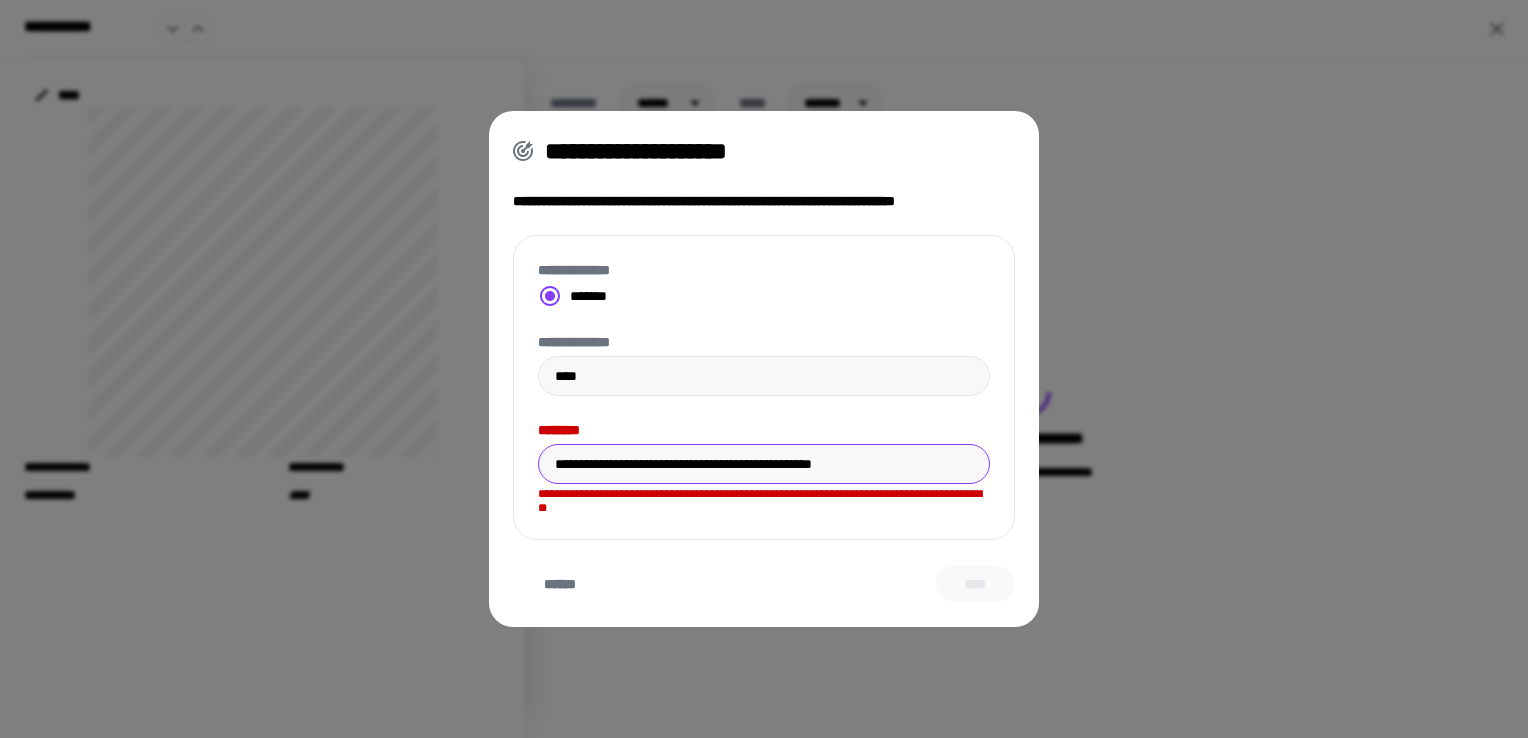 click on "**********" at bounding box center (764, 464) 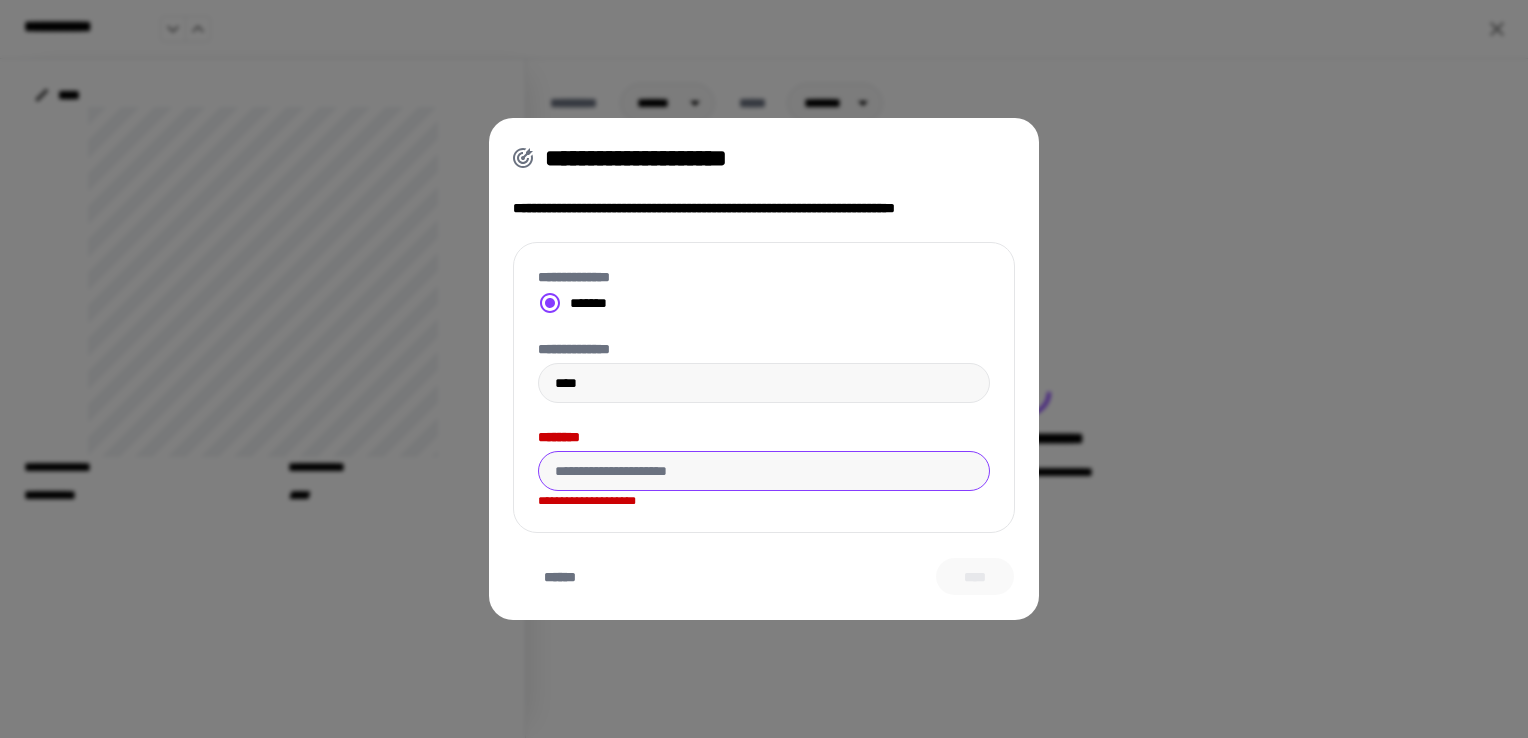 paste on "**********" 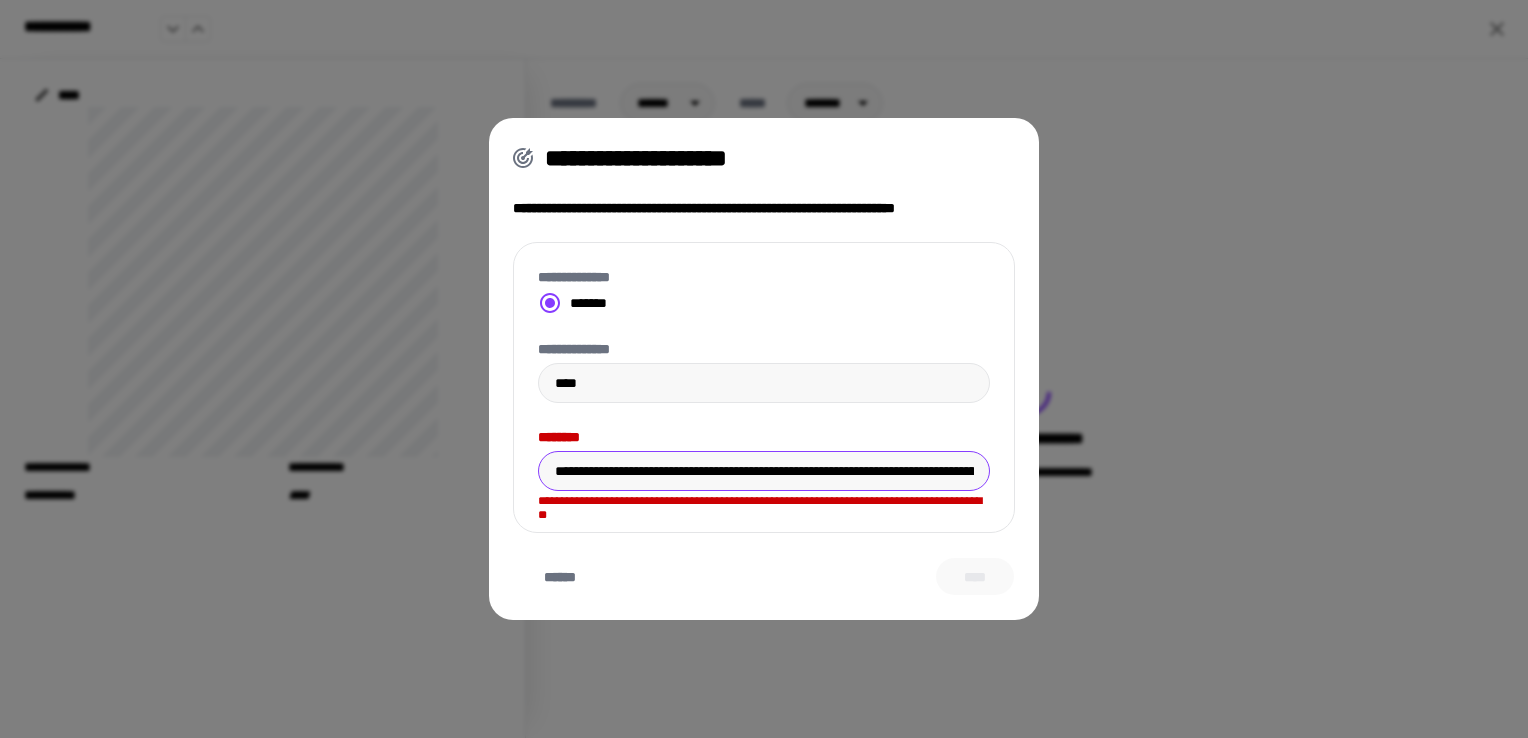 scroll, scrollTop: 0, scrollLeft: 576, axis: horizontal 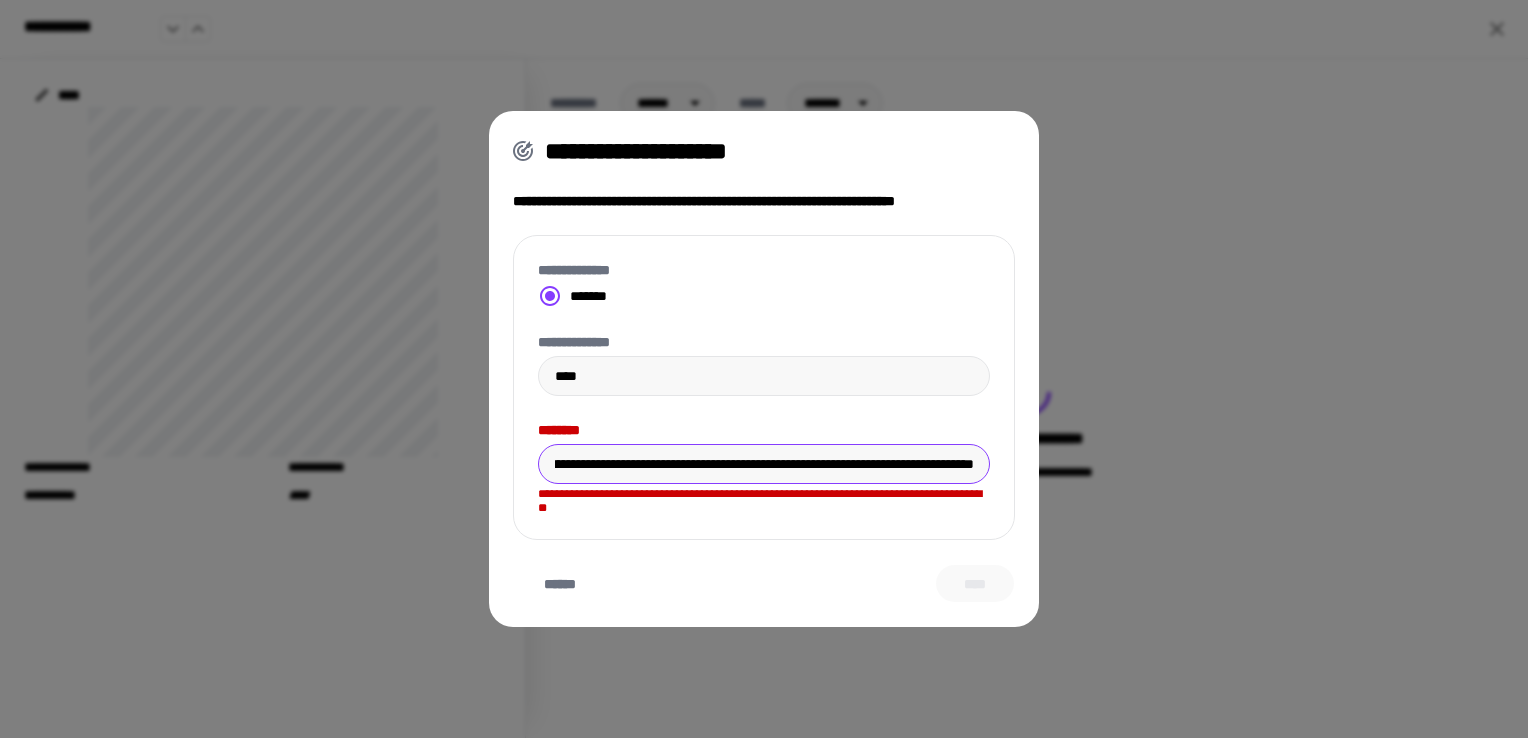 click on "**********" at bounding box center [764, 464] 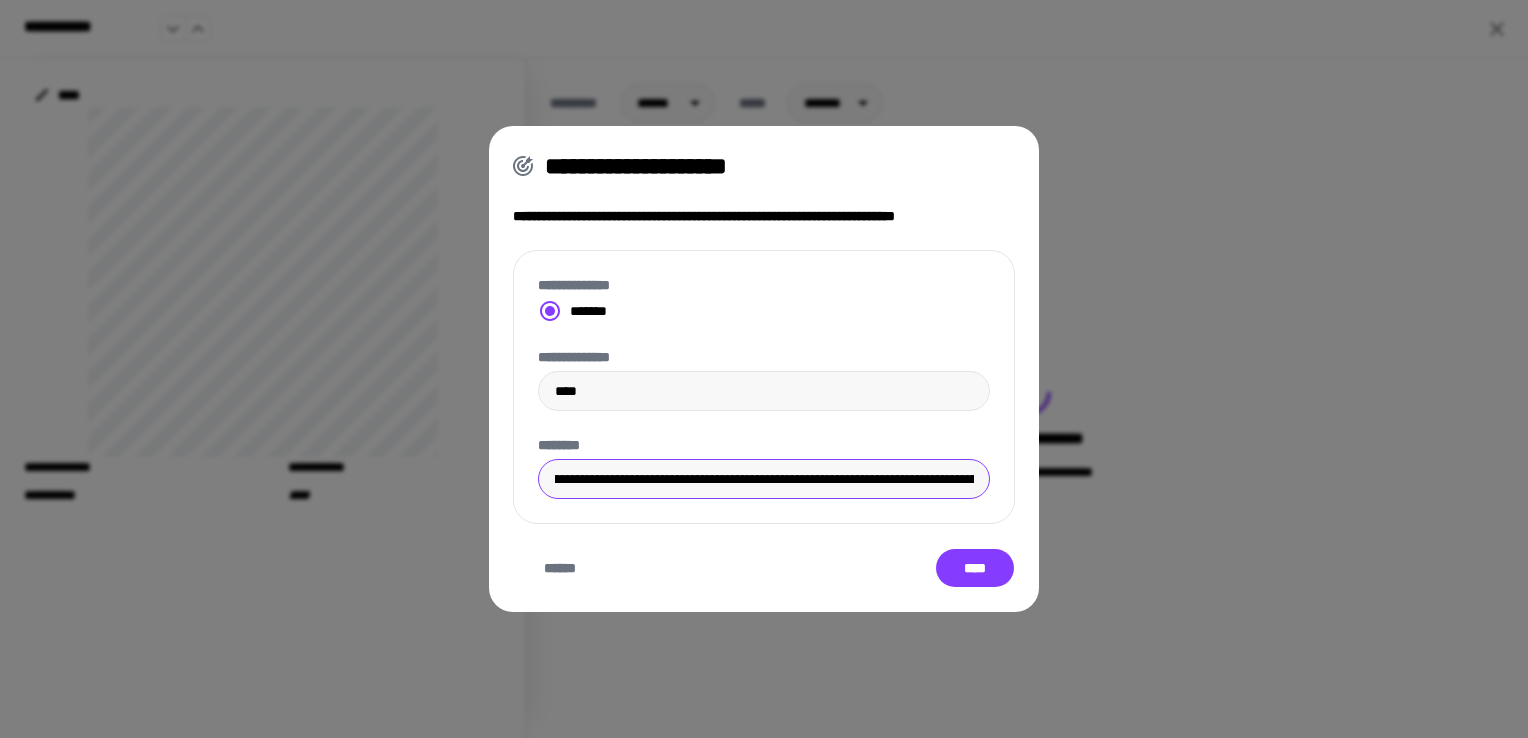 scroll, scrollTop: 0, scrollLeft: 0, axis: both 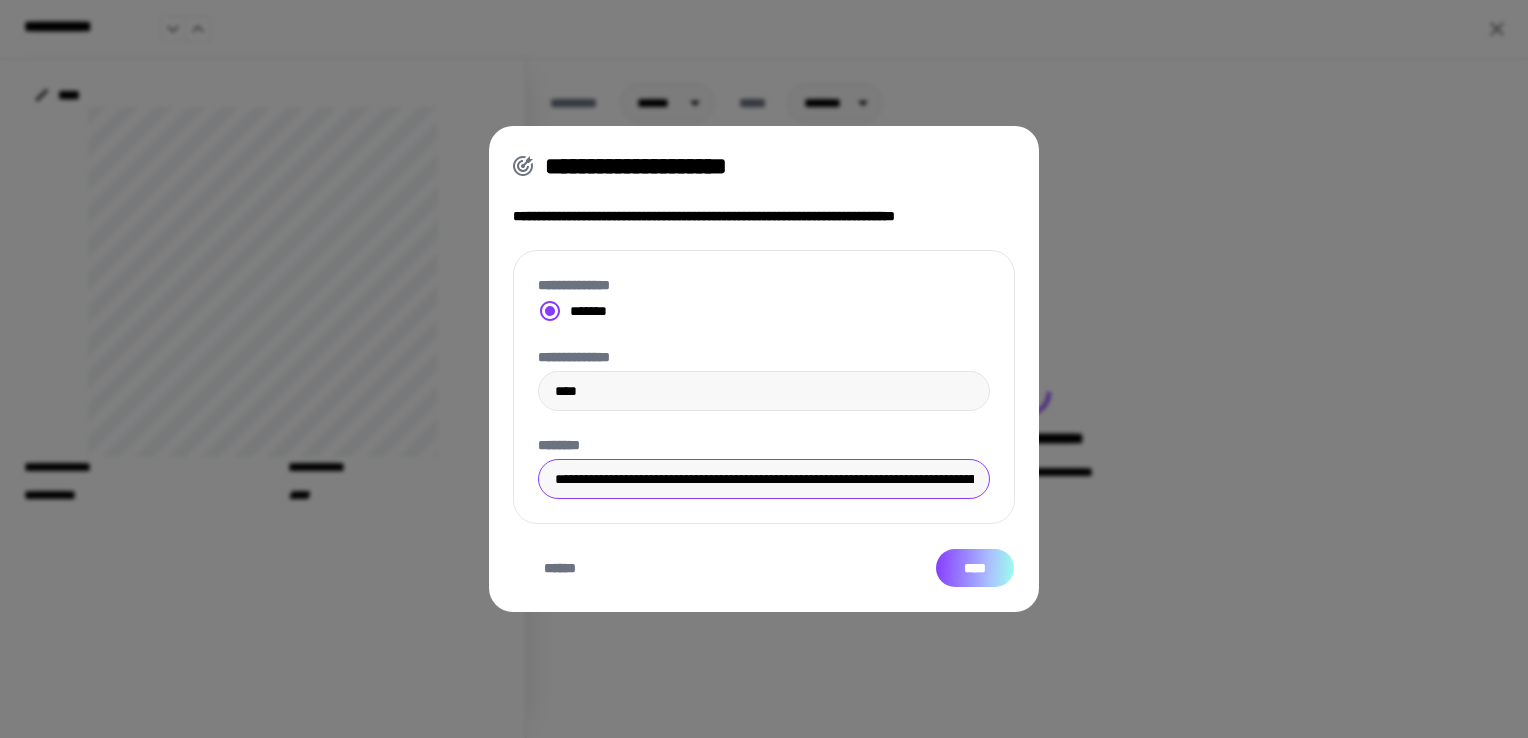 type on "**********" 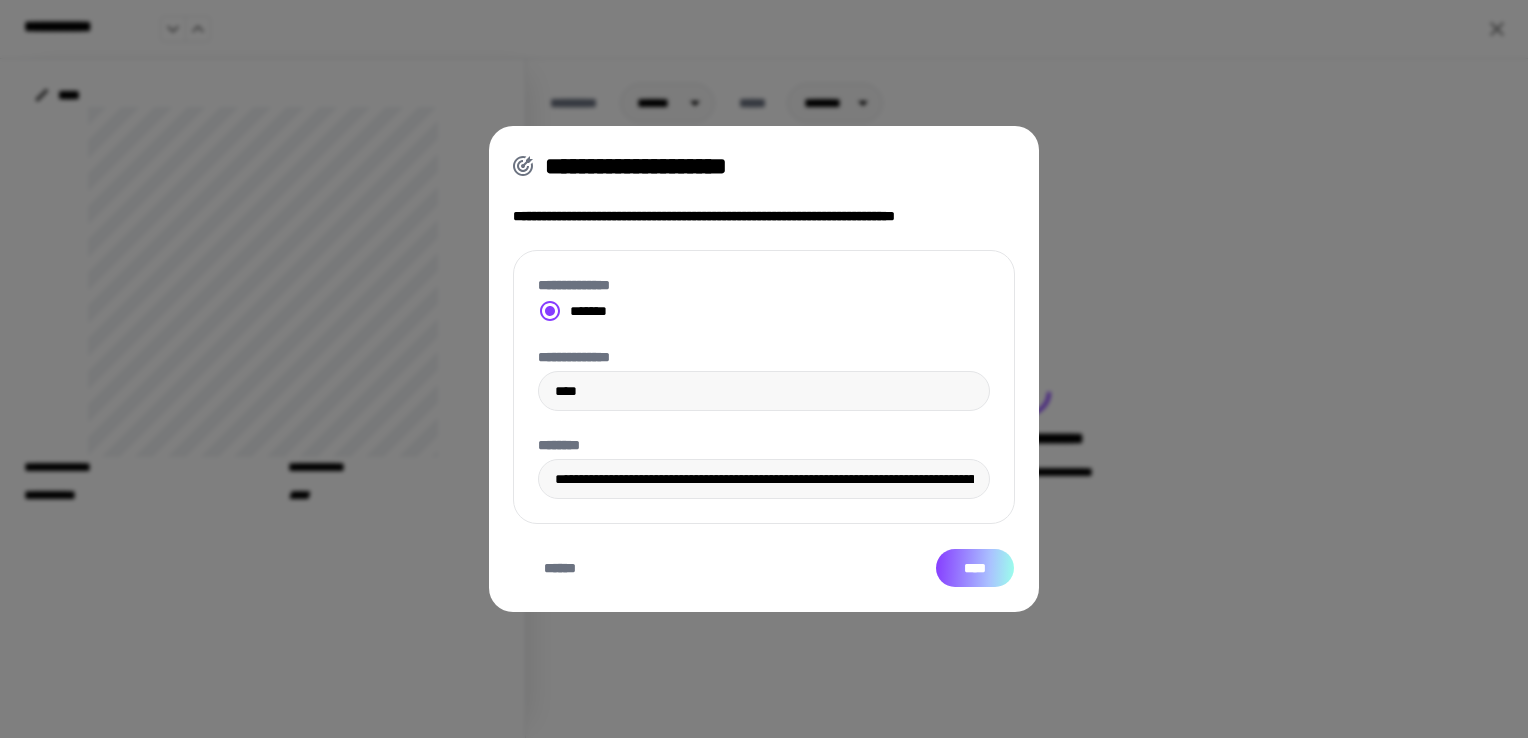 click on "****" at bounding box center [975, 568] 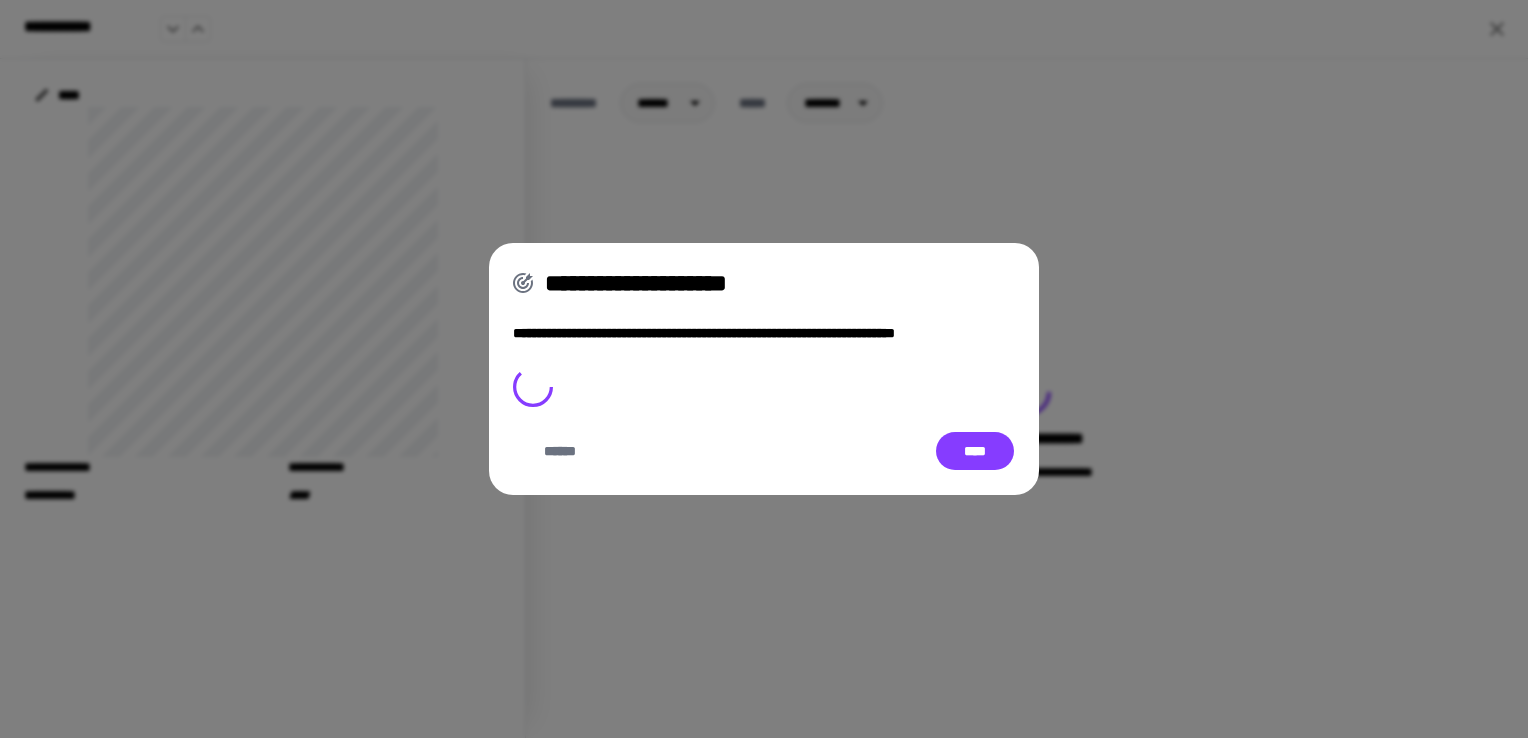 type on "**" 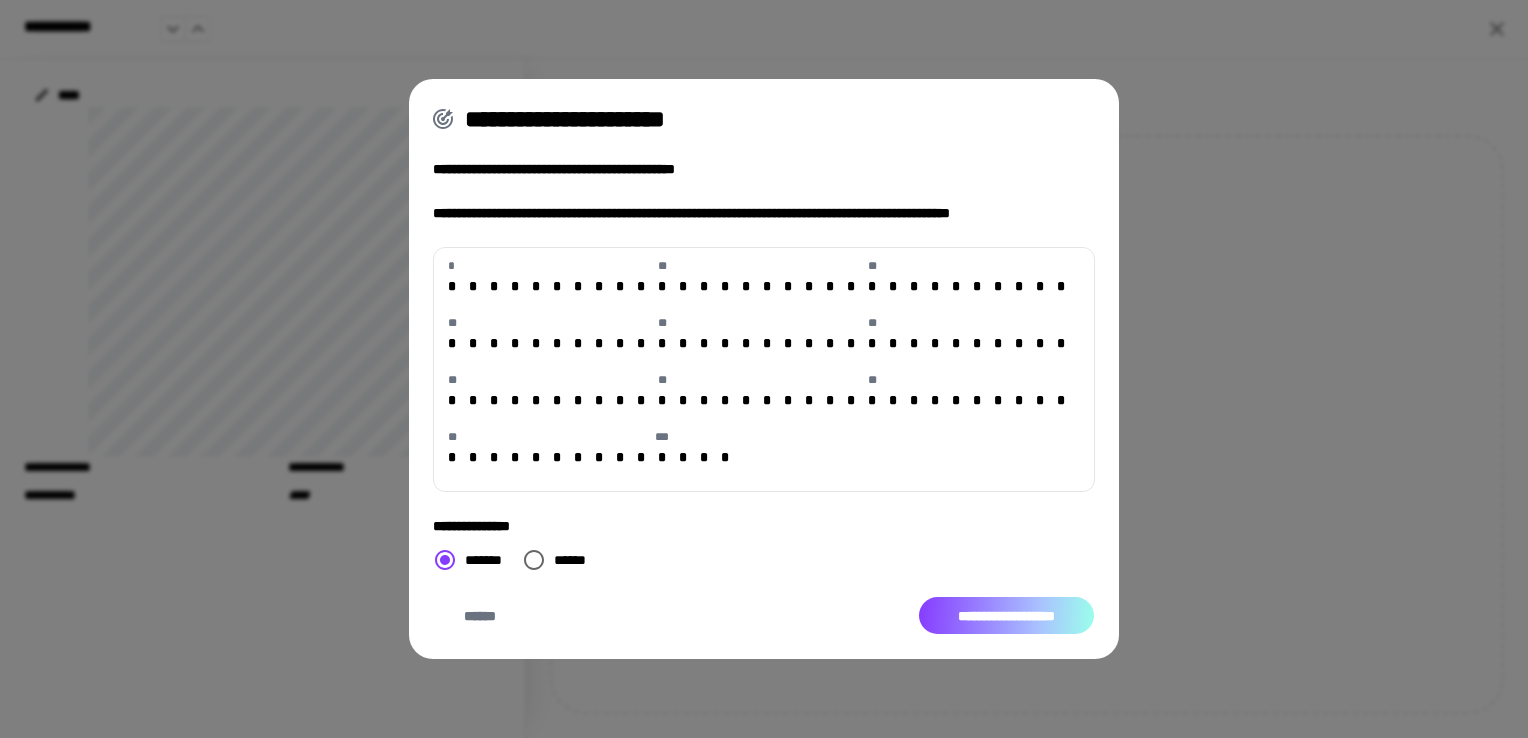 click on "**********" at bounding box center [1006, 616] 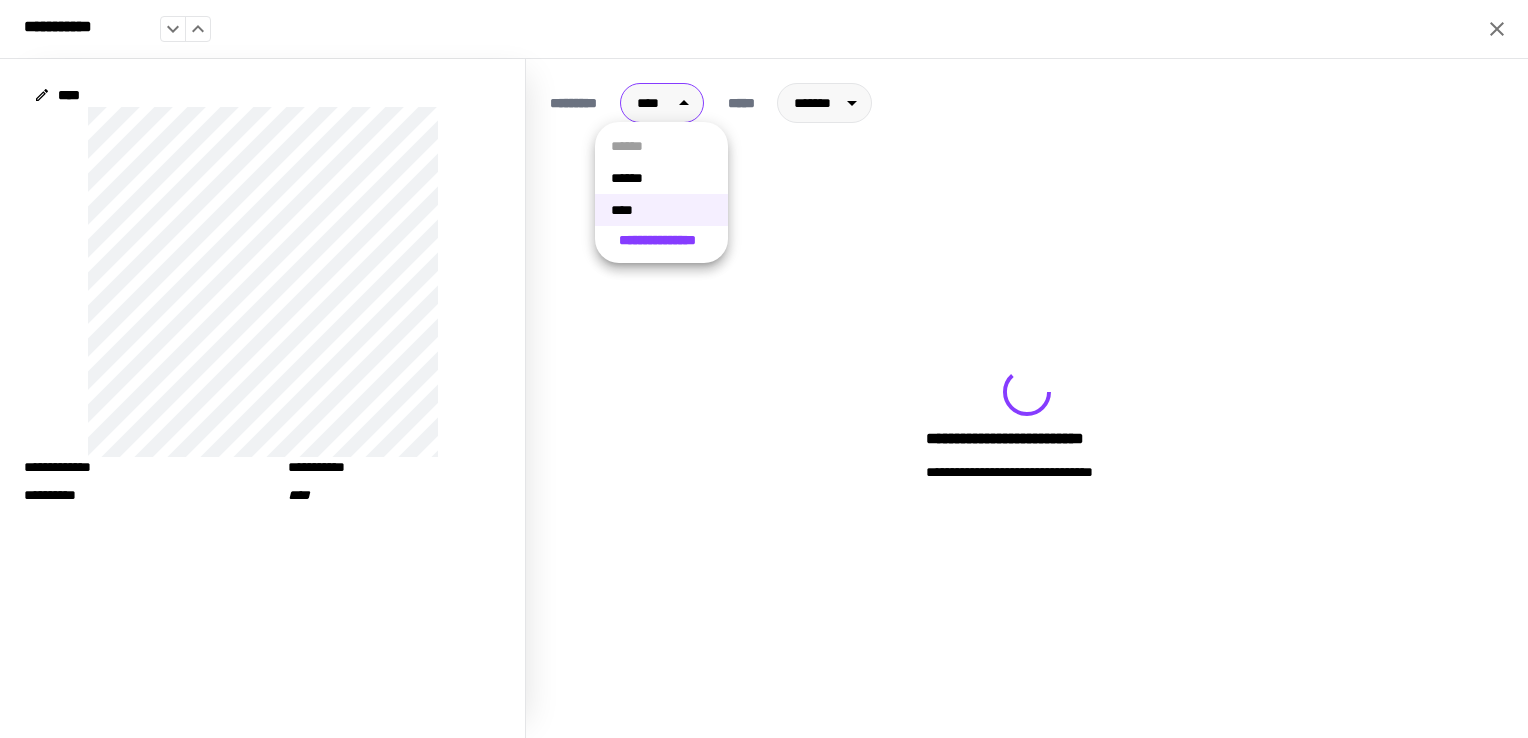 click on "**********" at bounding box center [764, 369] 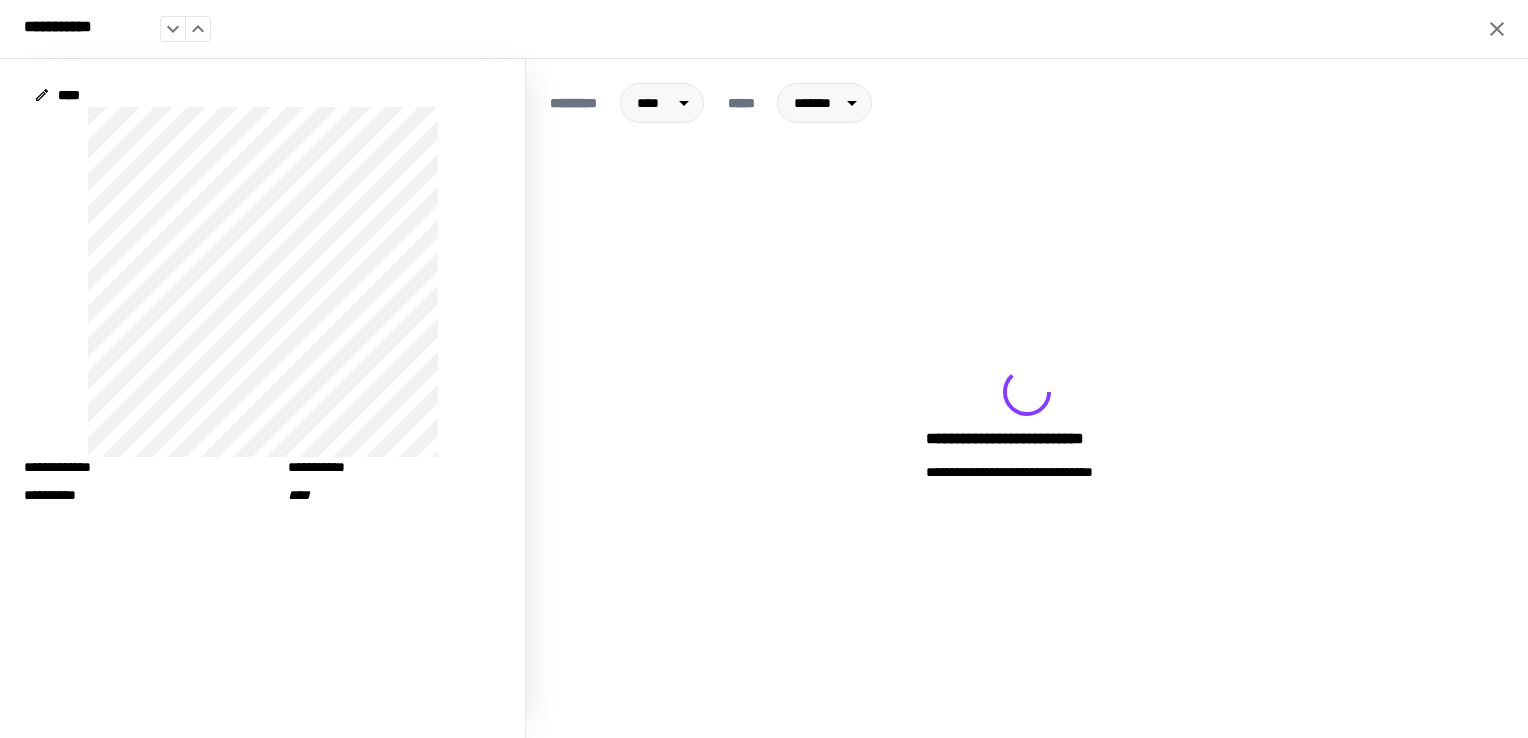 drag, startPoint x: 1504, startPoint y: 31, endPoint x: 1052, endPoint y: 92, distance: 456.09756 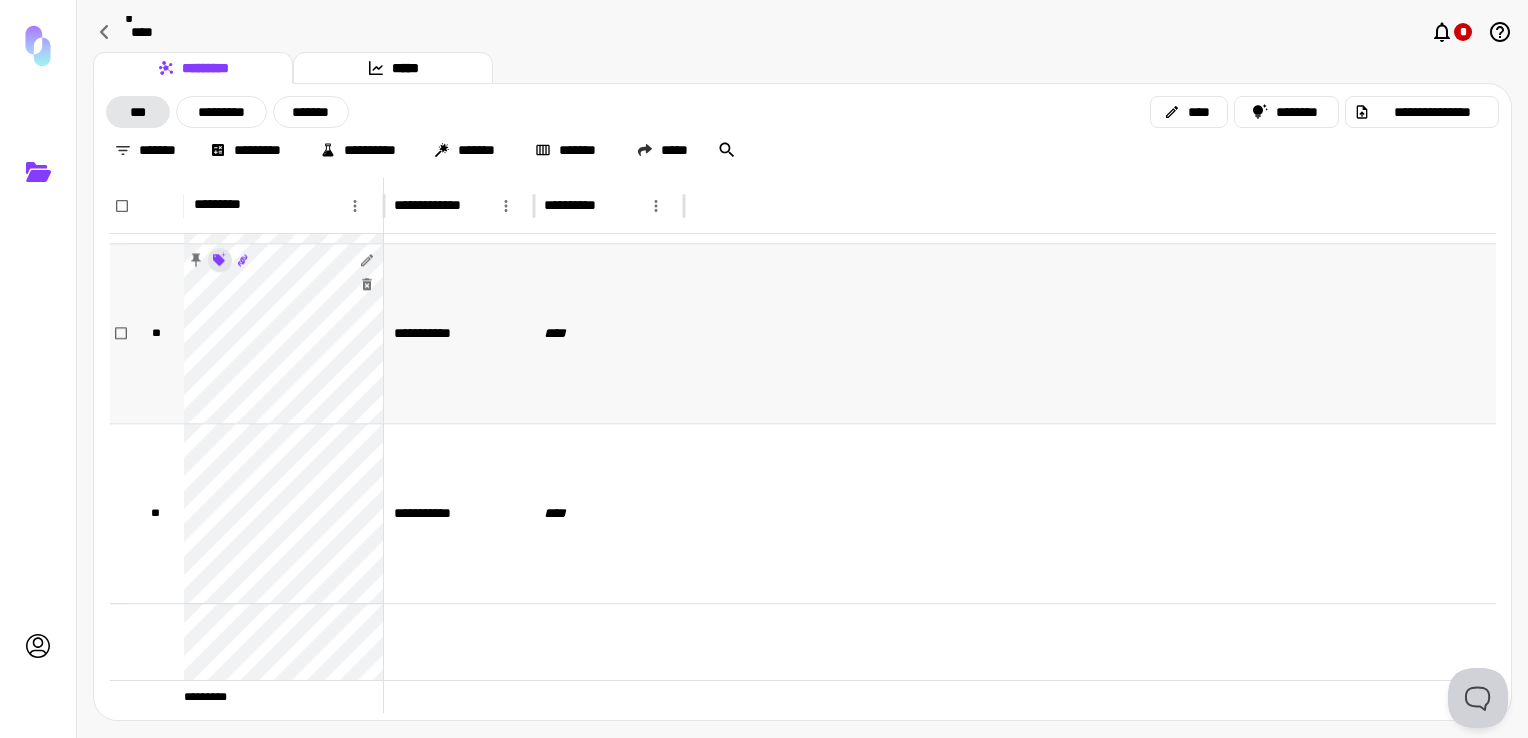 click on "**********" at bounding box center (764, 369) 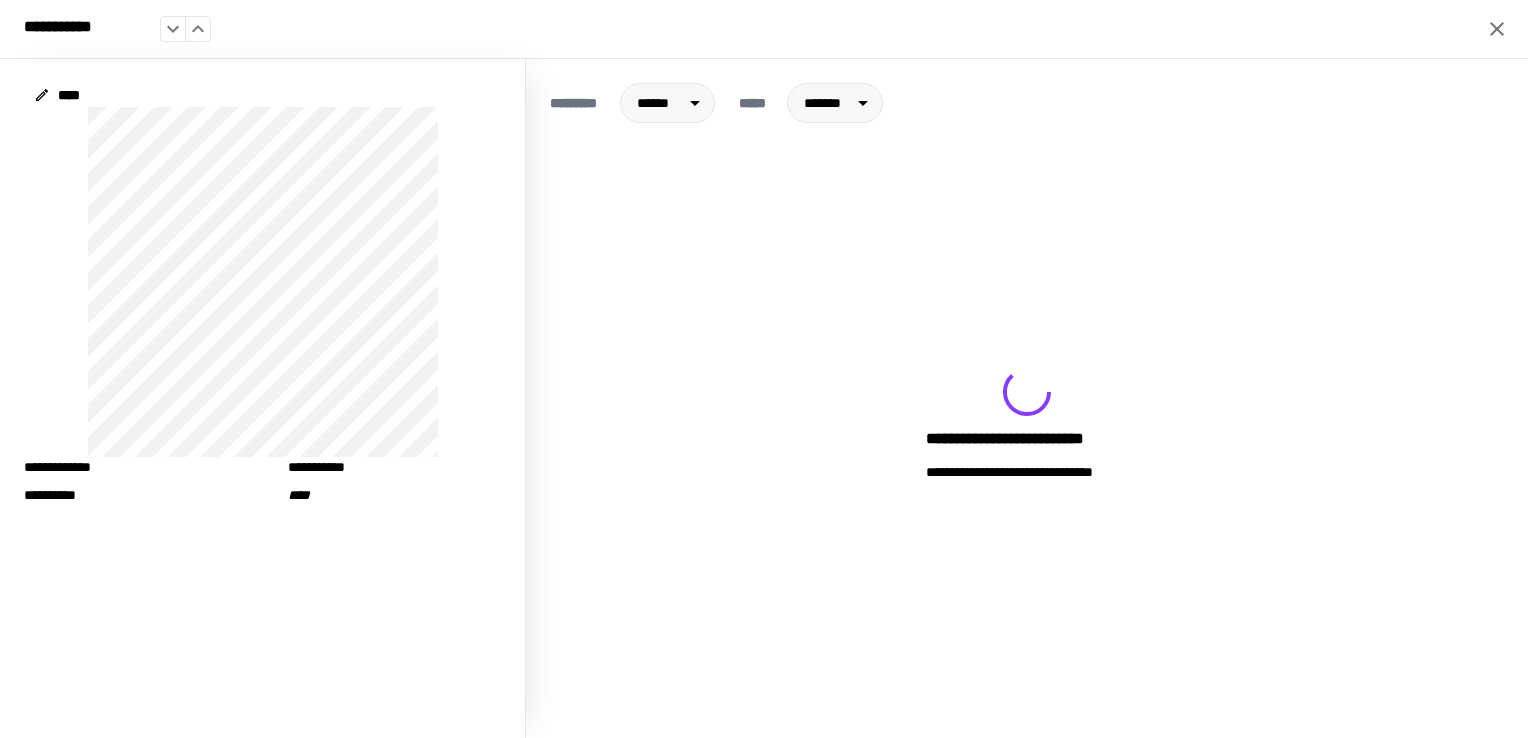 click 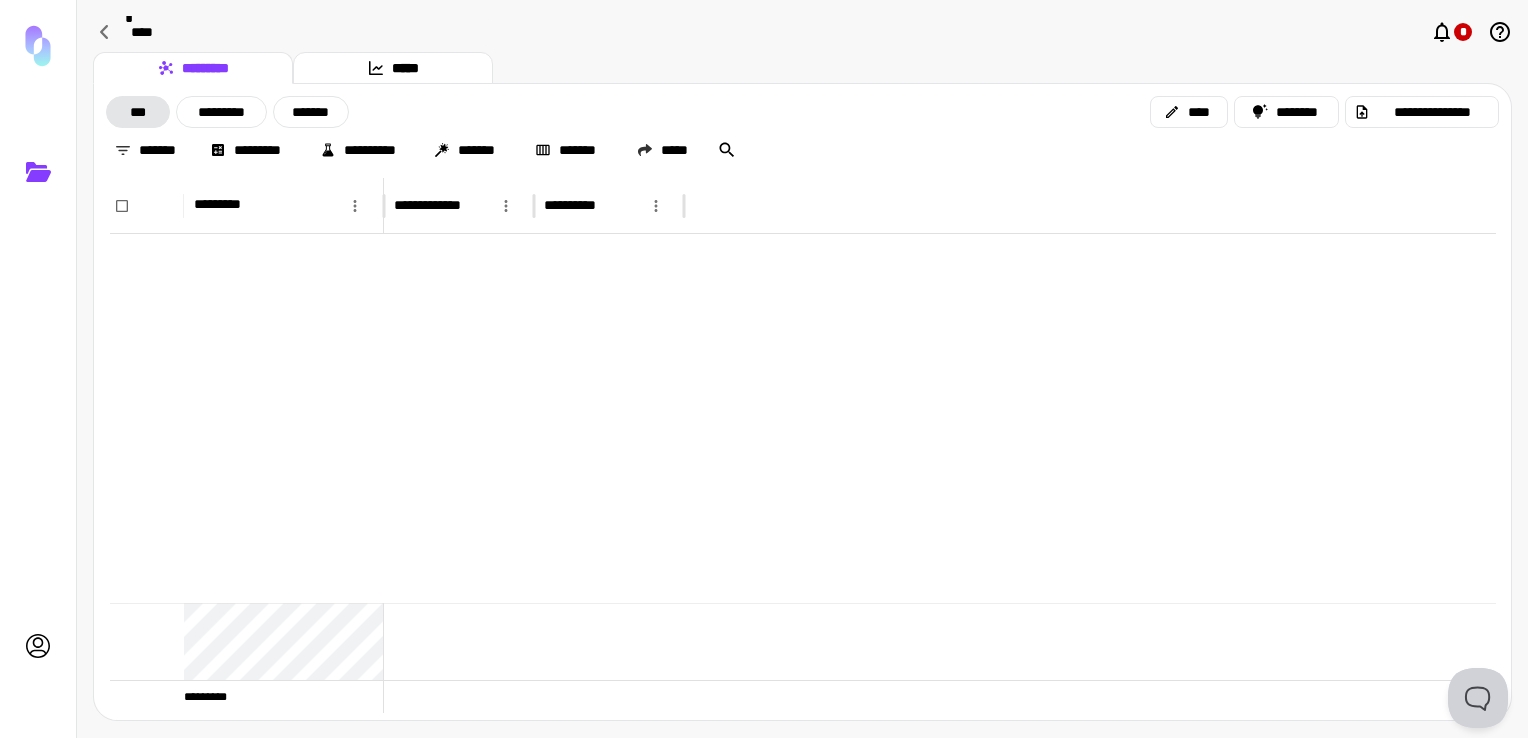 scroll, scrollTop: 4702, scrollLeft: 0, axis: vertical 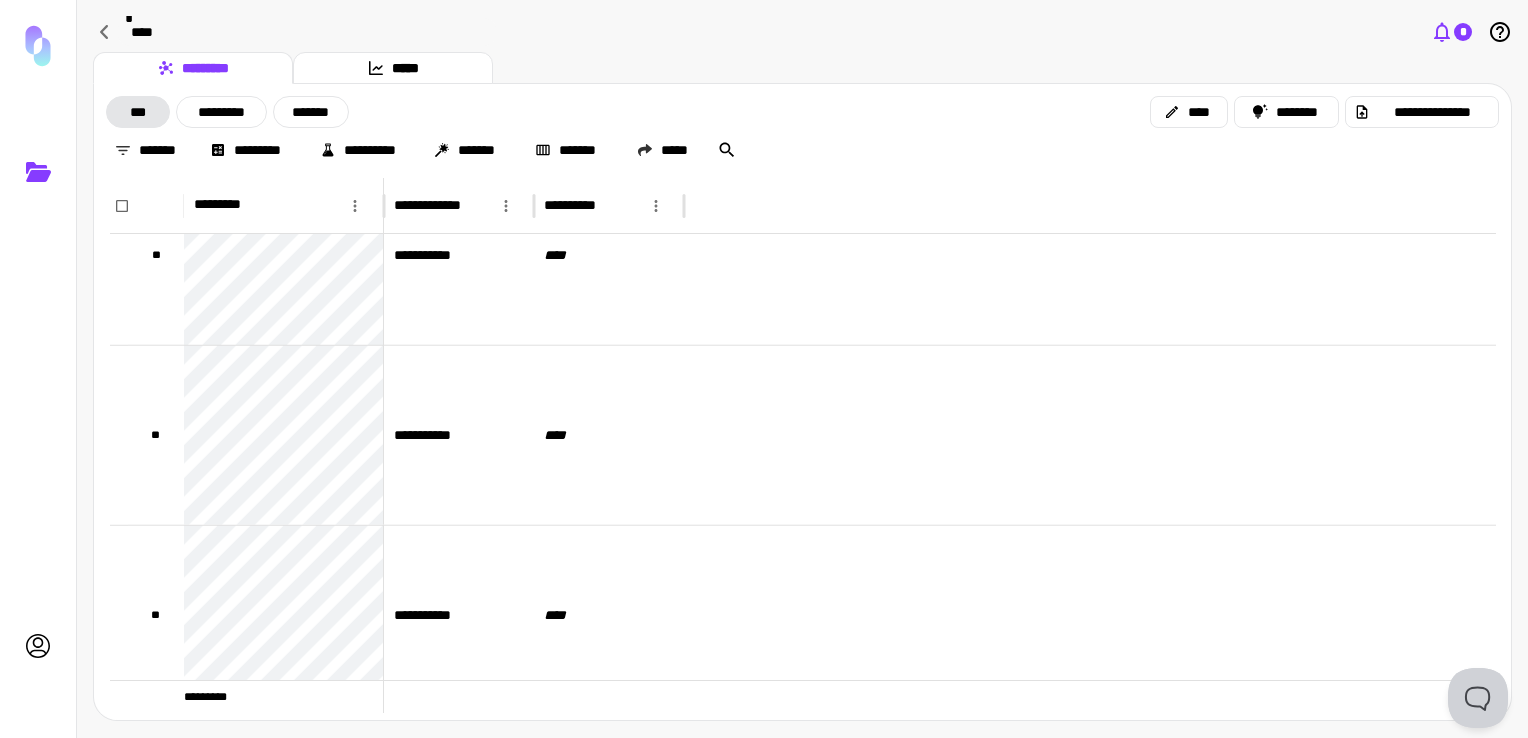 click on "*" at bounding box center [1463, 32] 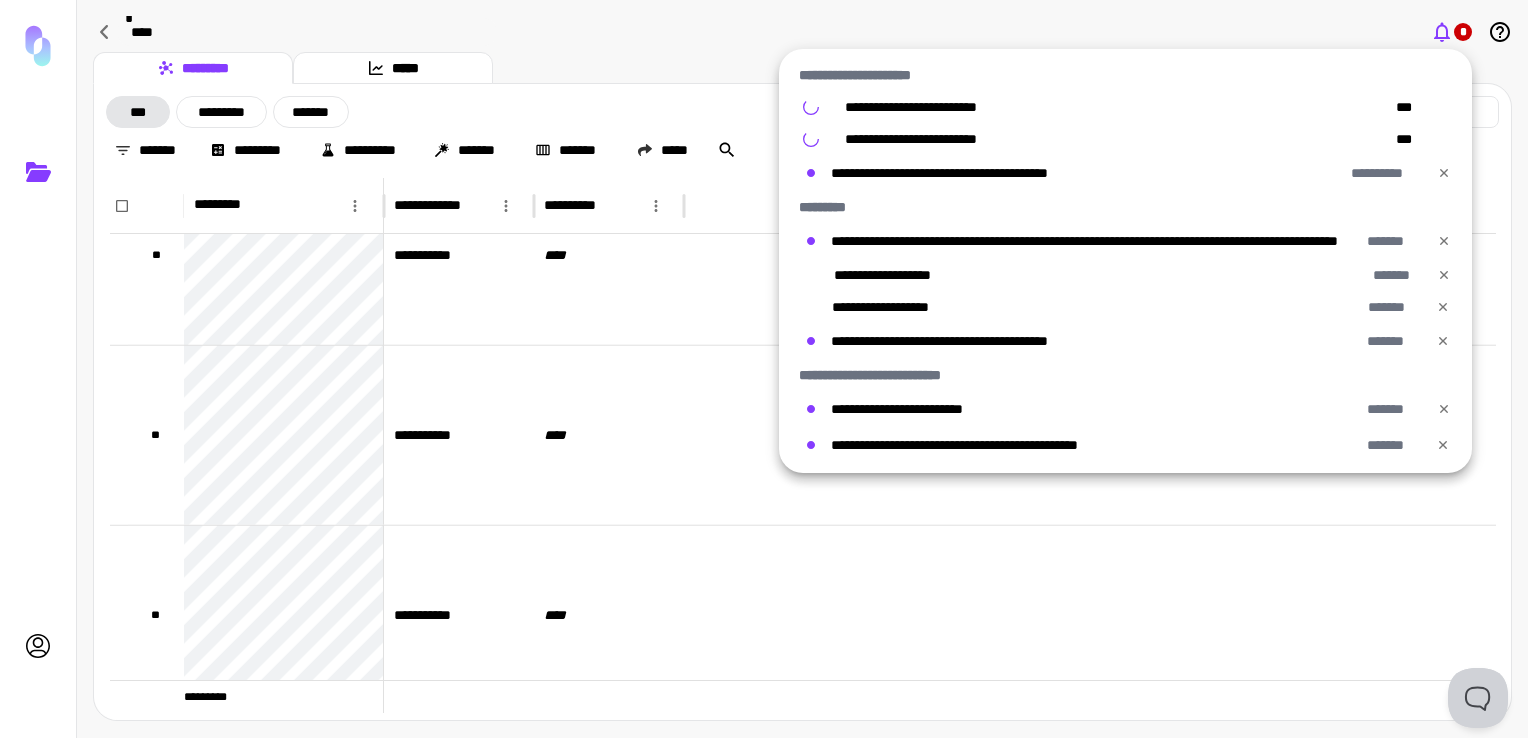click at bounding box center (764, 369) 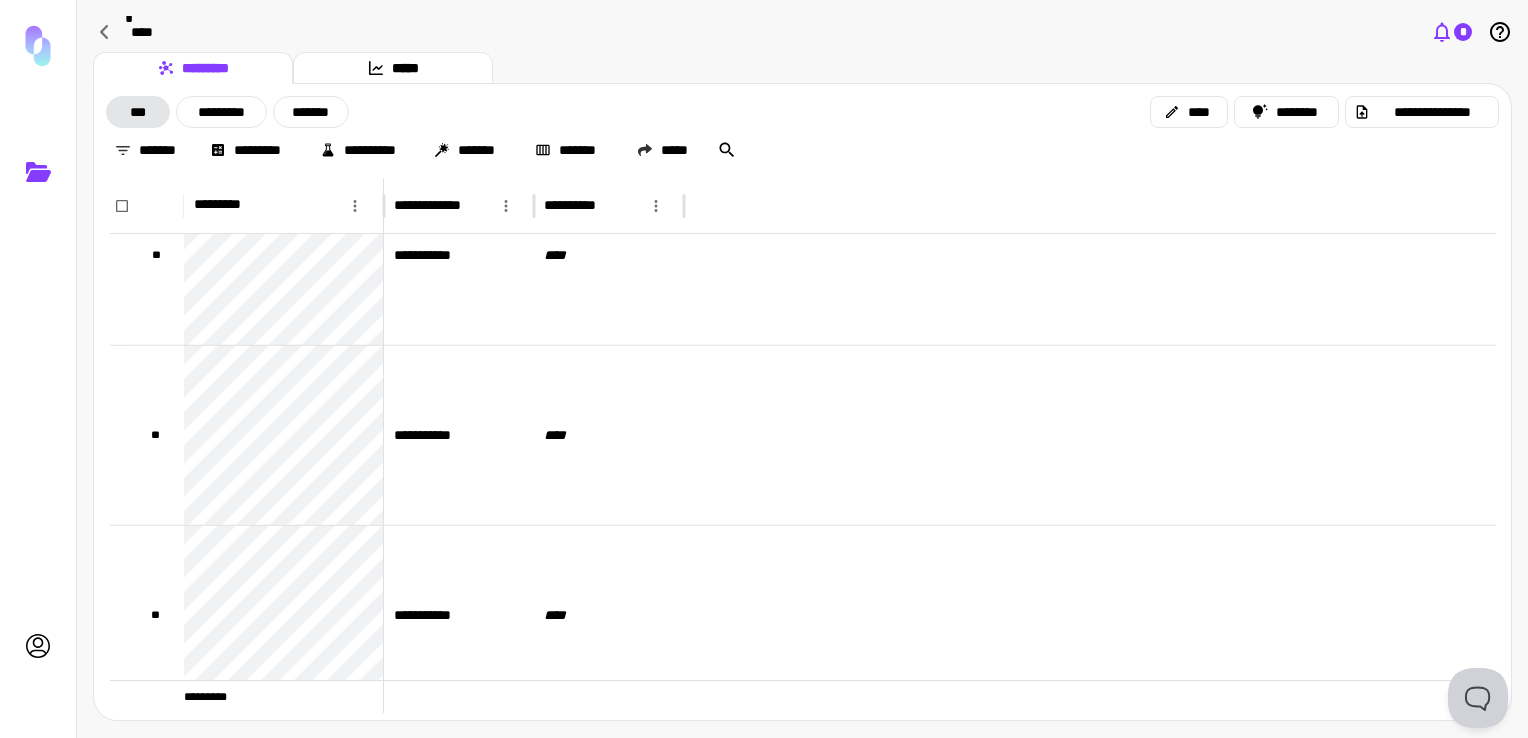 click 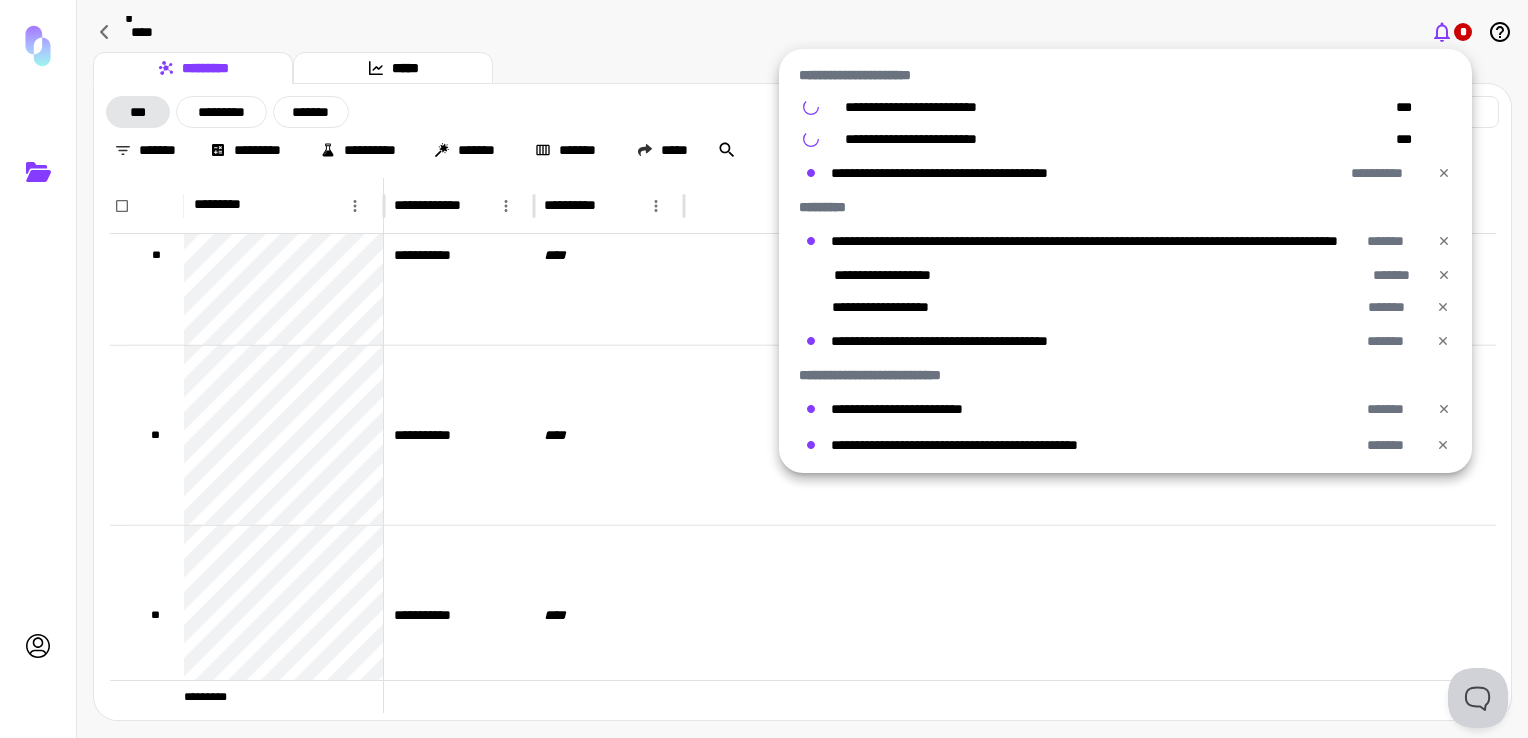 click at bounding box center (764, 369) 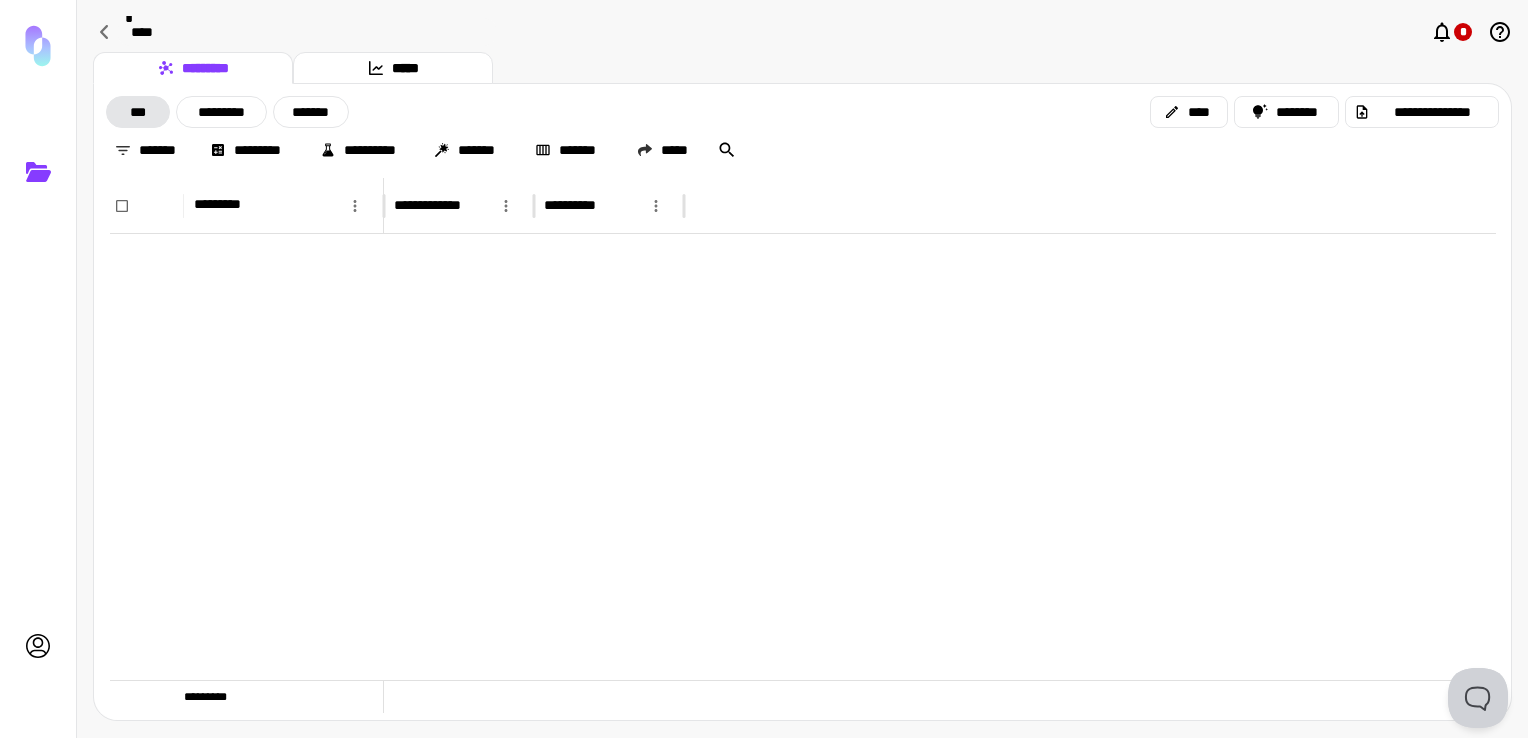 scroll, scrollTop: 2953, scrollLeft: 0, axis: vertical 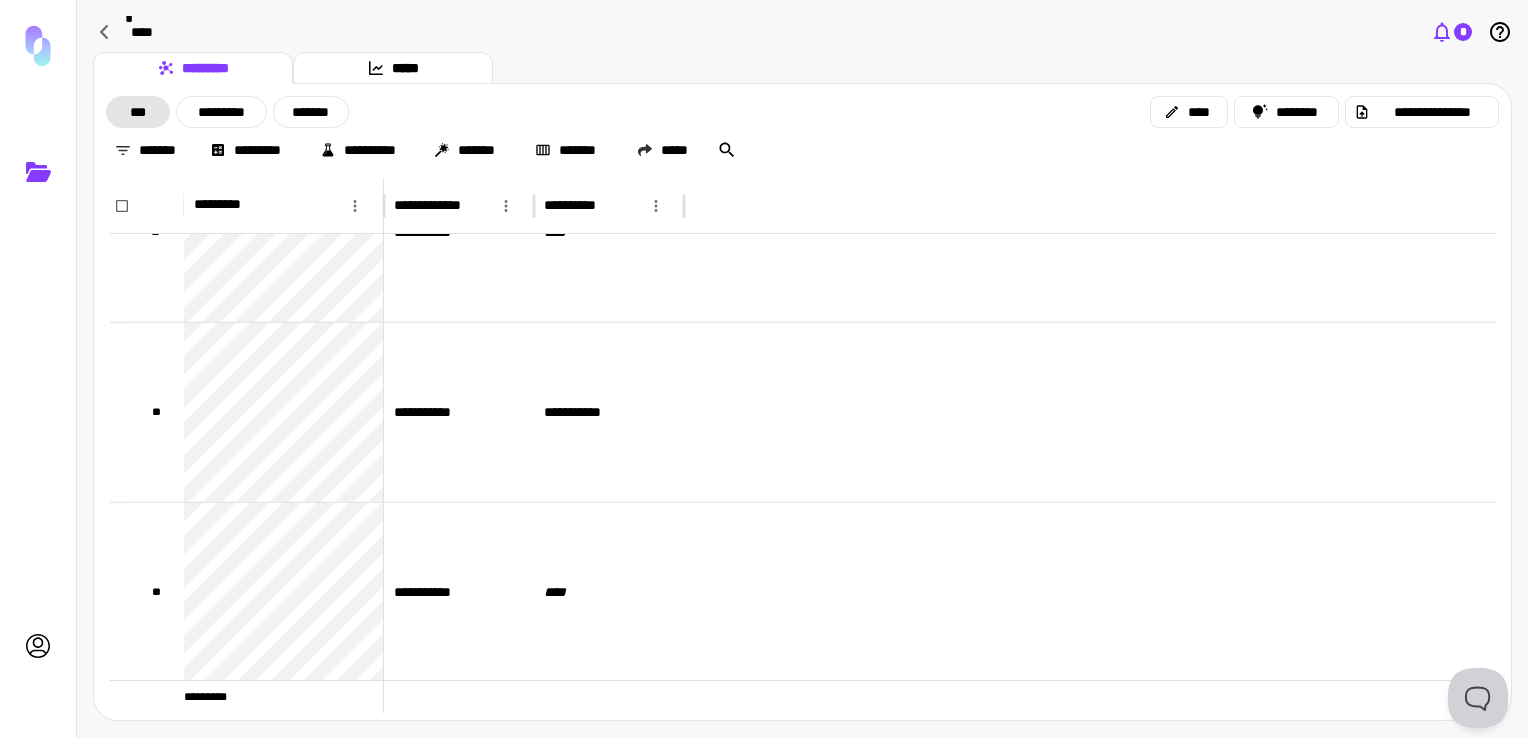click on "*" at bounding box center [1463, 32] 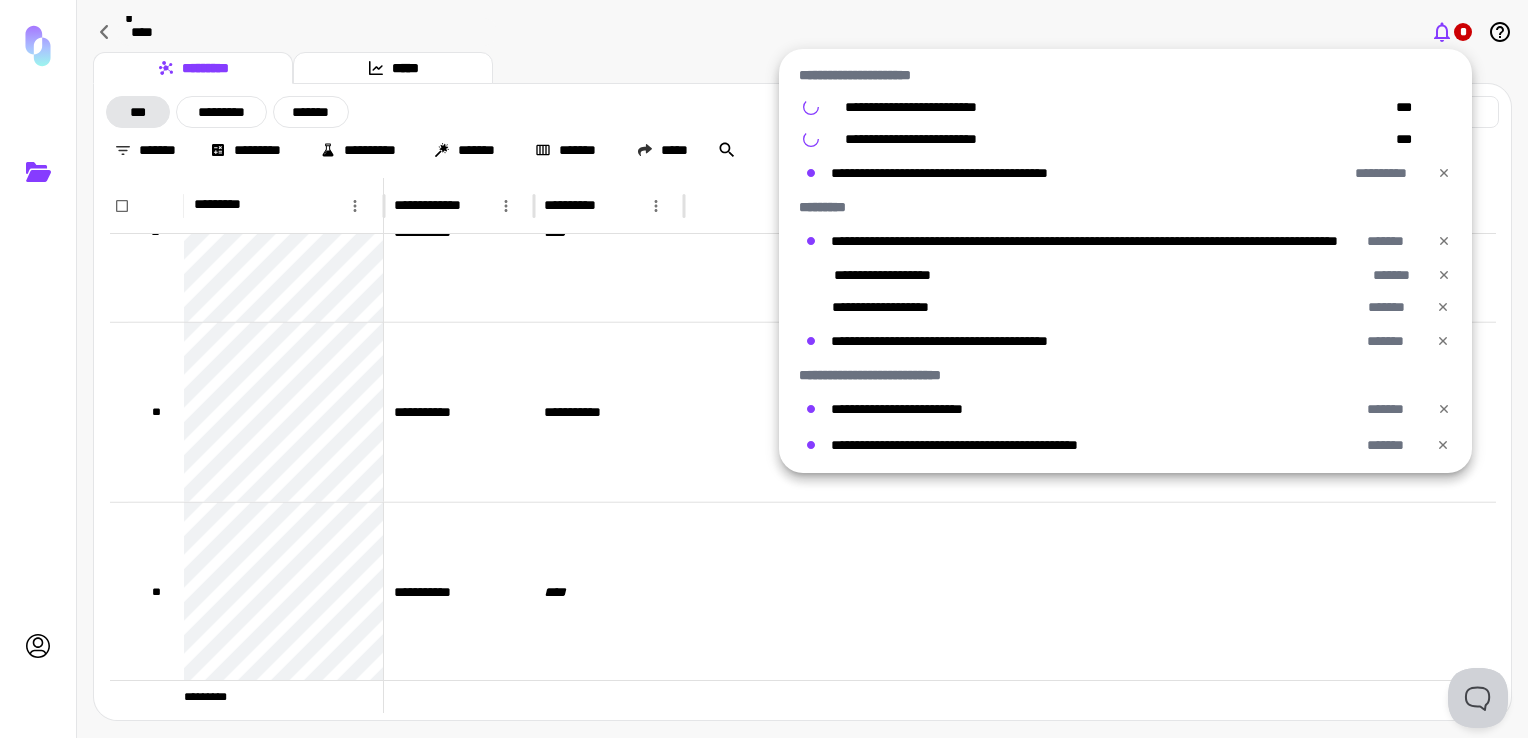 click at bounding box center [764, 369] 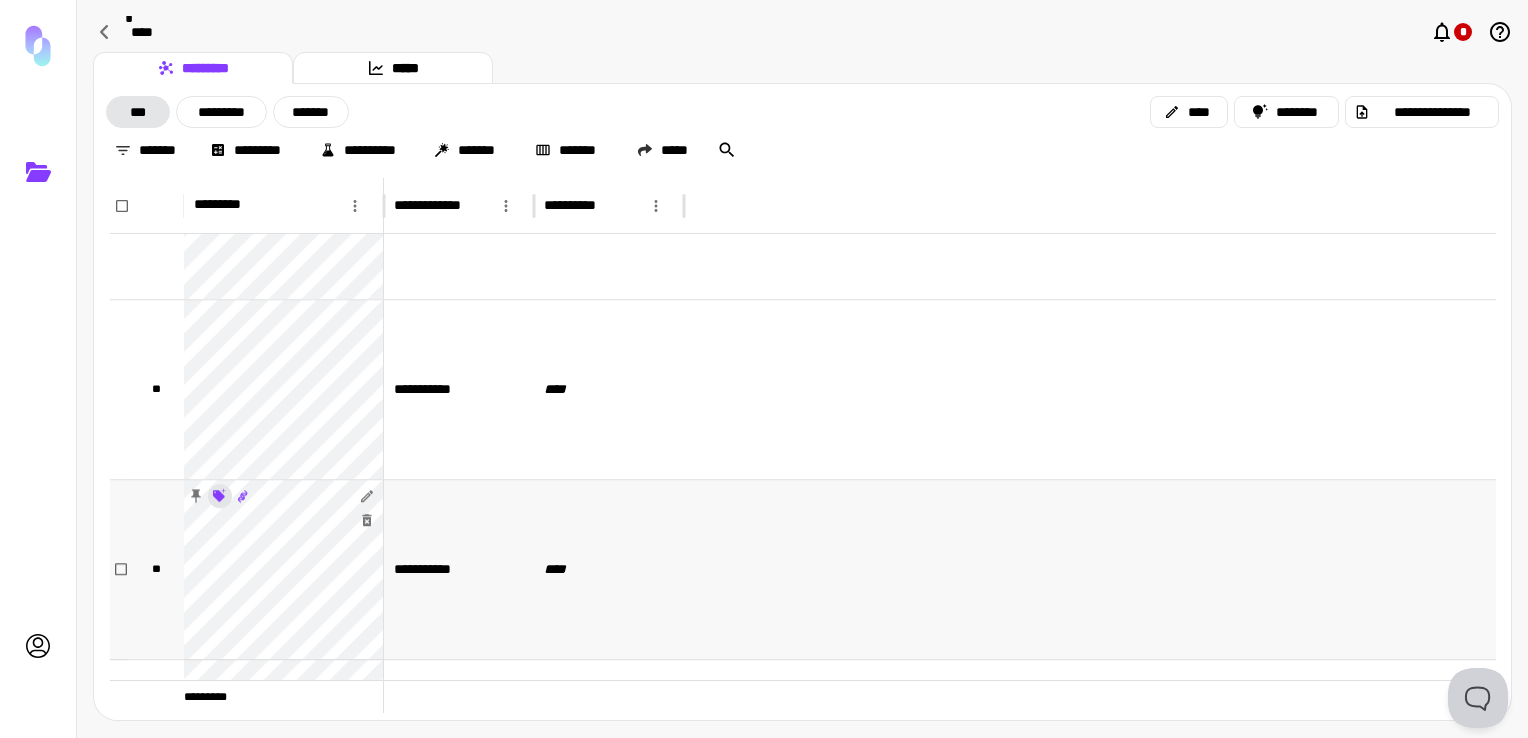 click on "**********" at bounding box center [764, 369] 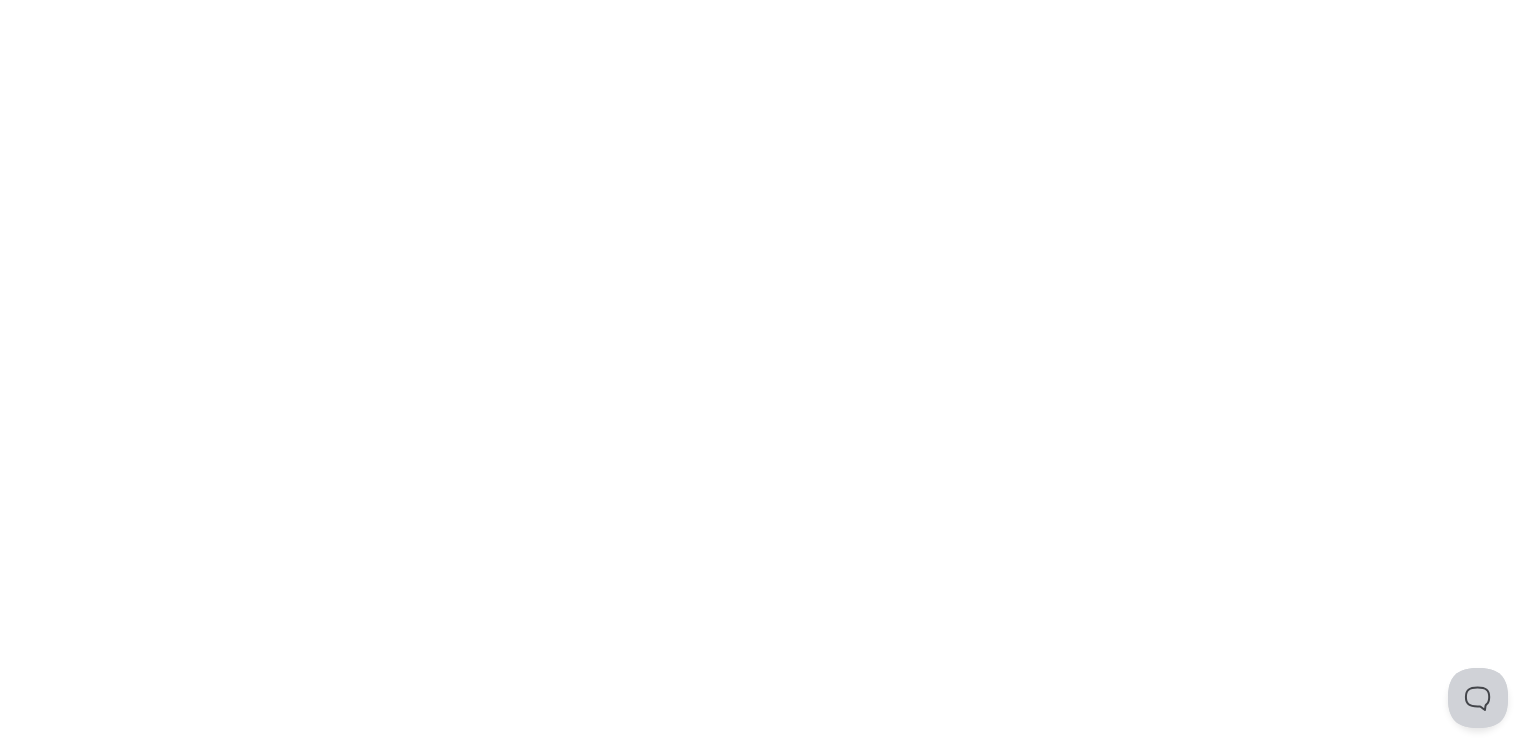 scroll, scrollTop: 0, scrollLeft: 0, axis: both 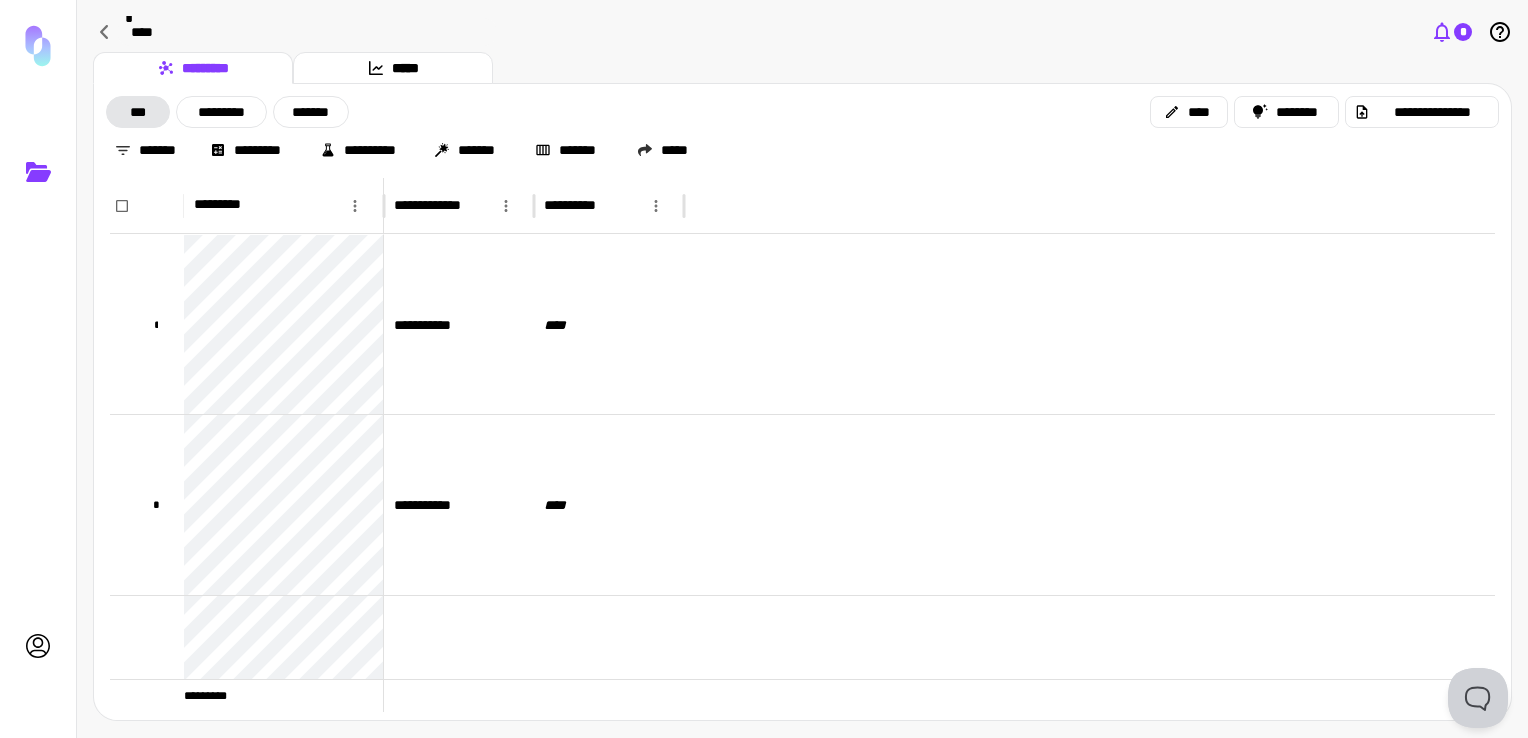 click 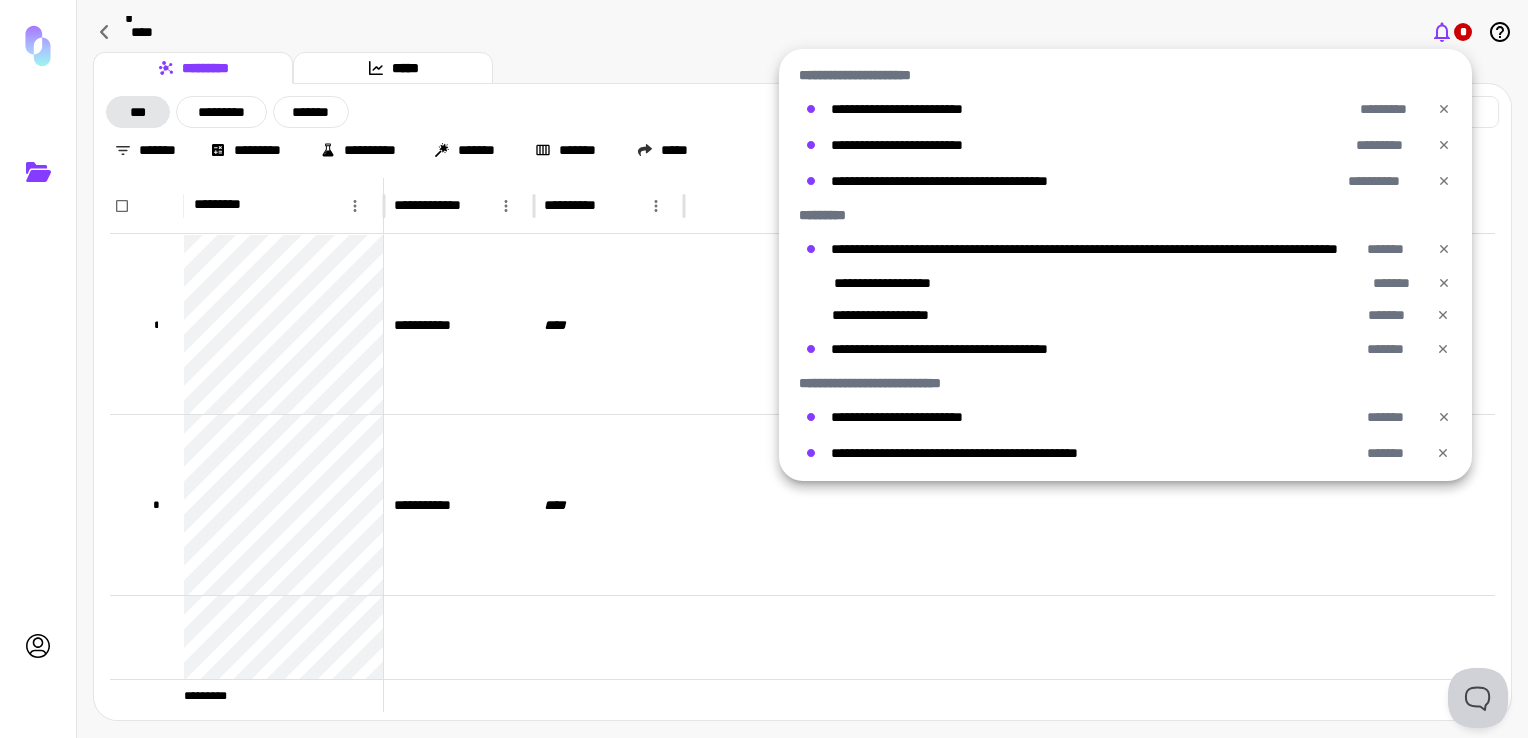 click at bounding box center (764, 369) 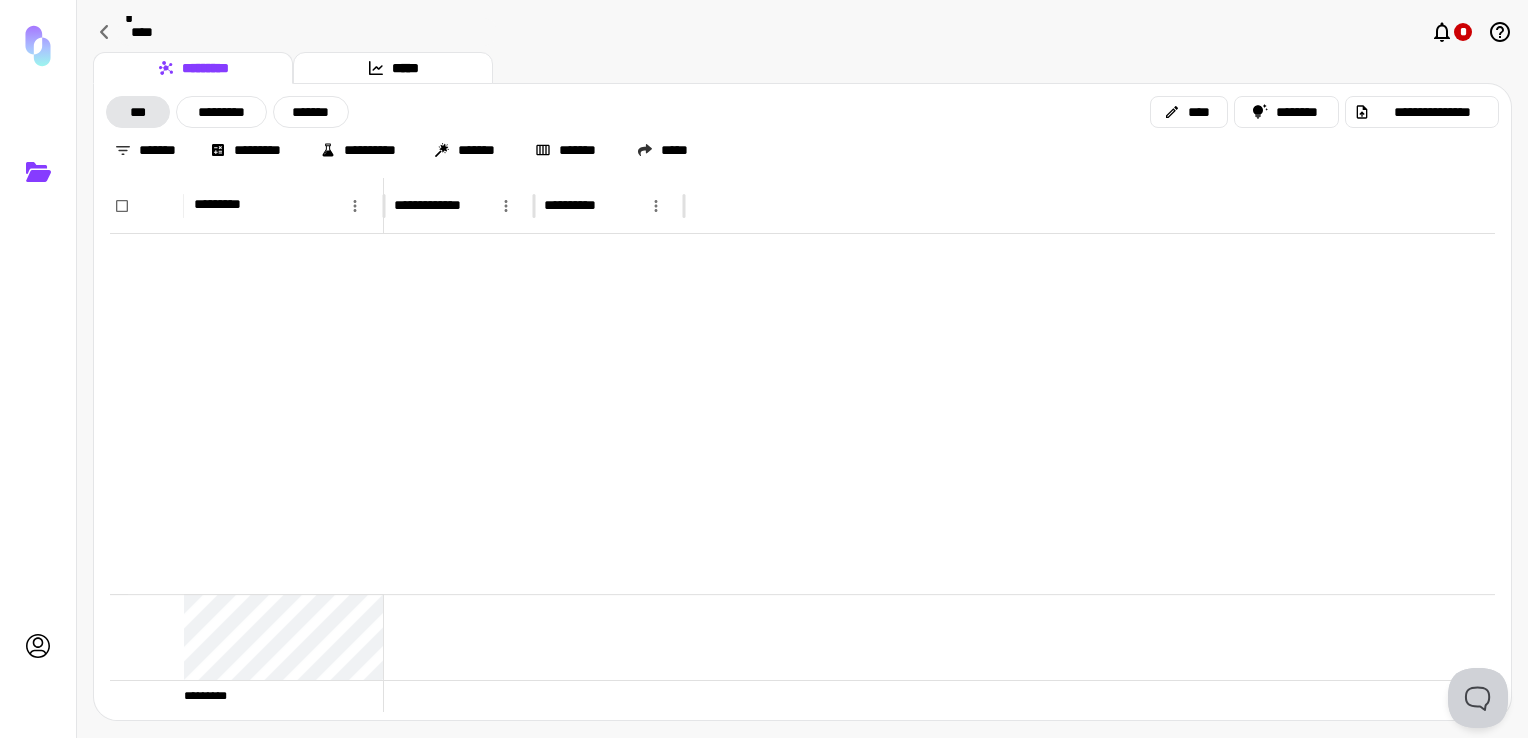 scroll, scrollTop: 380, scrollLeft: 0, axis: vertical 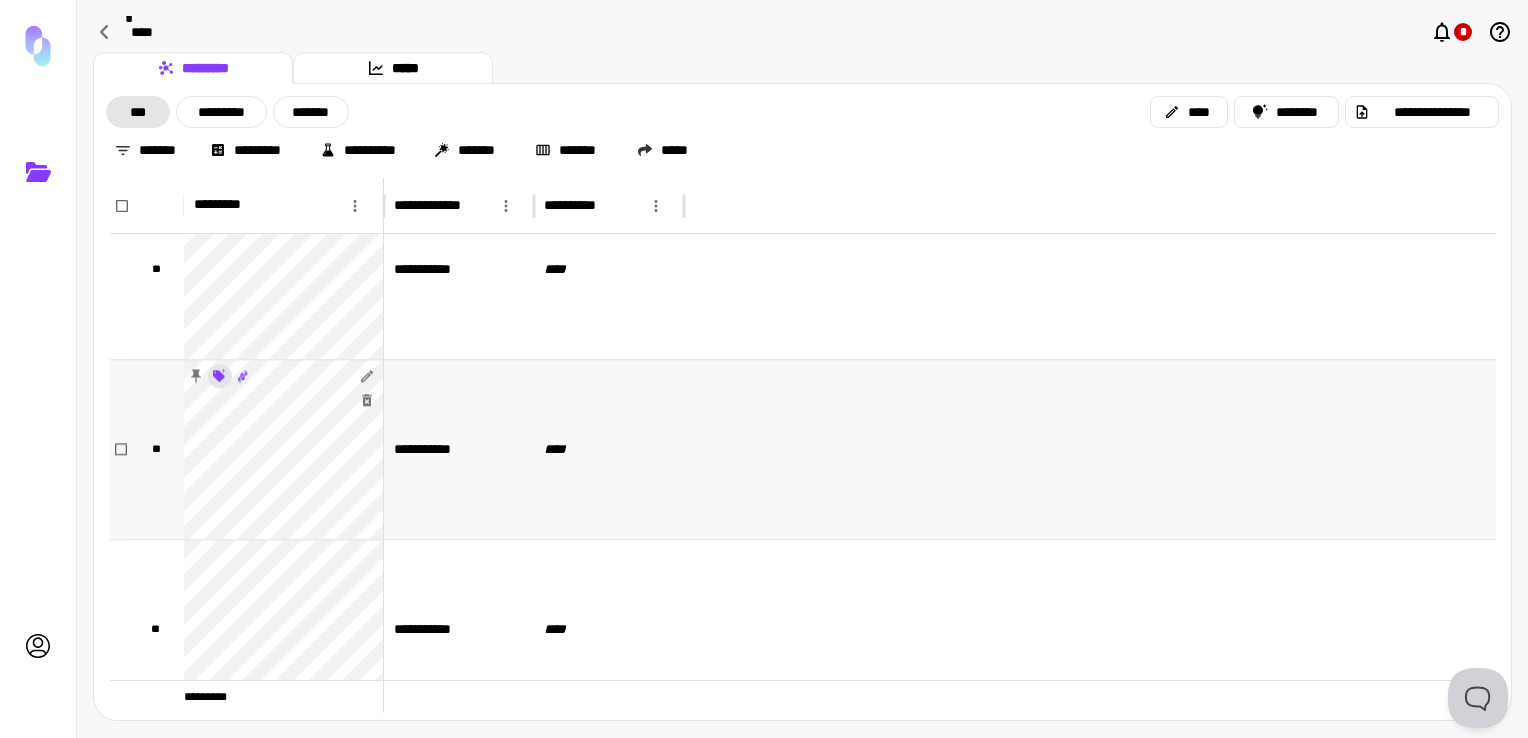 click on "**********" at bounding box center (764, 369) 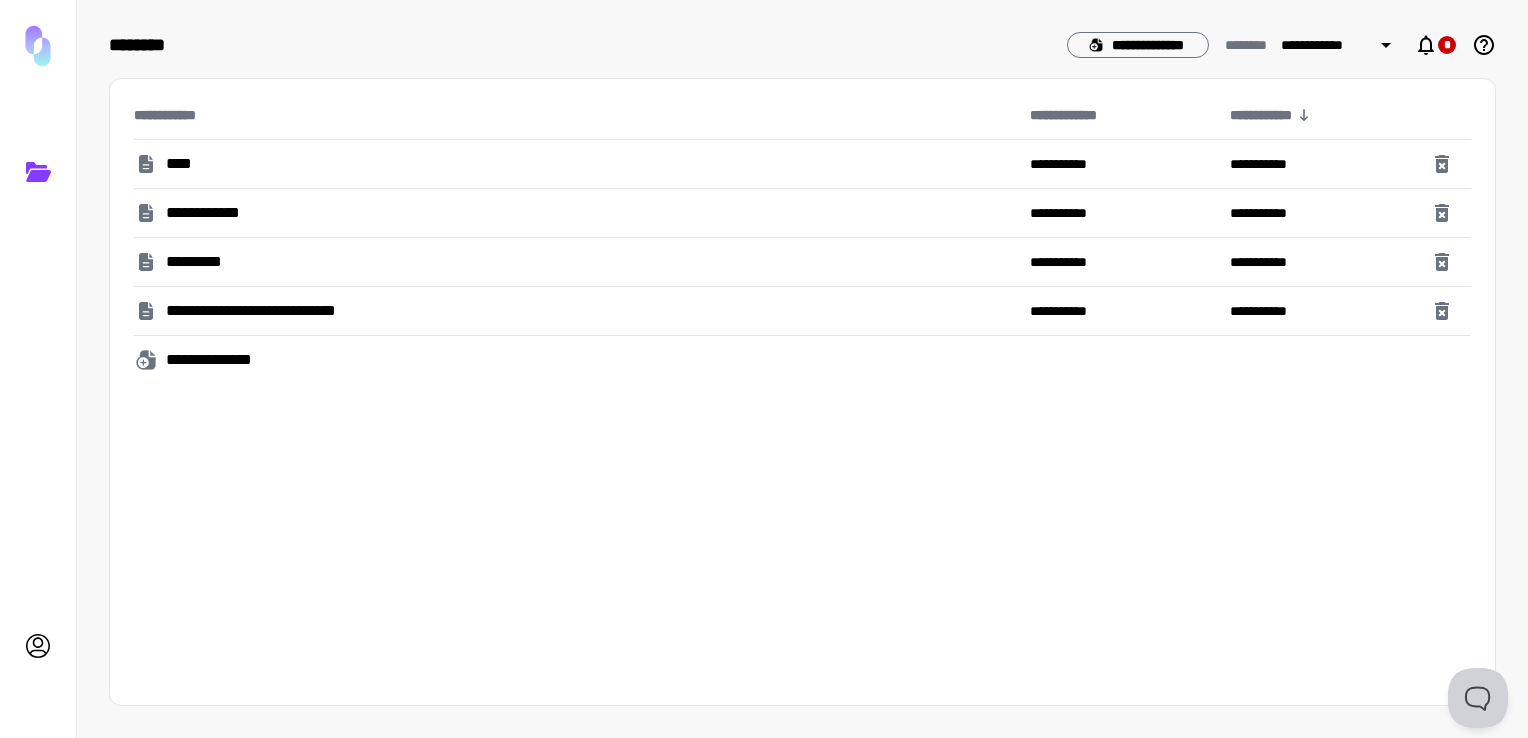 click at bounding box center (38, 46) 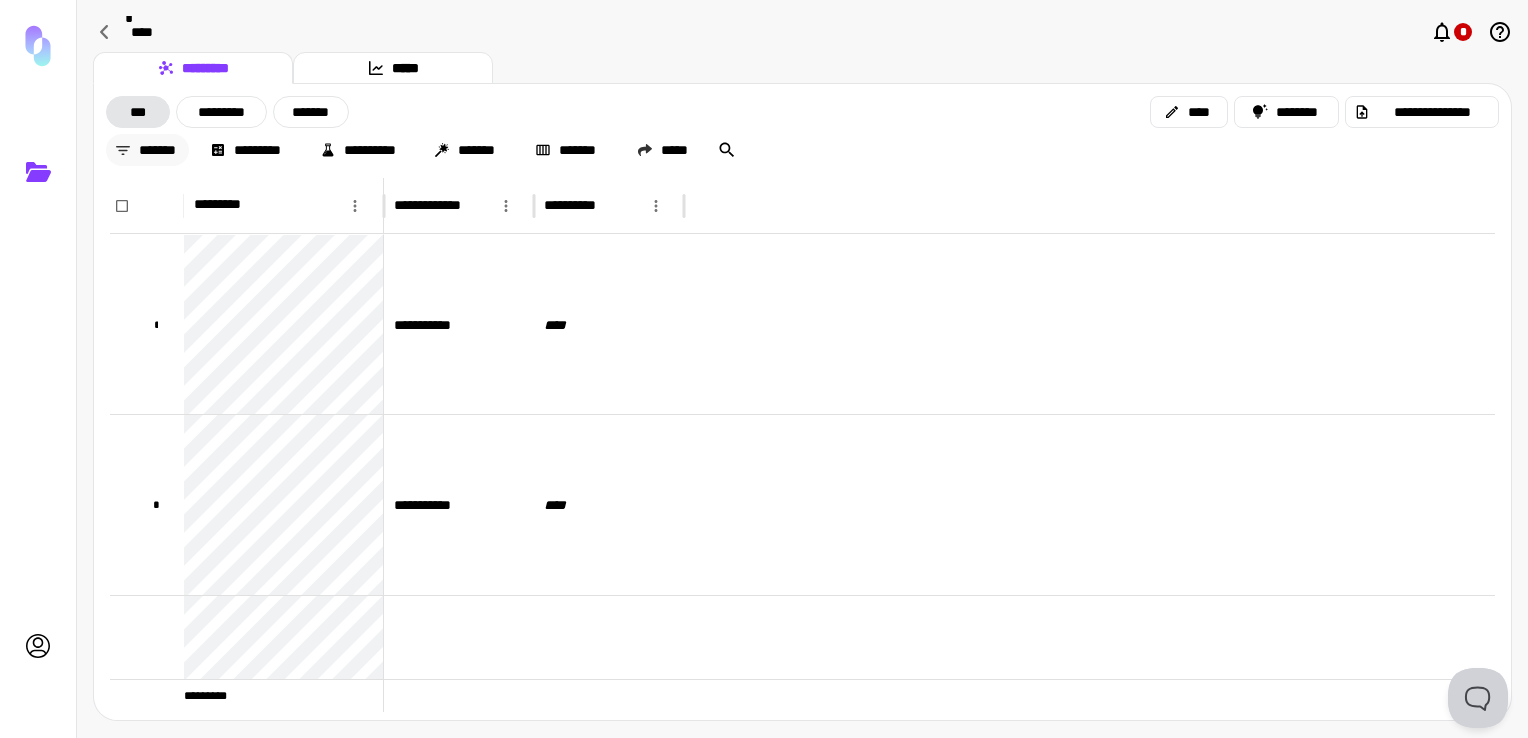 click on "*******" at bounding box center (147, 150) 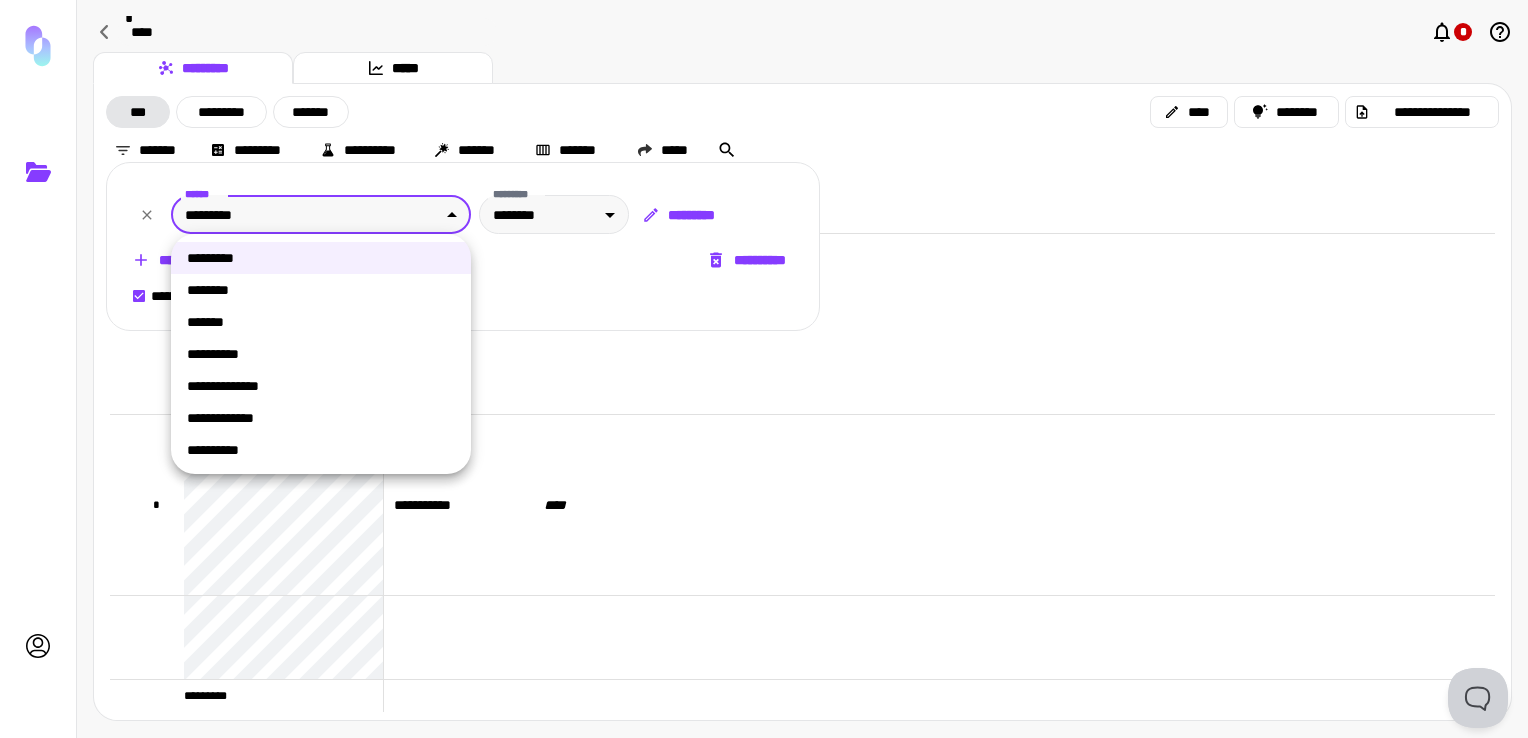 click on "**********" at bounding box center (764, 369) 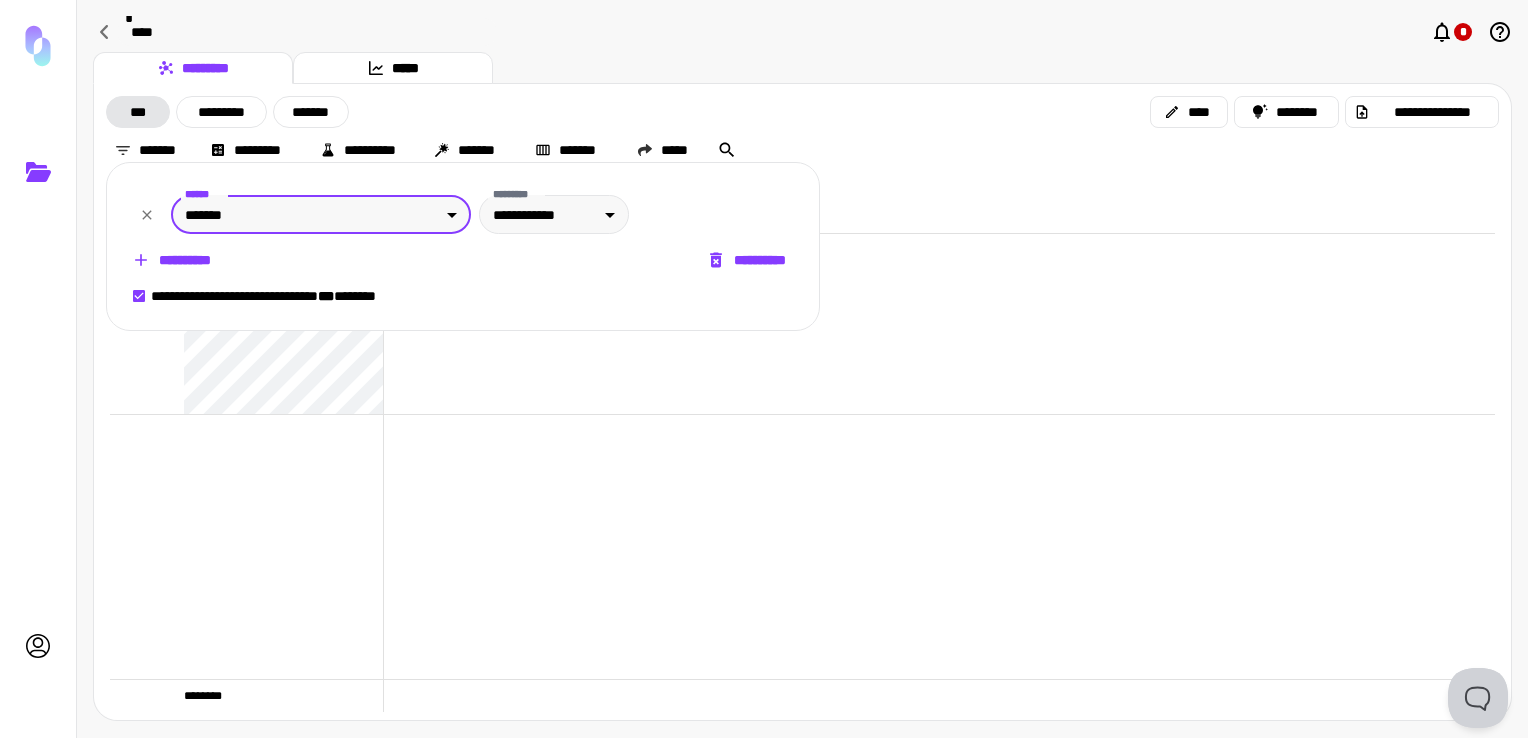 click at bounding box center (764, 369) 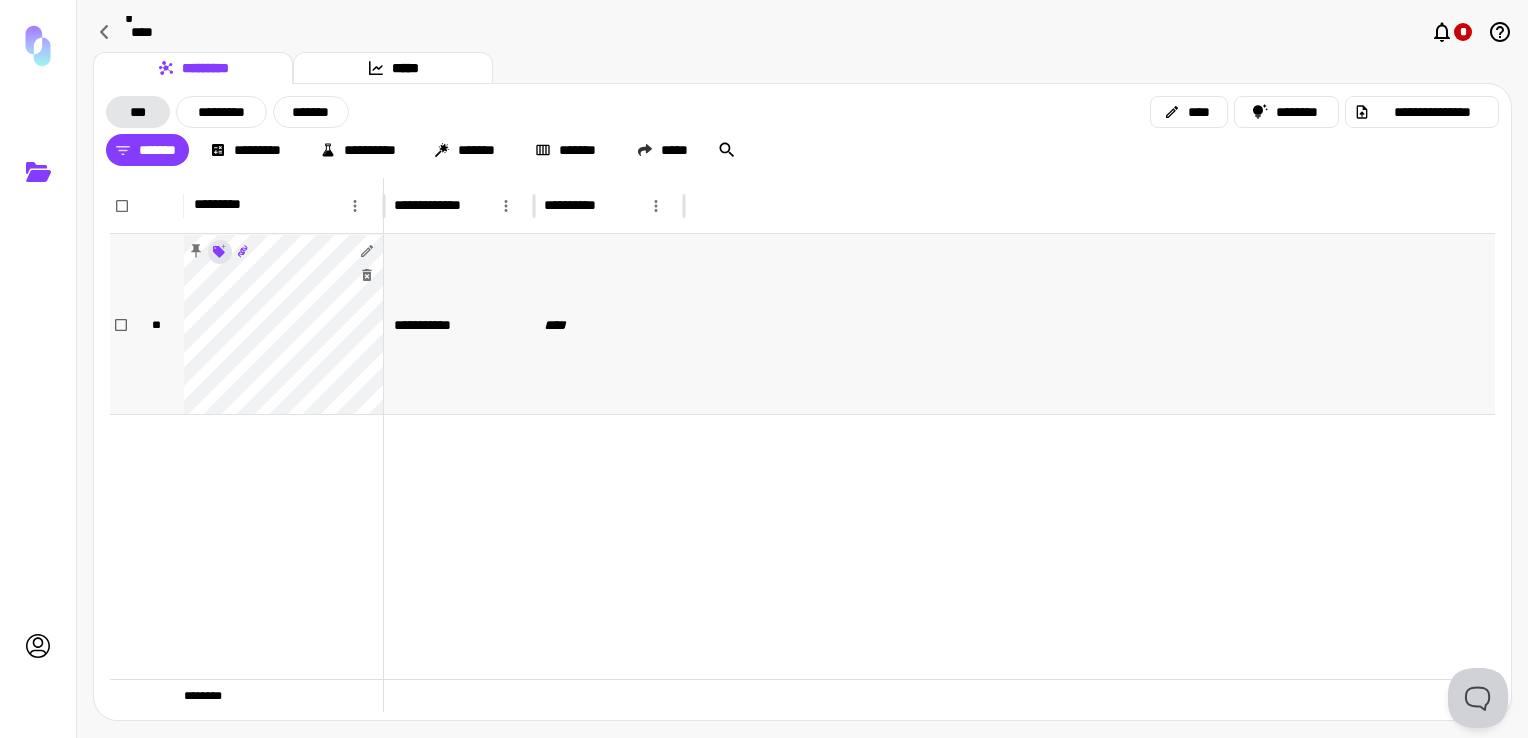 click on "**********" at bounding box center (764, 369) 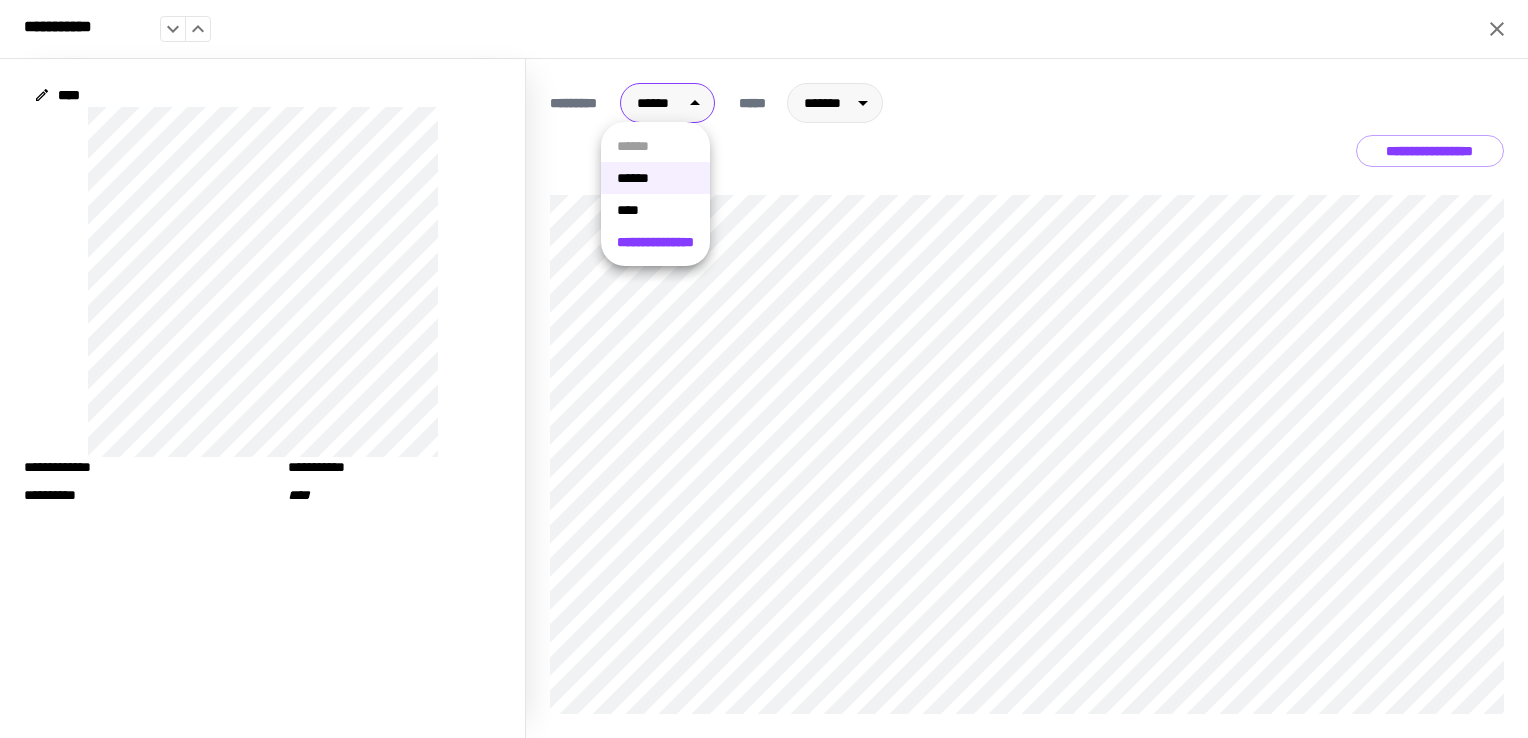 click on "**********" at bounding box center (764, 369) 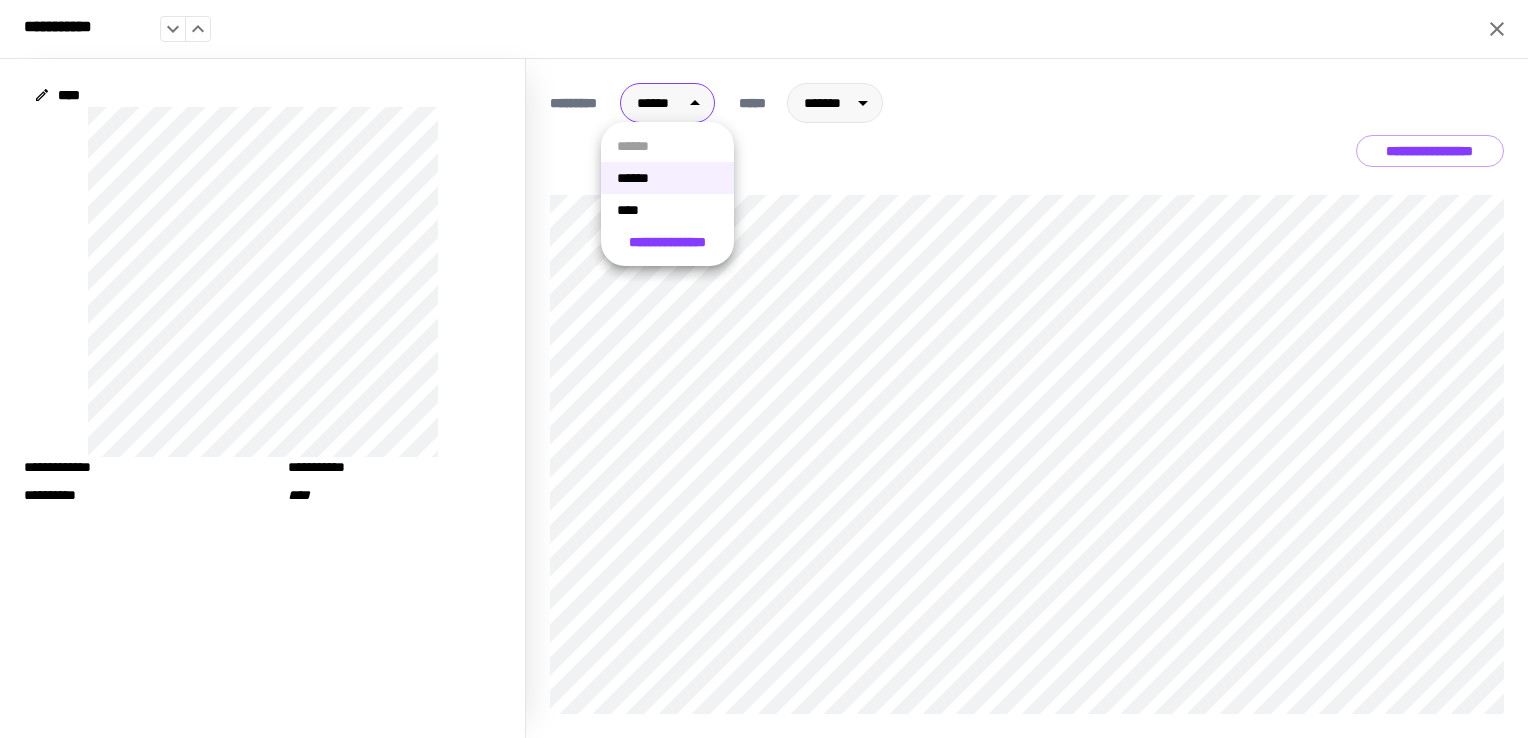 click on "****" at bounding box center (667, 210) 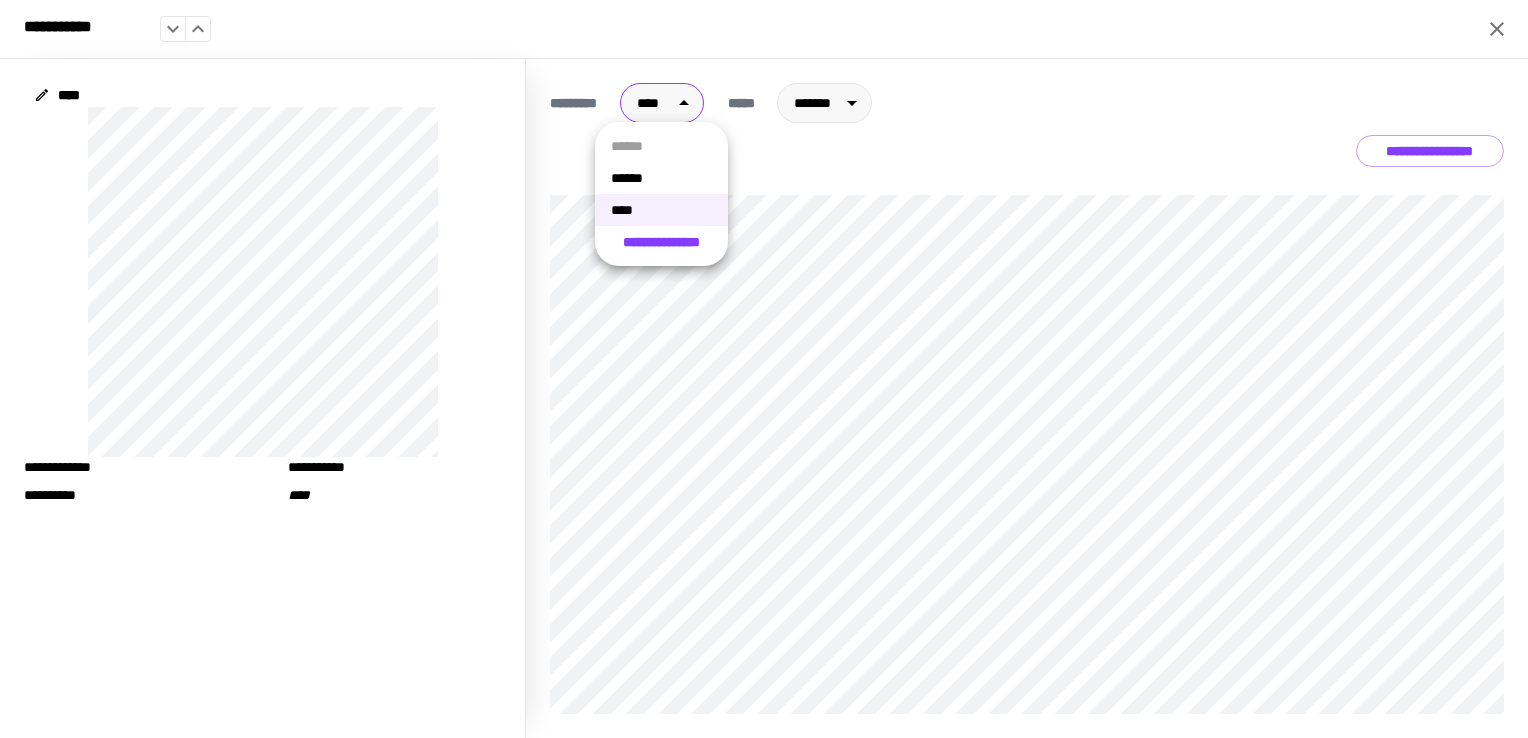 click on "**********" at bounding box center (764, 369) 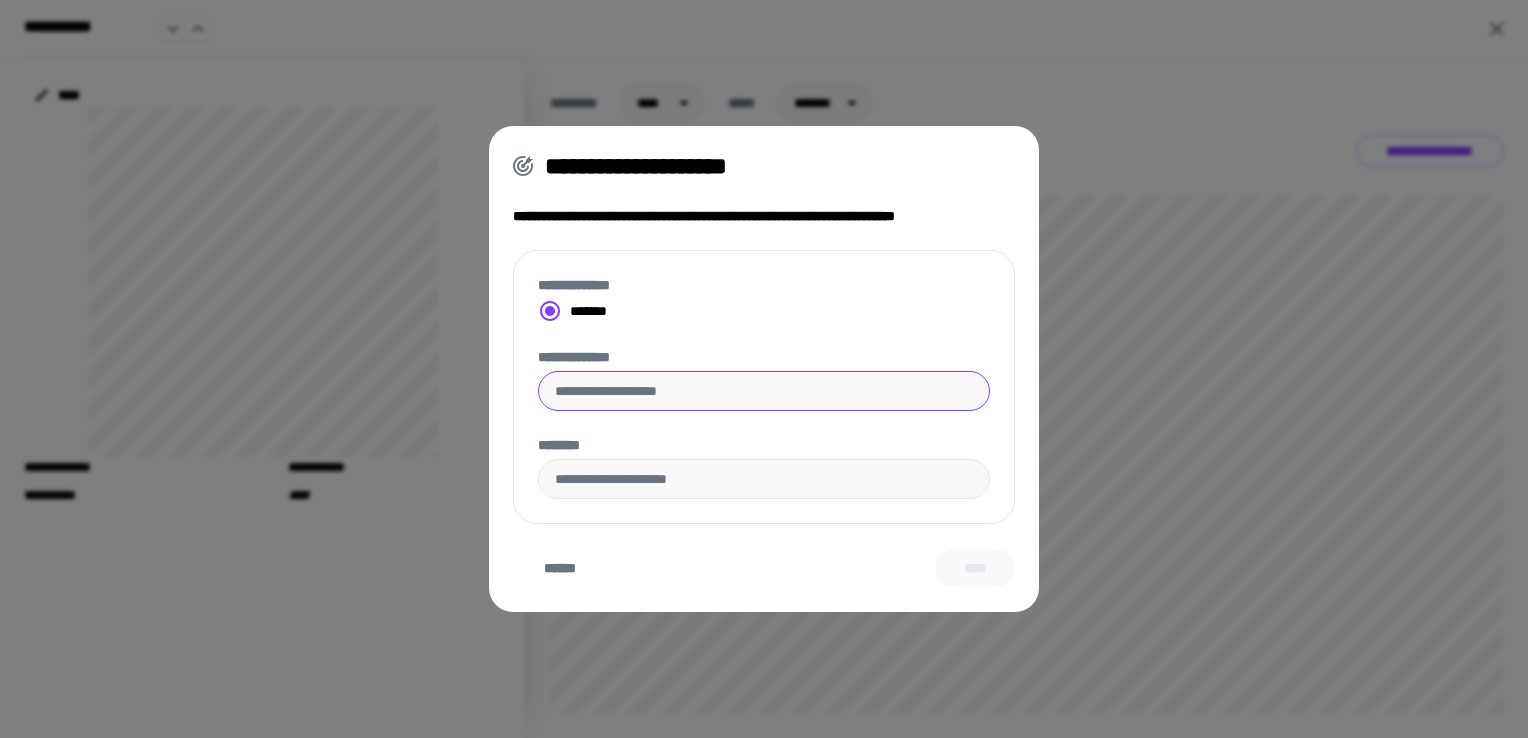 drag, startPoint x: 673, startPoint y: 240, endPoint x: 644, endPoint y: 392, distance: 154.74171 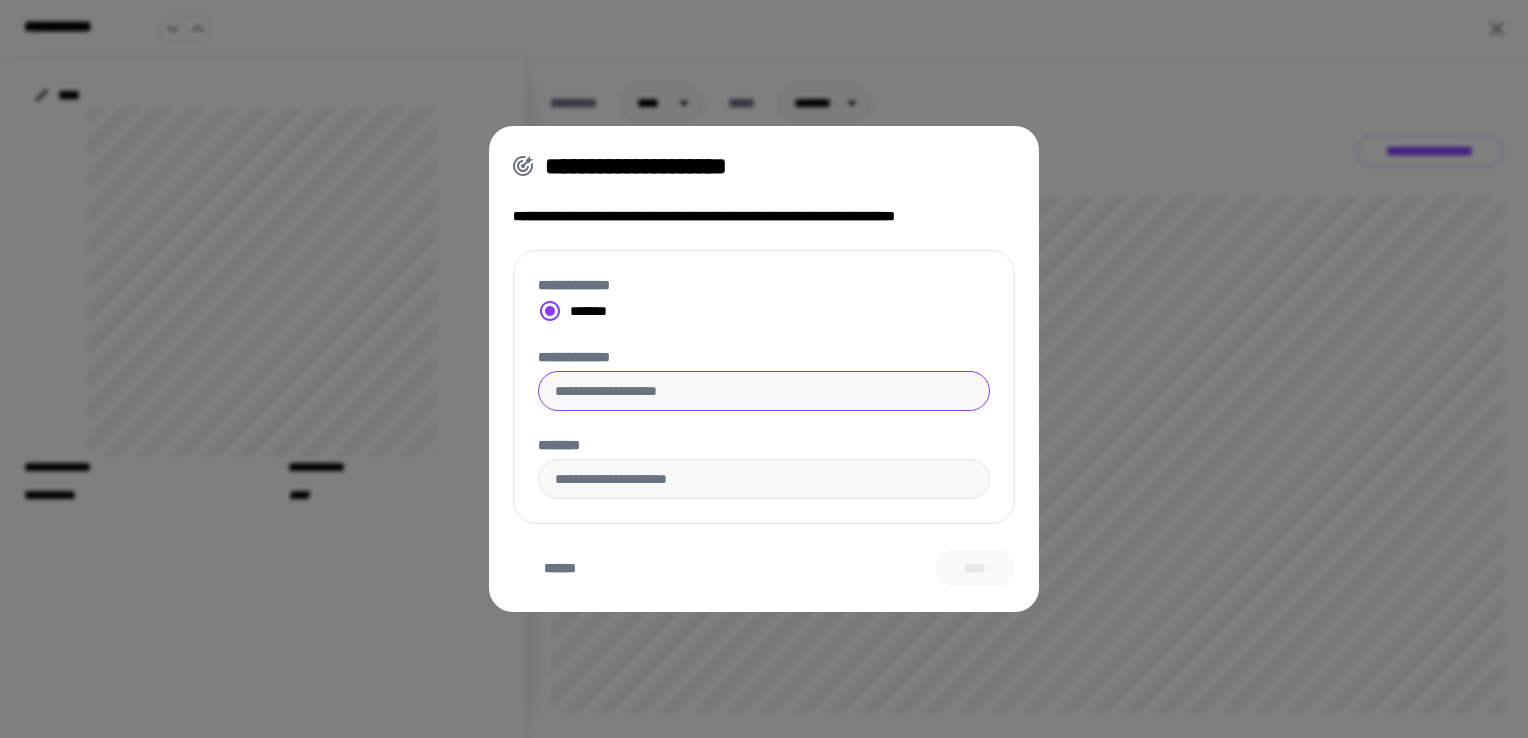 click on "**********" at bounding box center [764, 391] 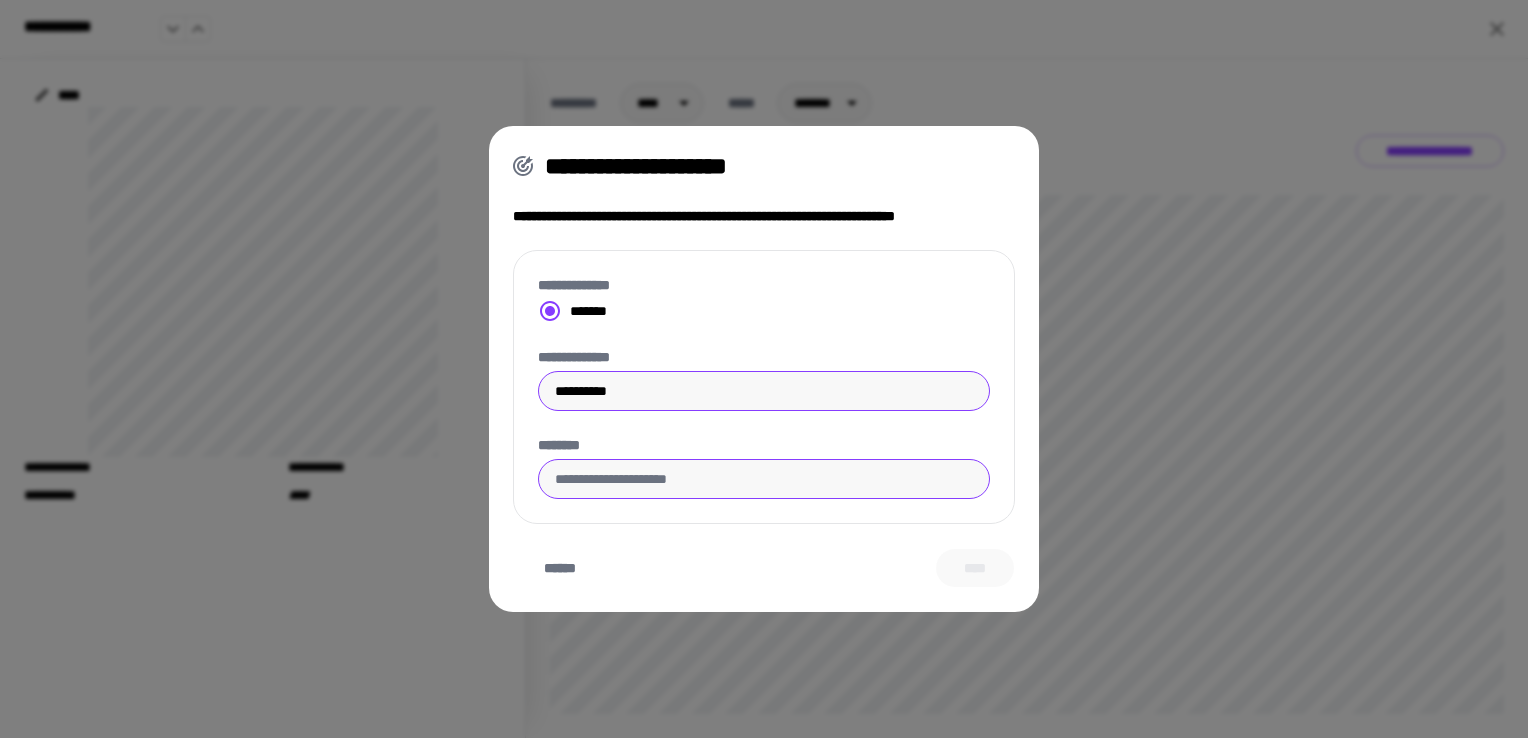 type on "**********" 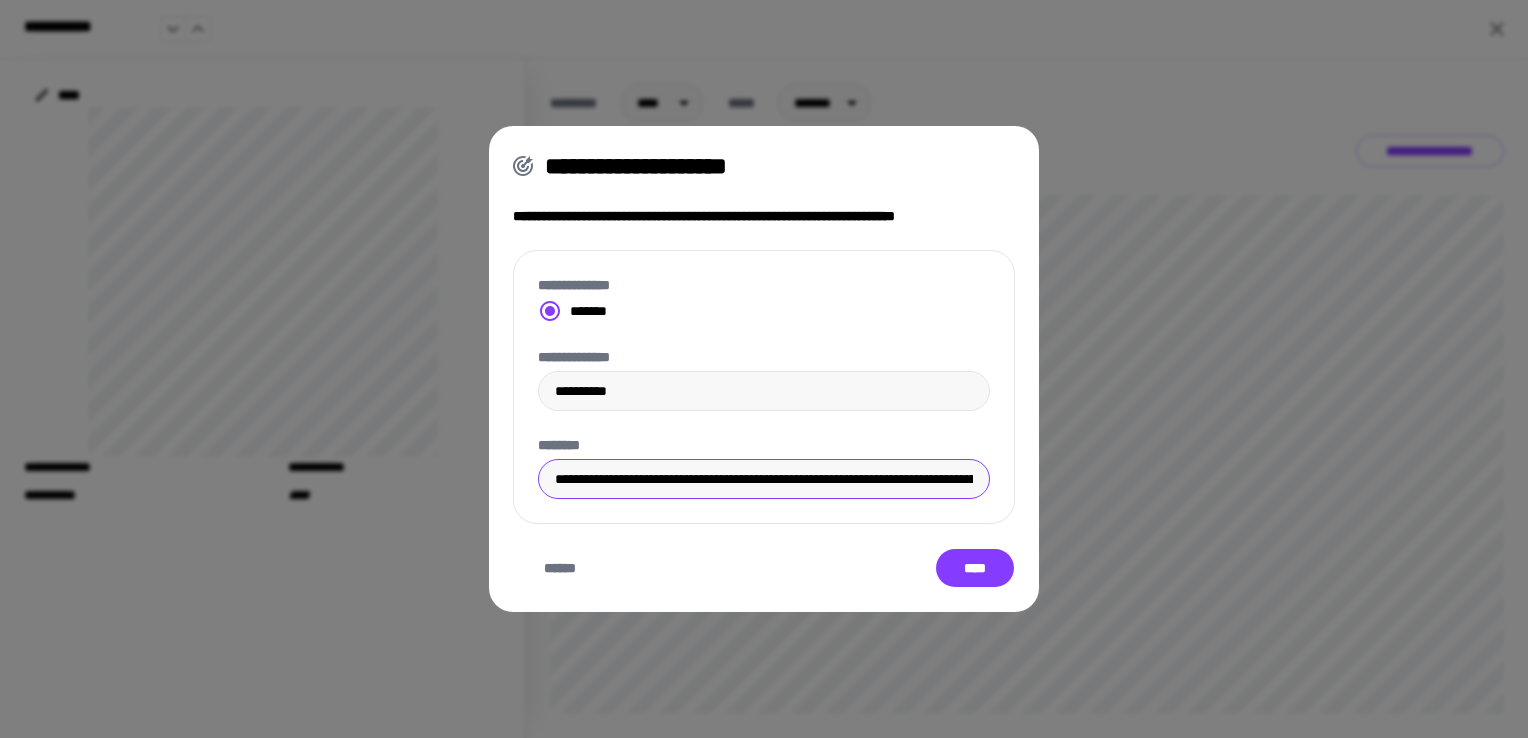 click on "**********" at bounding box center (764, 479) 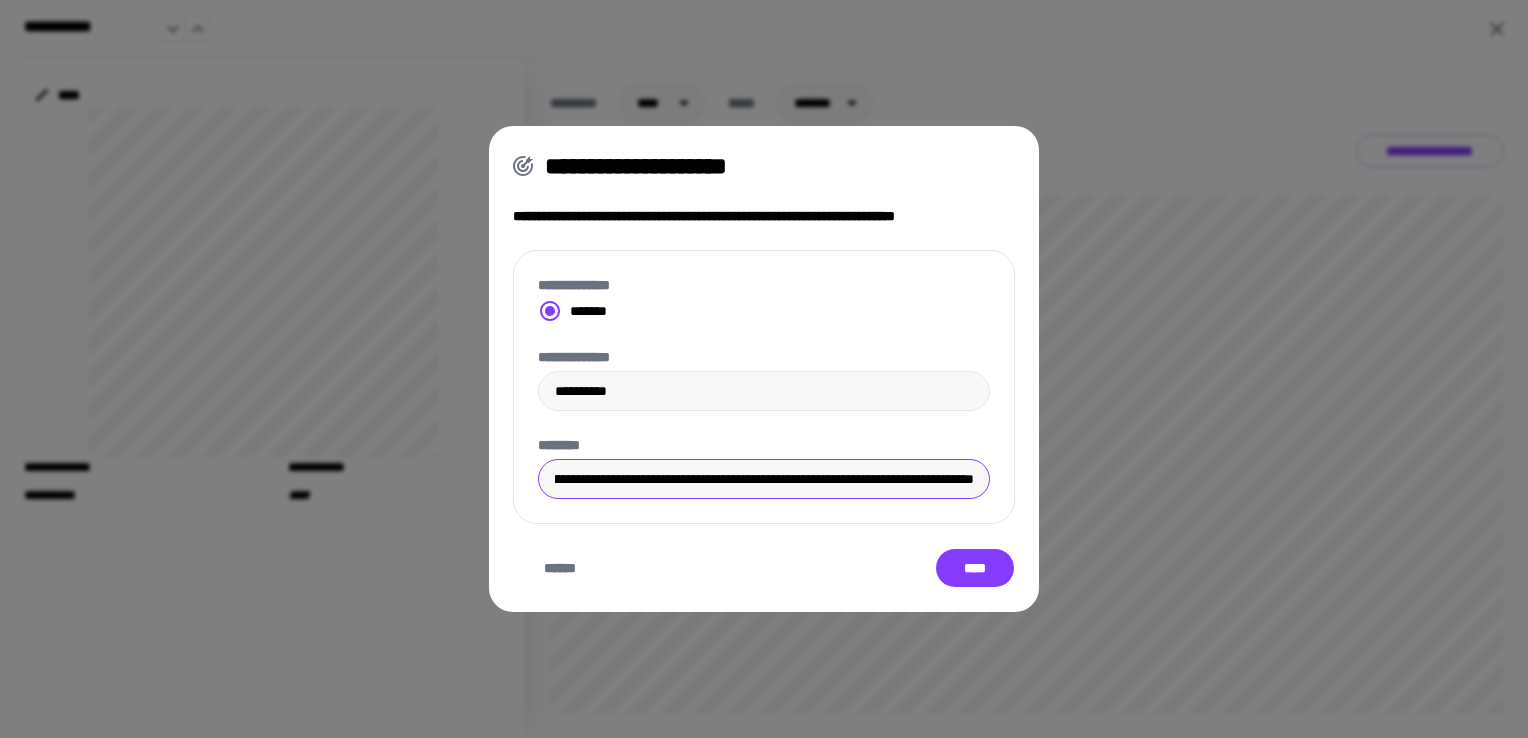 scroll, scrollTop: 0, scrollLeft: 518, axis: horizontal 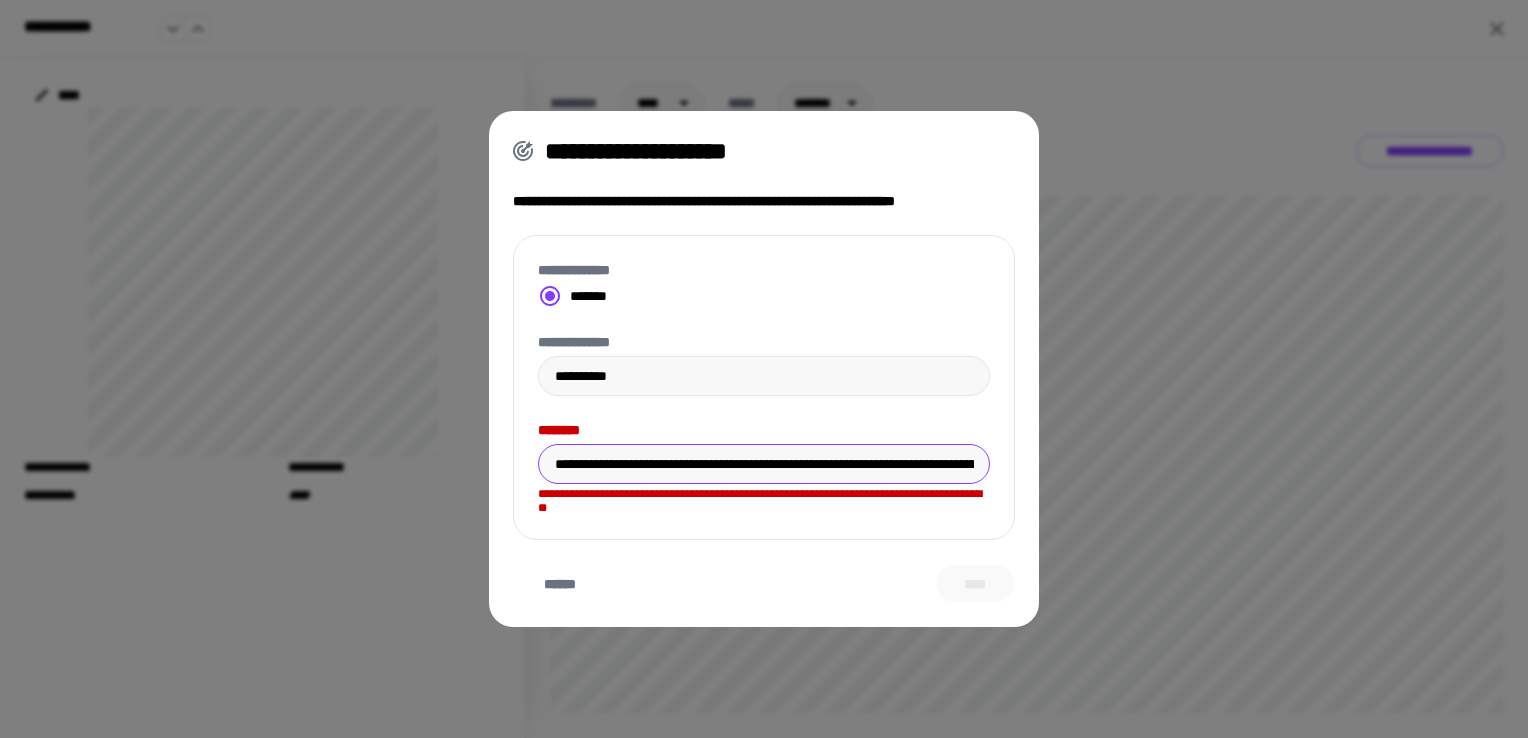 click on "**********" at bounding box center [764, 464] 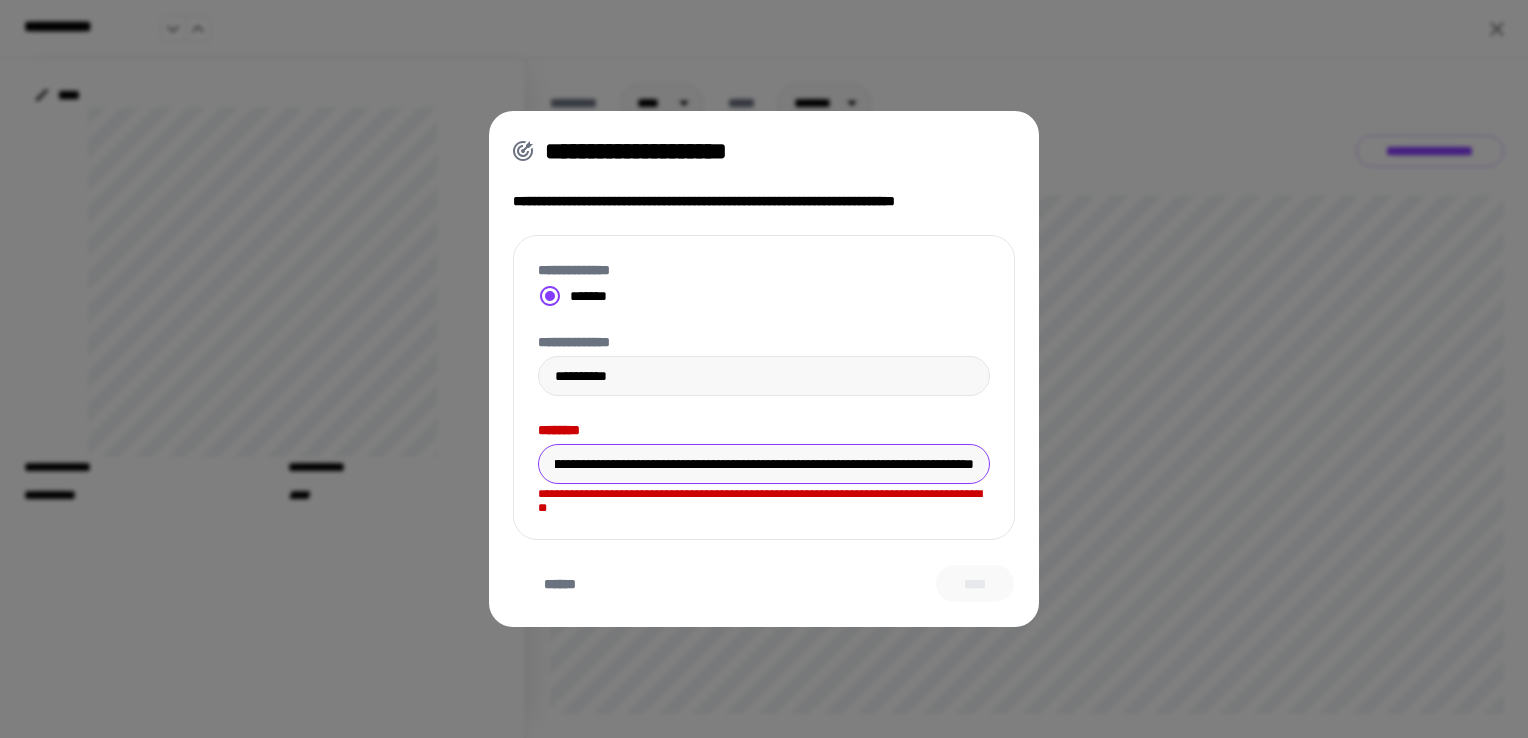 scroll, scrollTop: 0, scrollLeft: 518, axis: horizontal 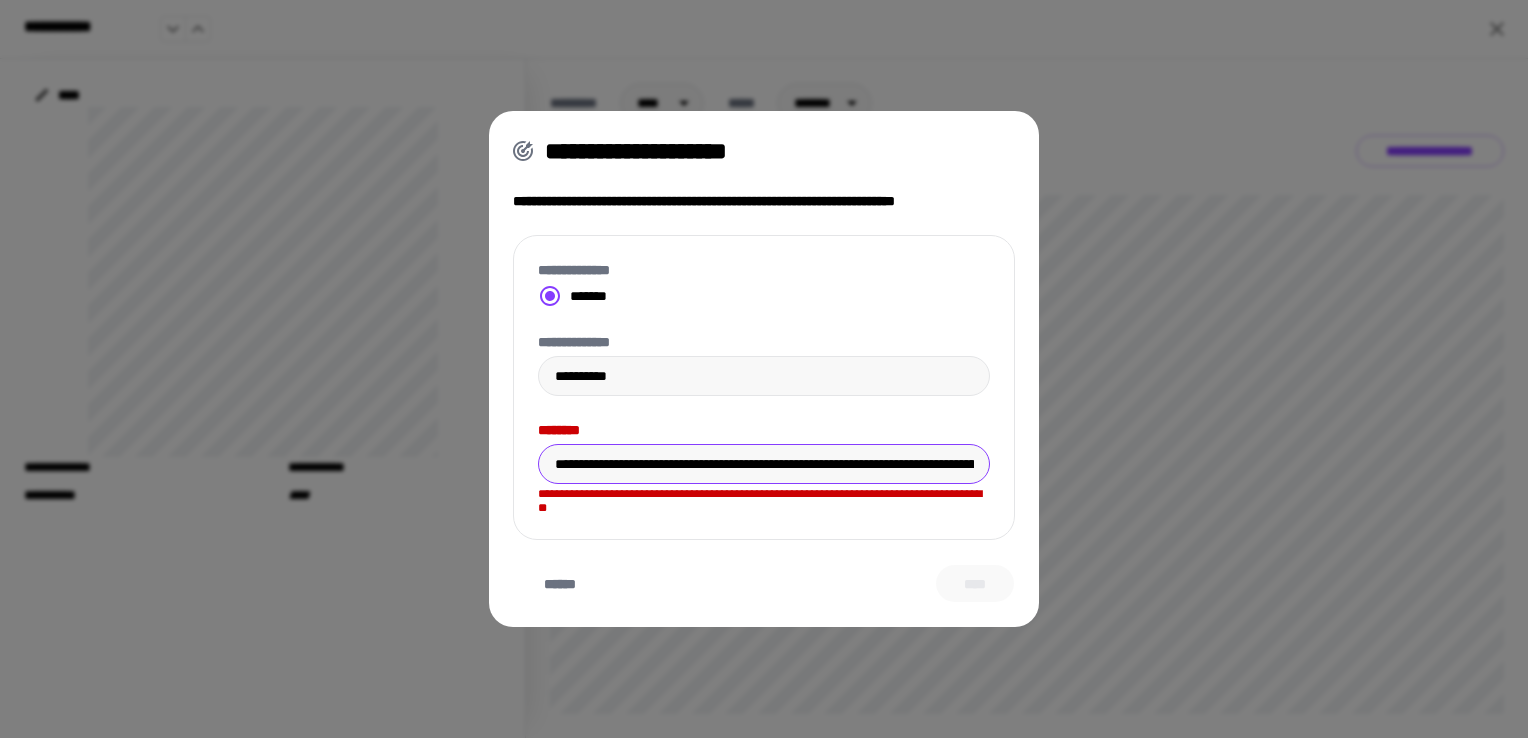 click on "**********" at bounding box center [764, 464] 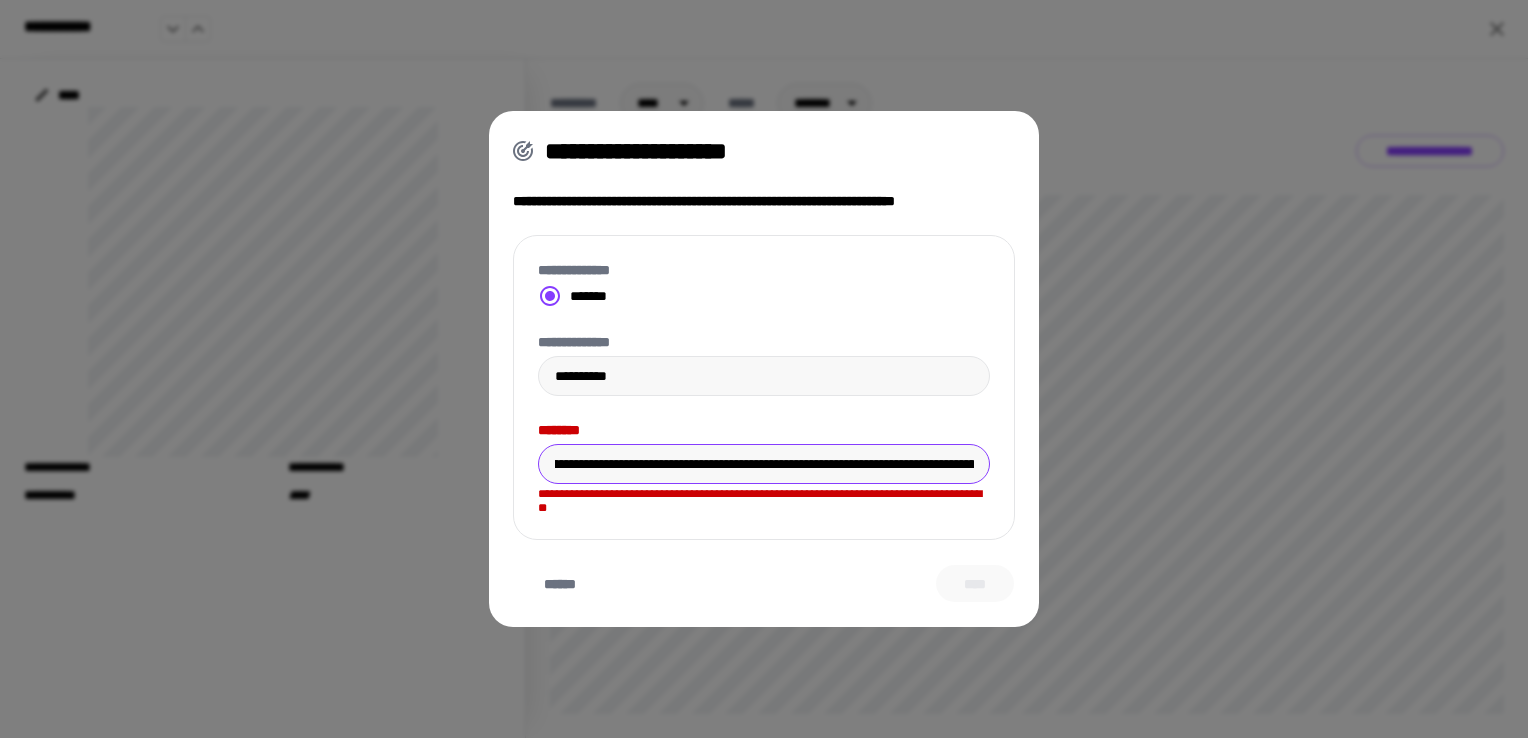scroll, scrollTop: 0, scrollLeft: 384, axis: horizontal 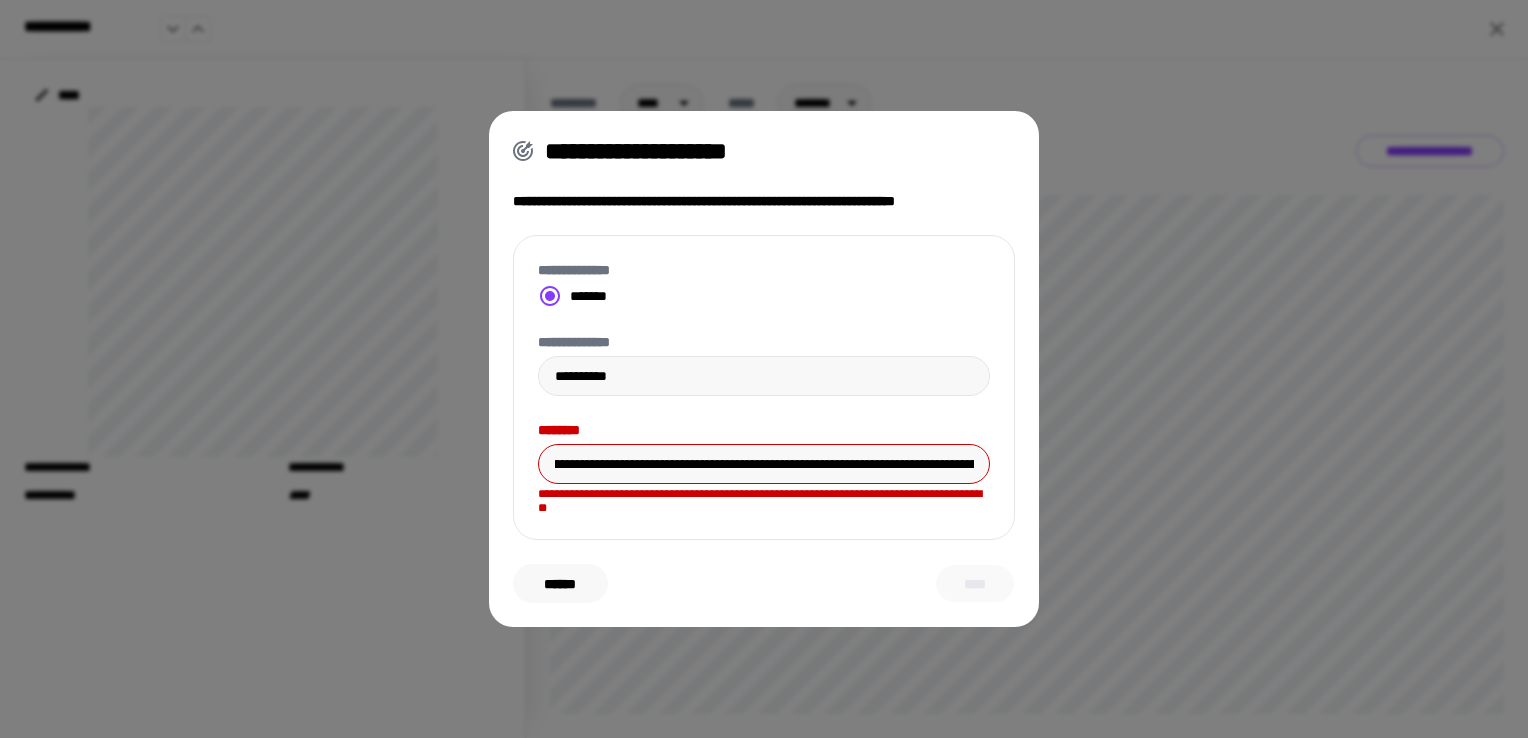 type on "**********" 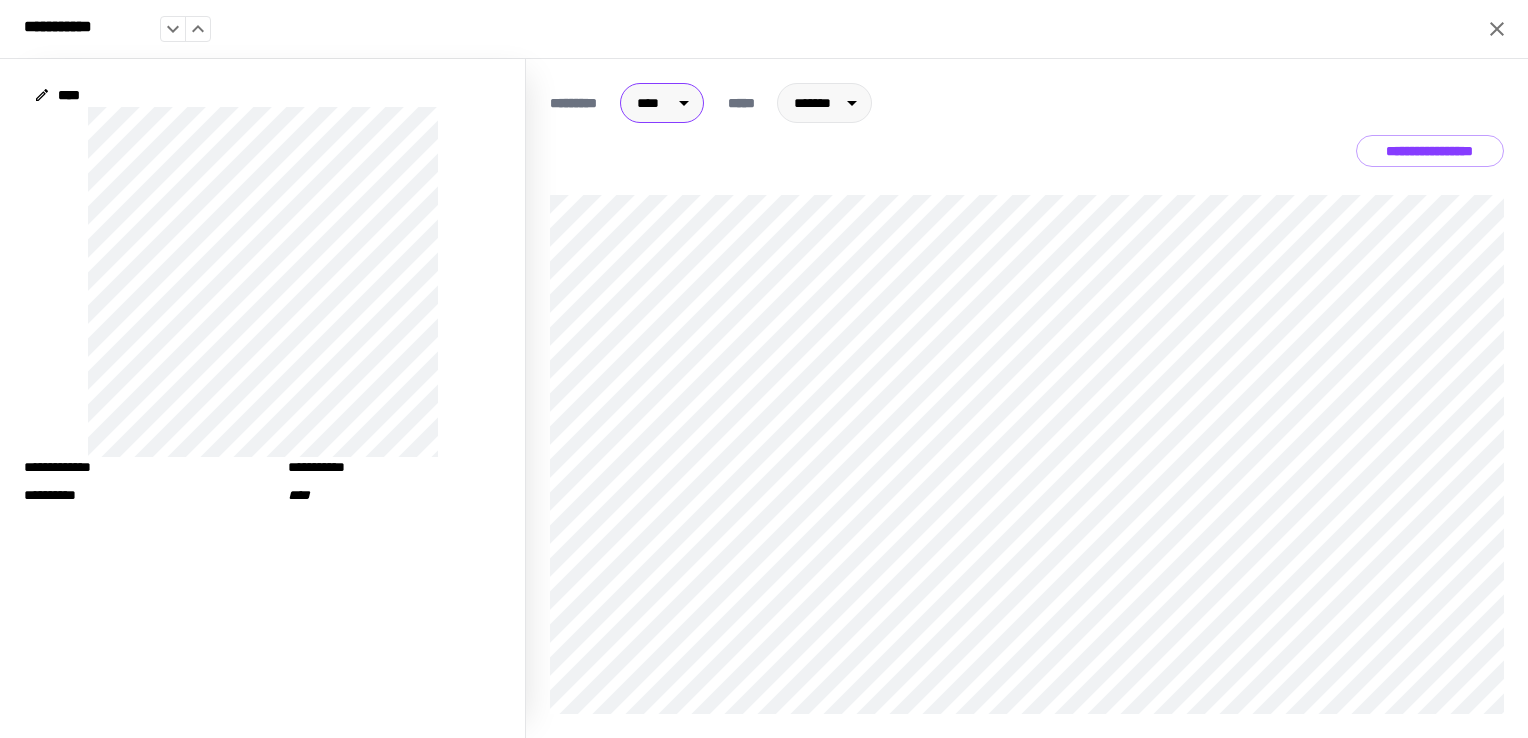scroll, scrollTop: 0, scrollLeft: 0, axis: both 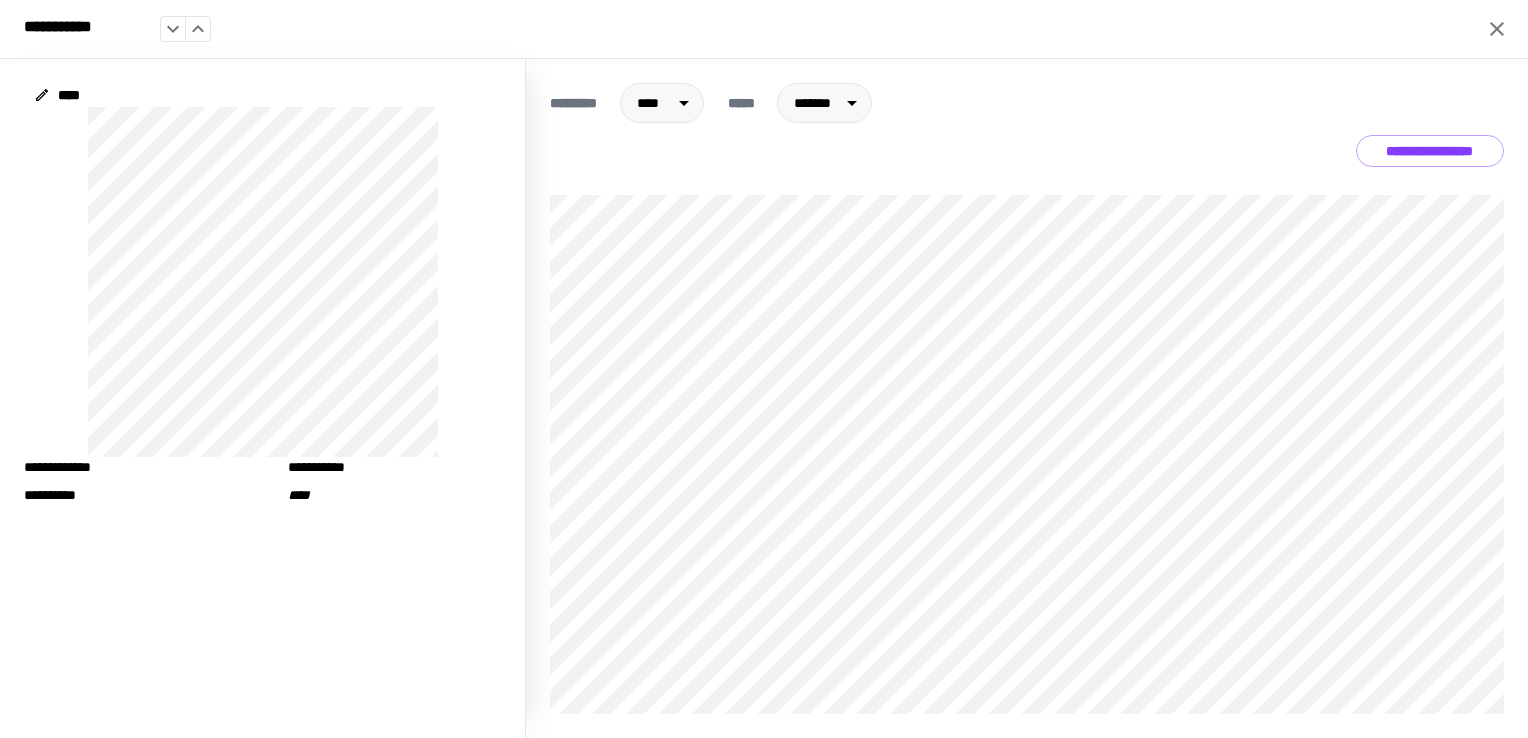 click on "*********" at bounding box center [581, 103] 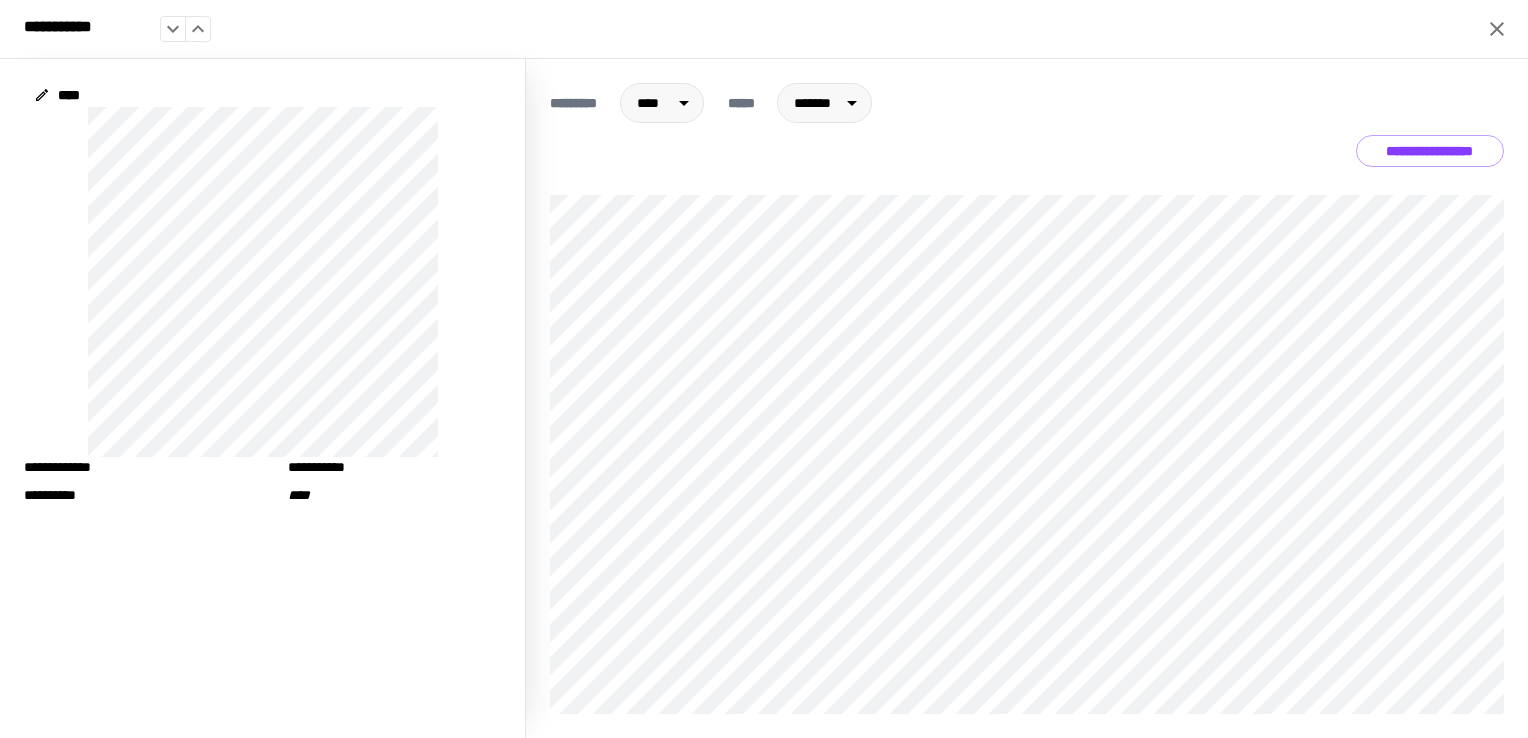 click on "**********" at bounding box center [1027, 424] 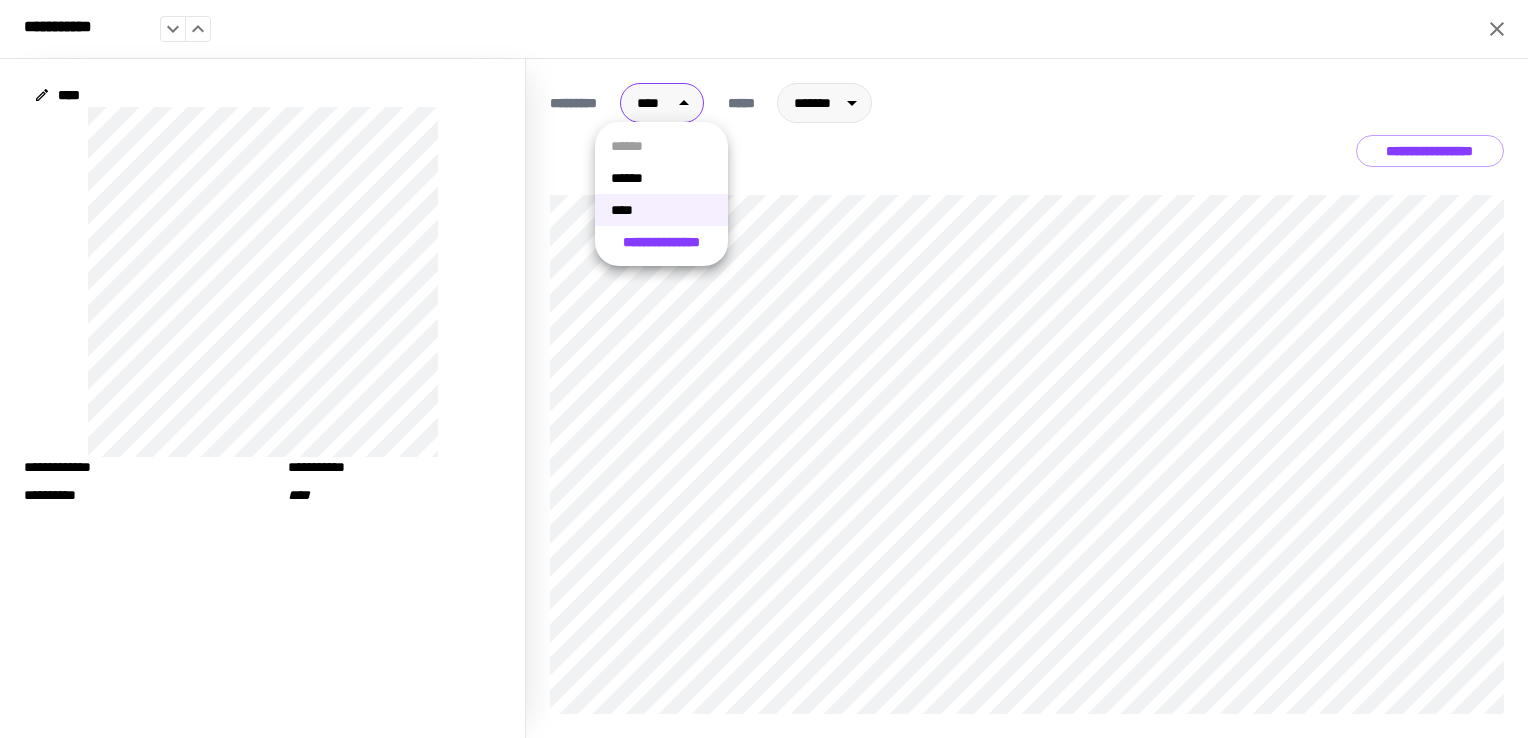 click on "**********" at bounding box center [764, 369] 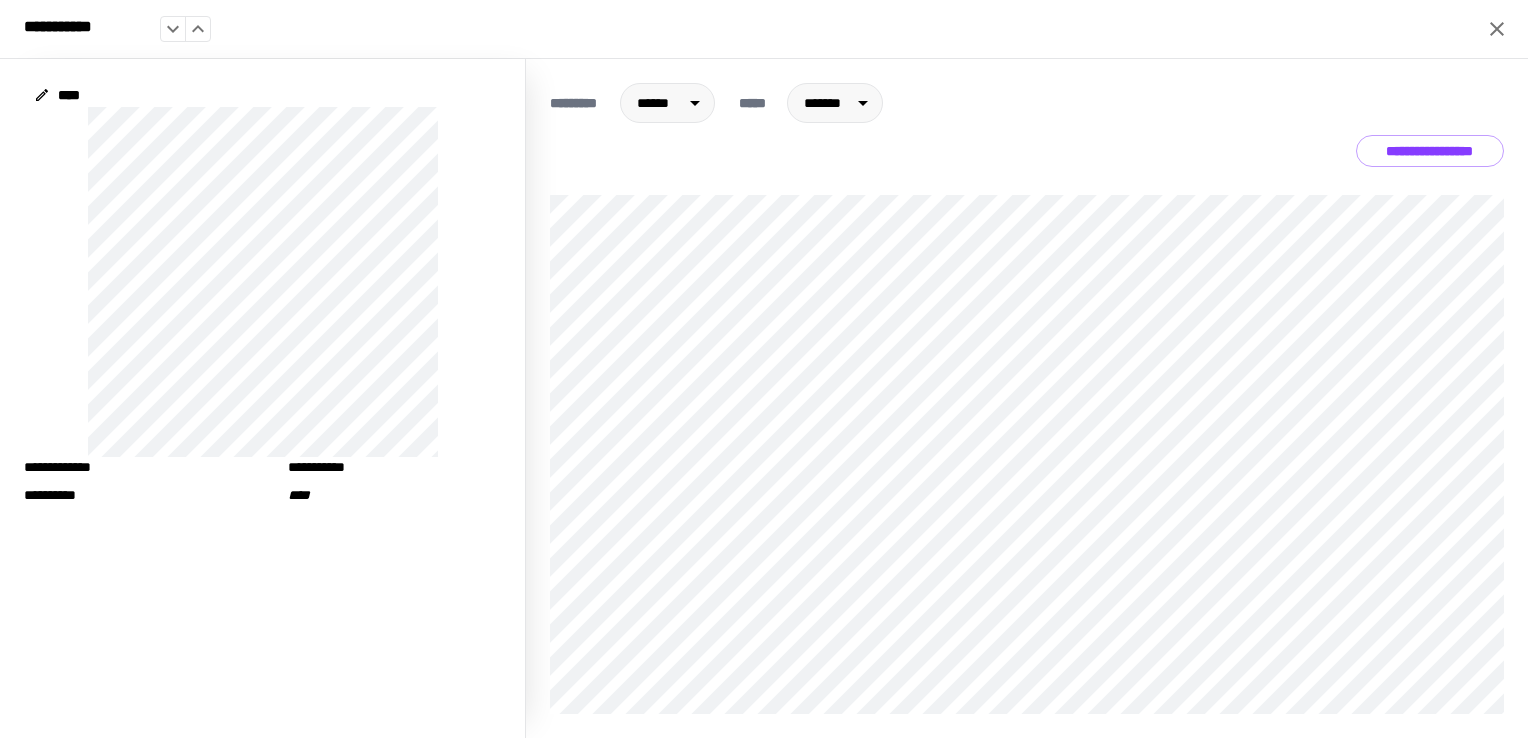 click 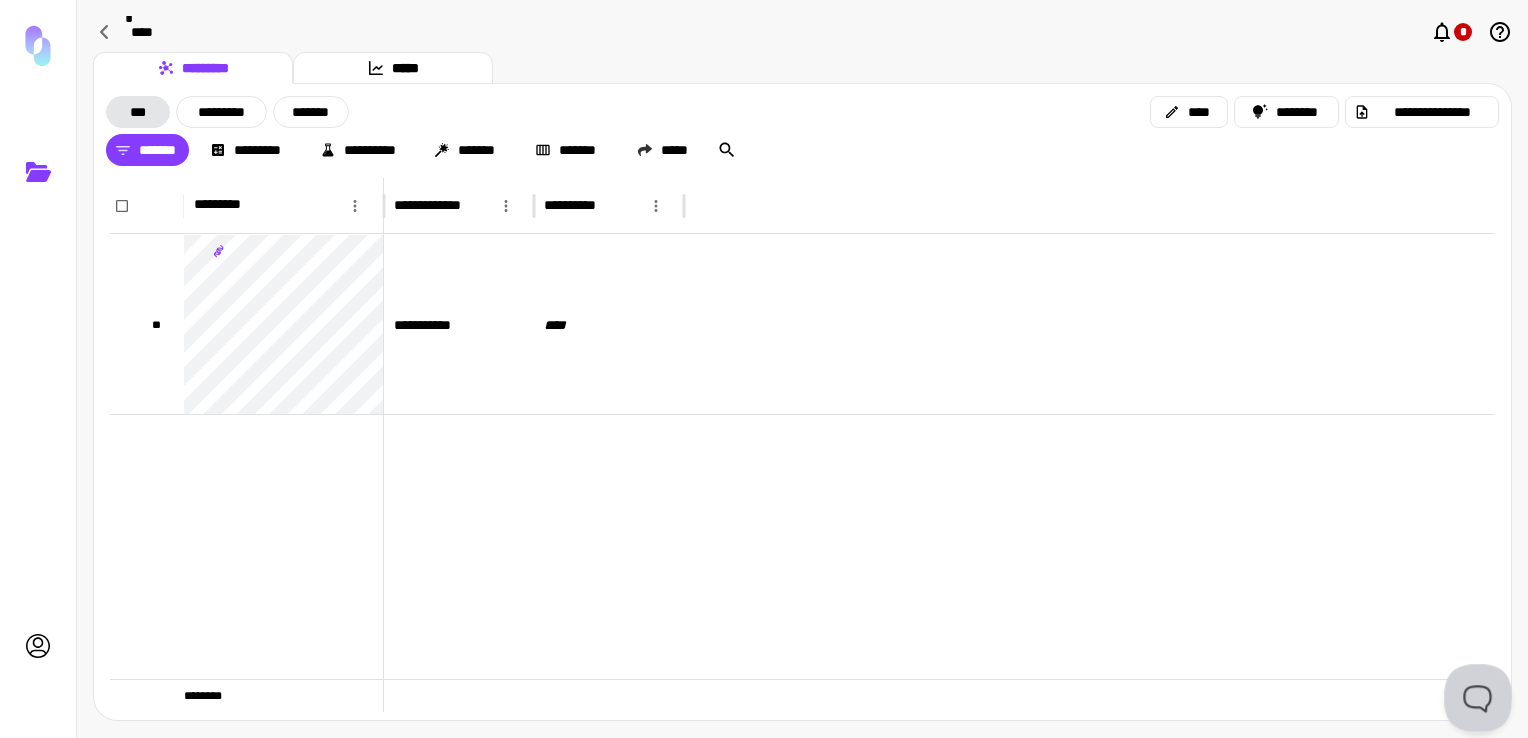 click at bounding box center [1474, 694] 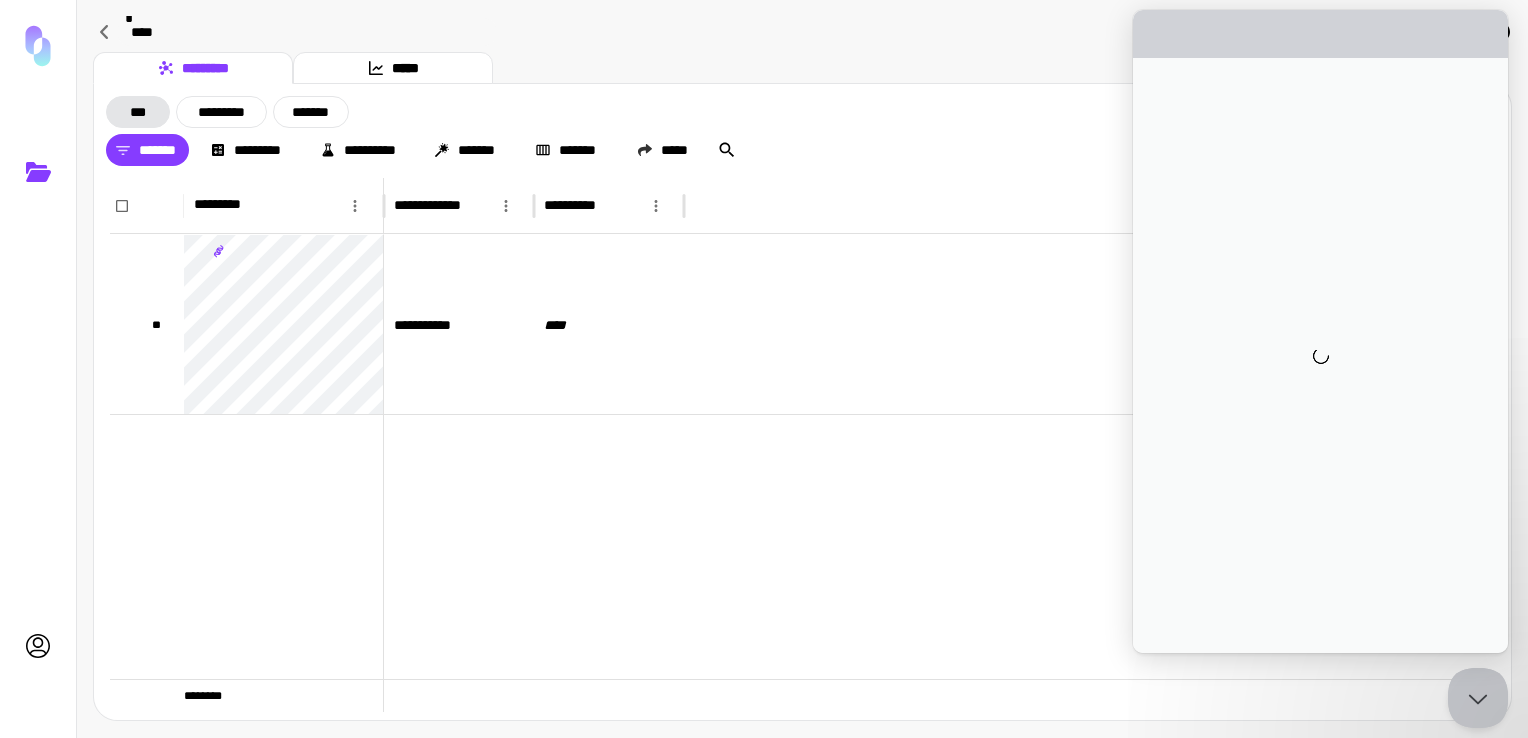 scroll, scrollTop: 0, scrollLeft: 0, axis: both 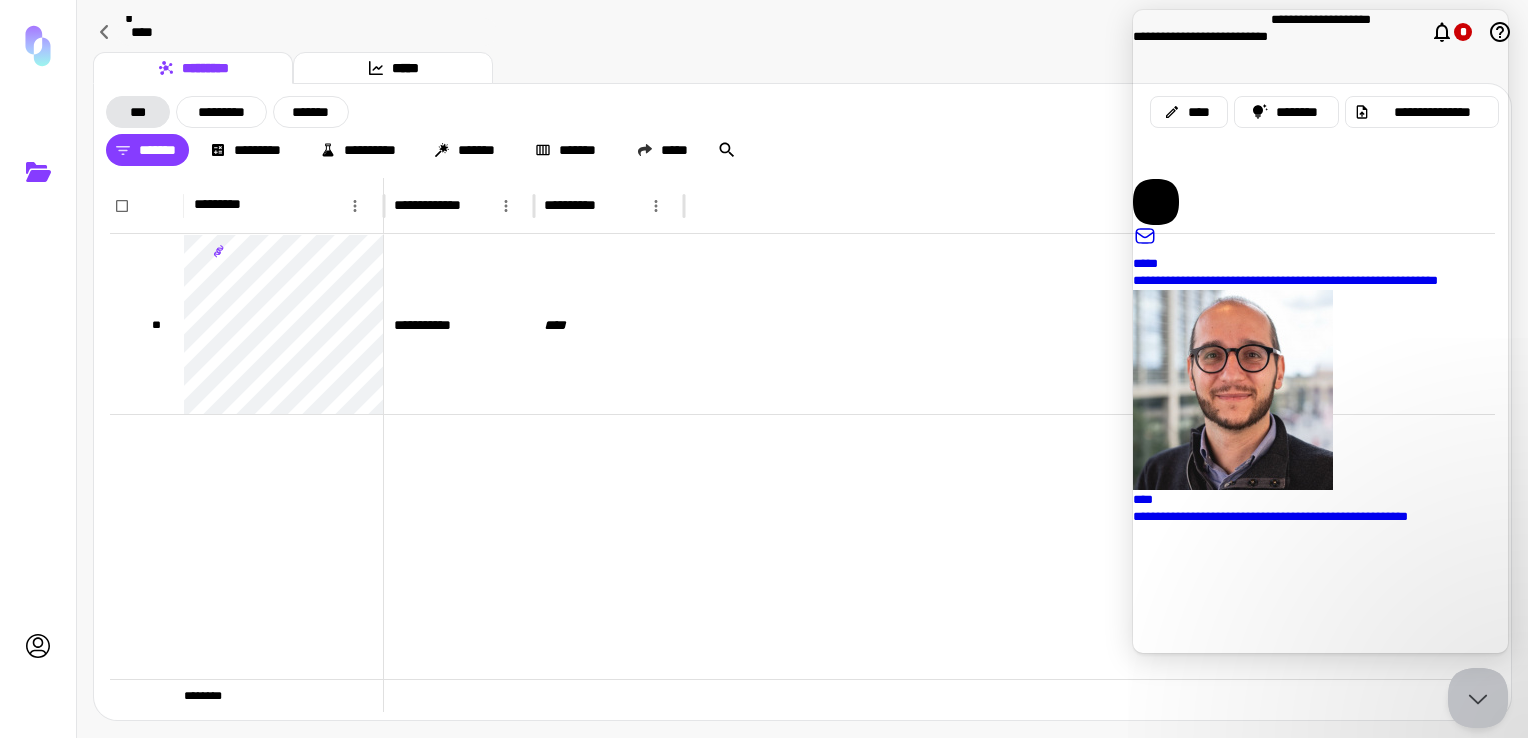 click on "**********" at bounding box center (1320, 353) 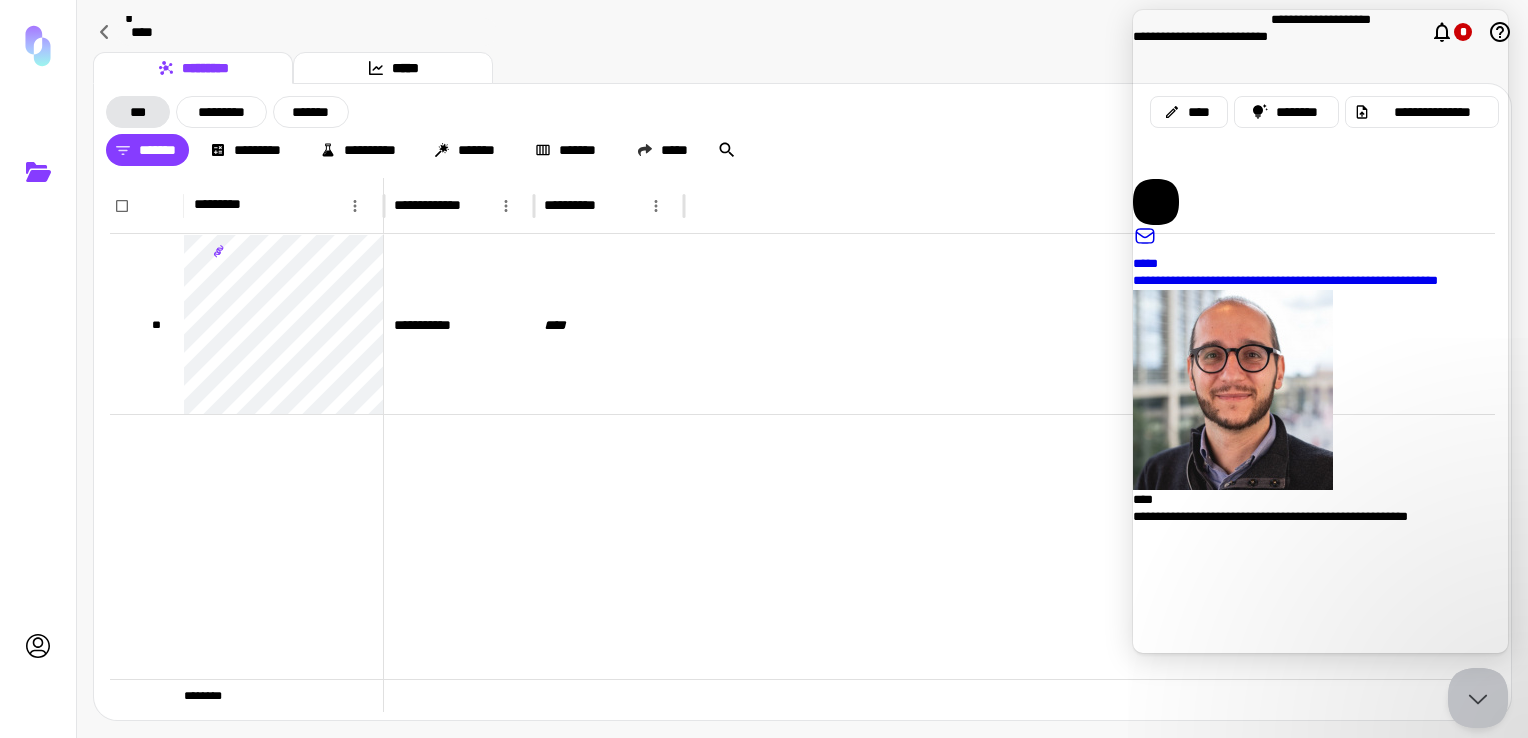 click on "**********" at bounding box center [1270, 516] 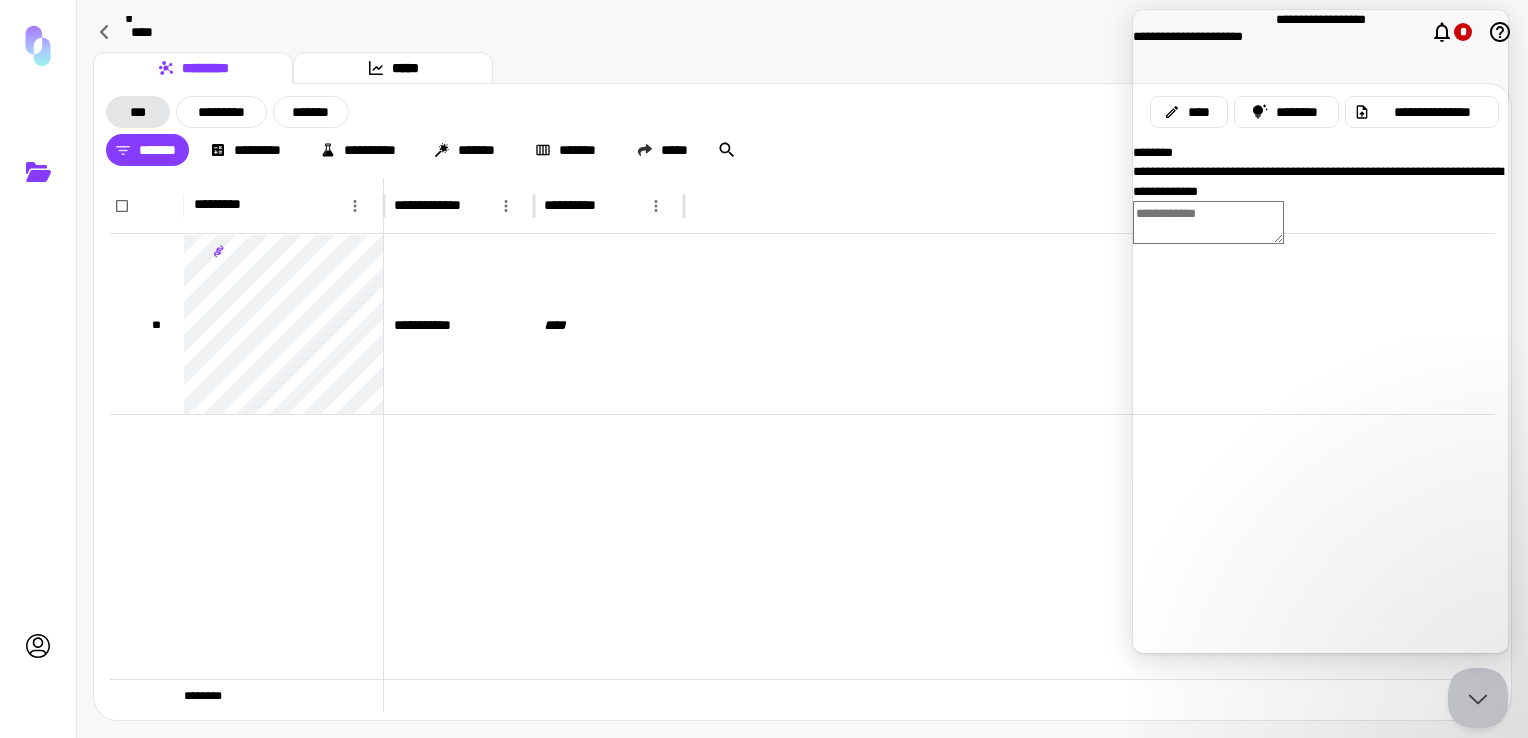 click at bounding box center (1208, 222) 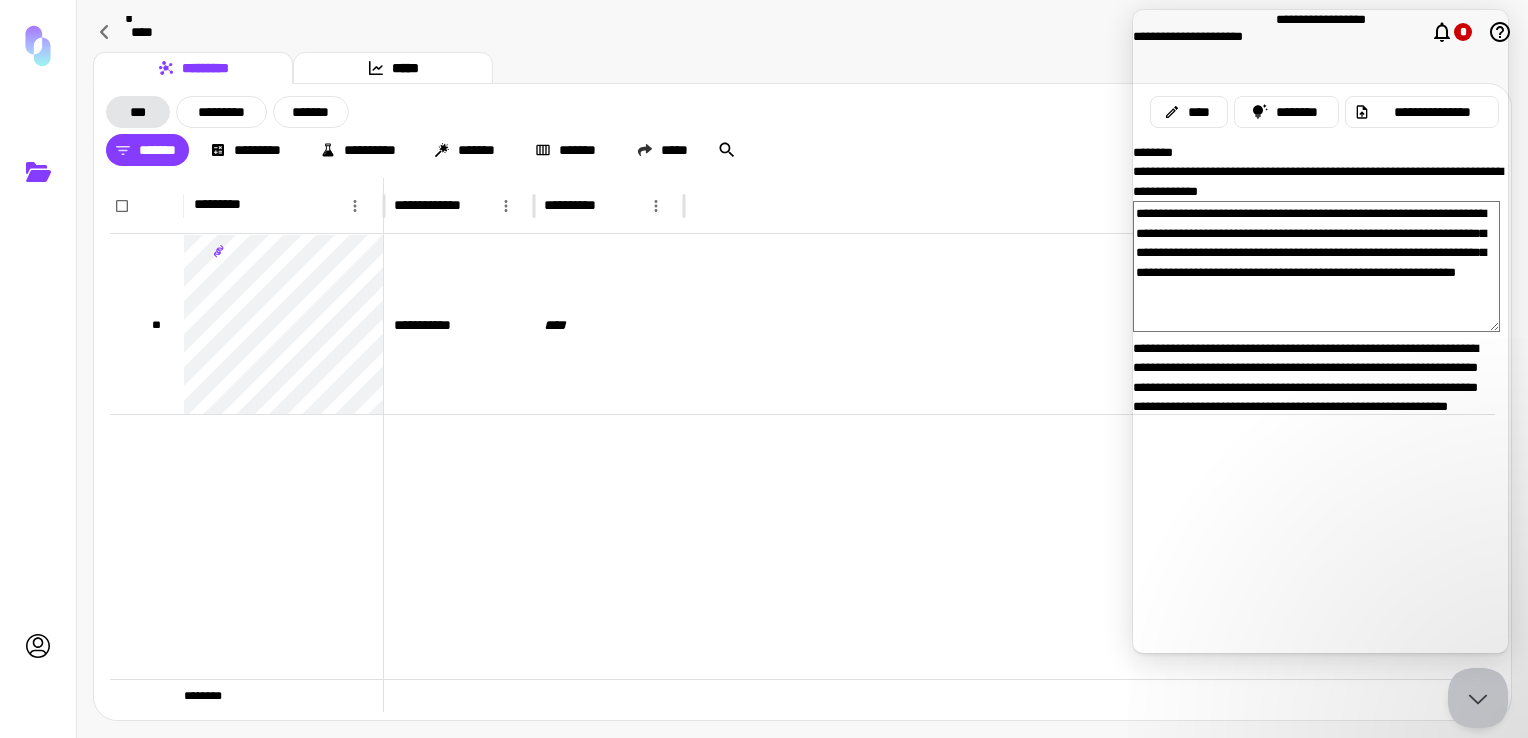 scroll, scrollTop: 40, scrollLeft: 0, axis: vertical 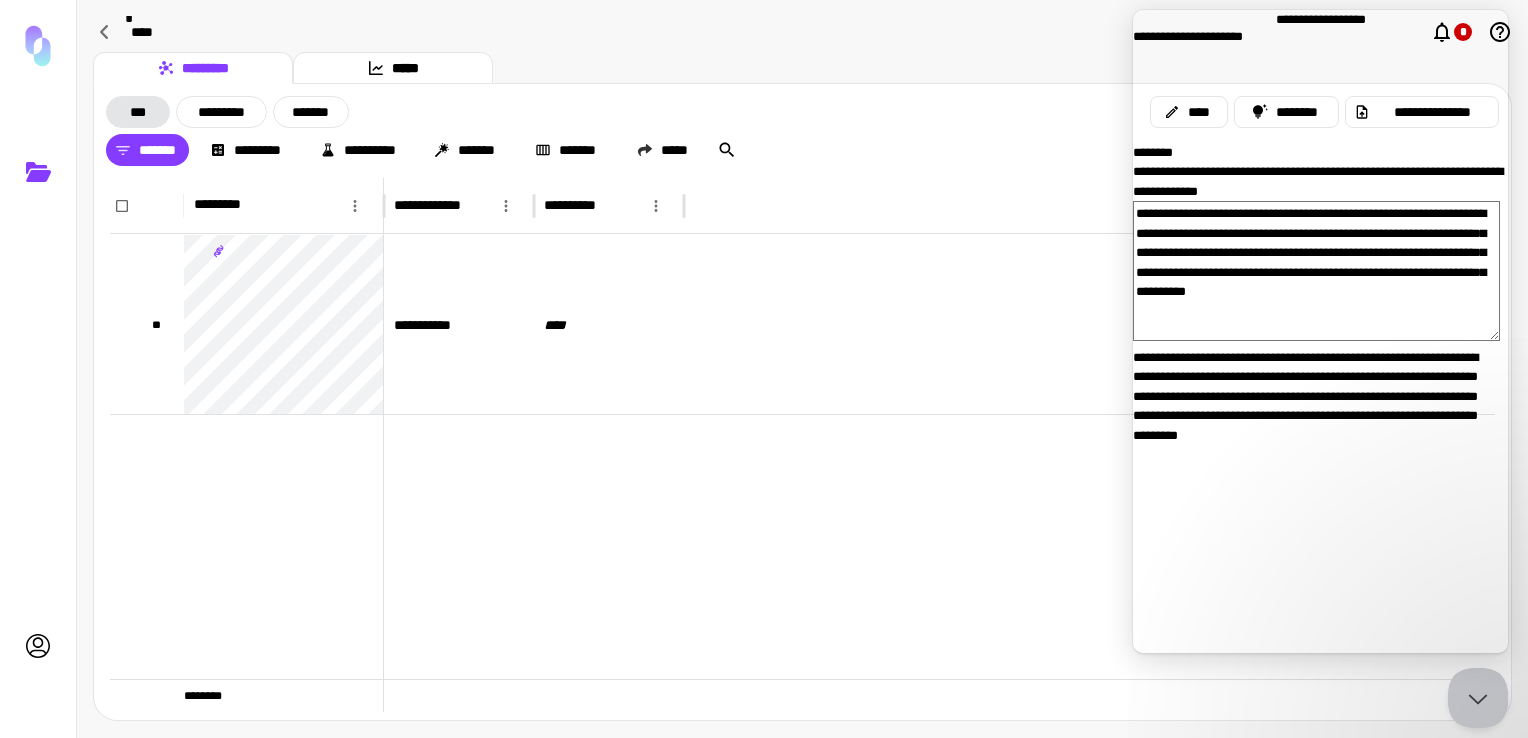 click on "**********" at bounding box center [1316, 271] 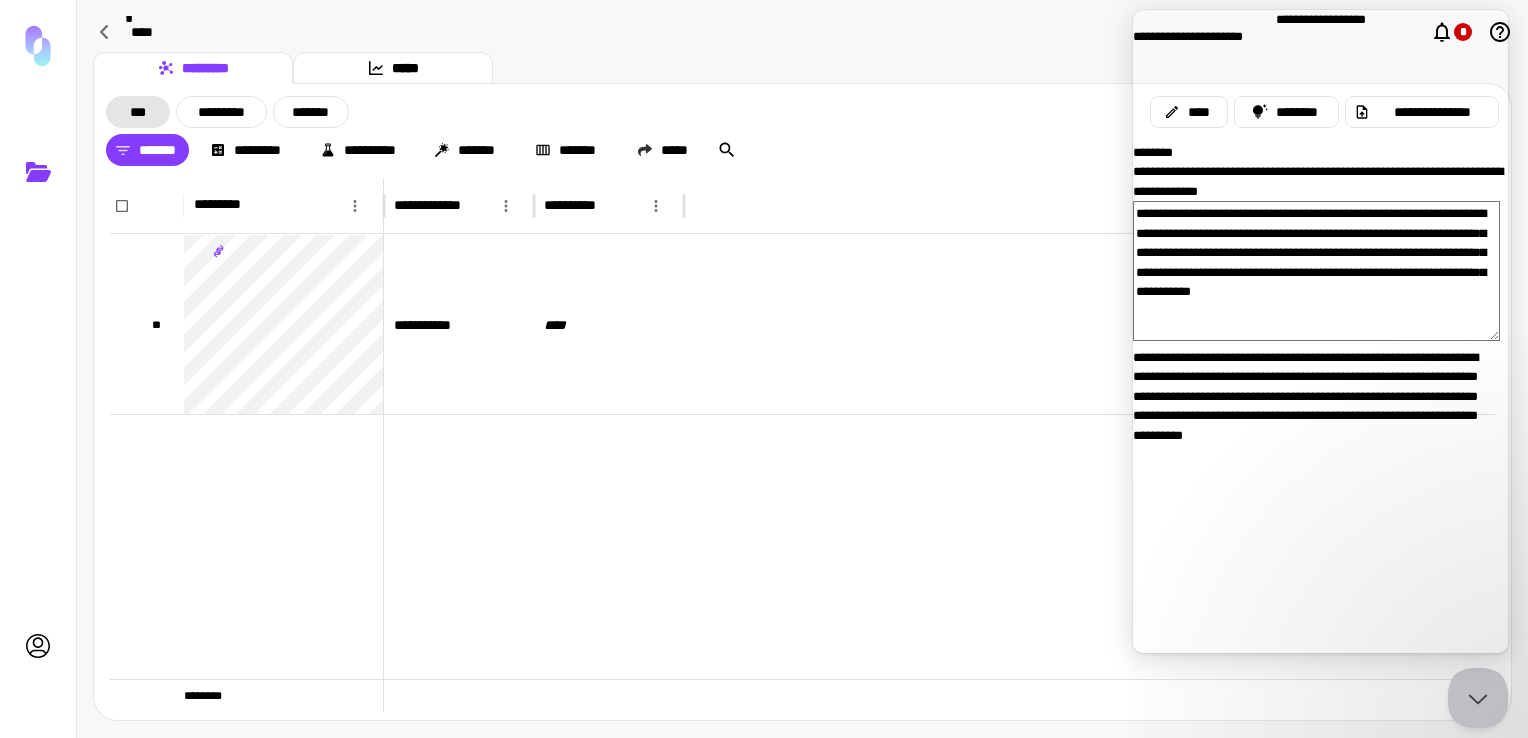 click on "**********" at bounding box center (1316, 271) 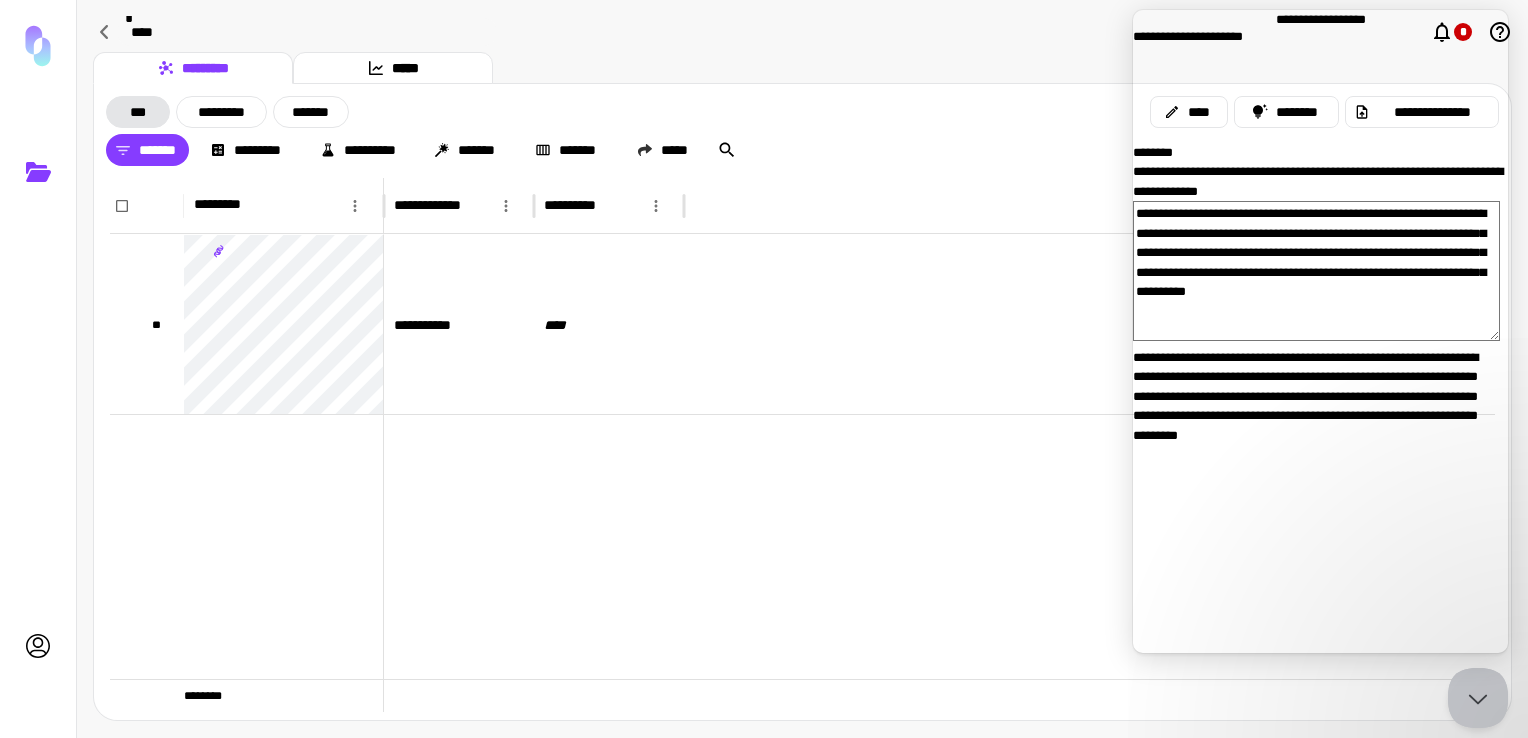 scroll, scrollTop: 0, scrollLeft: 0, axis: both 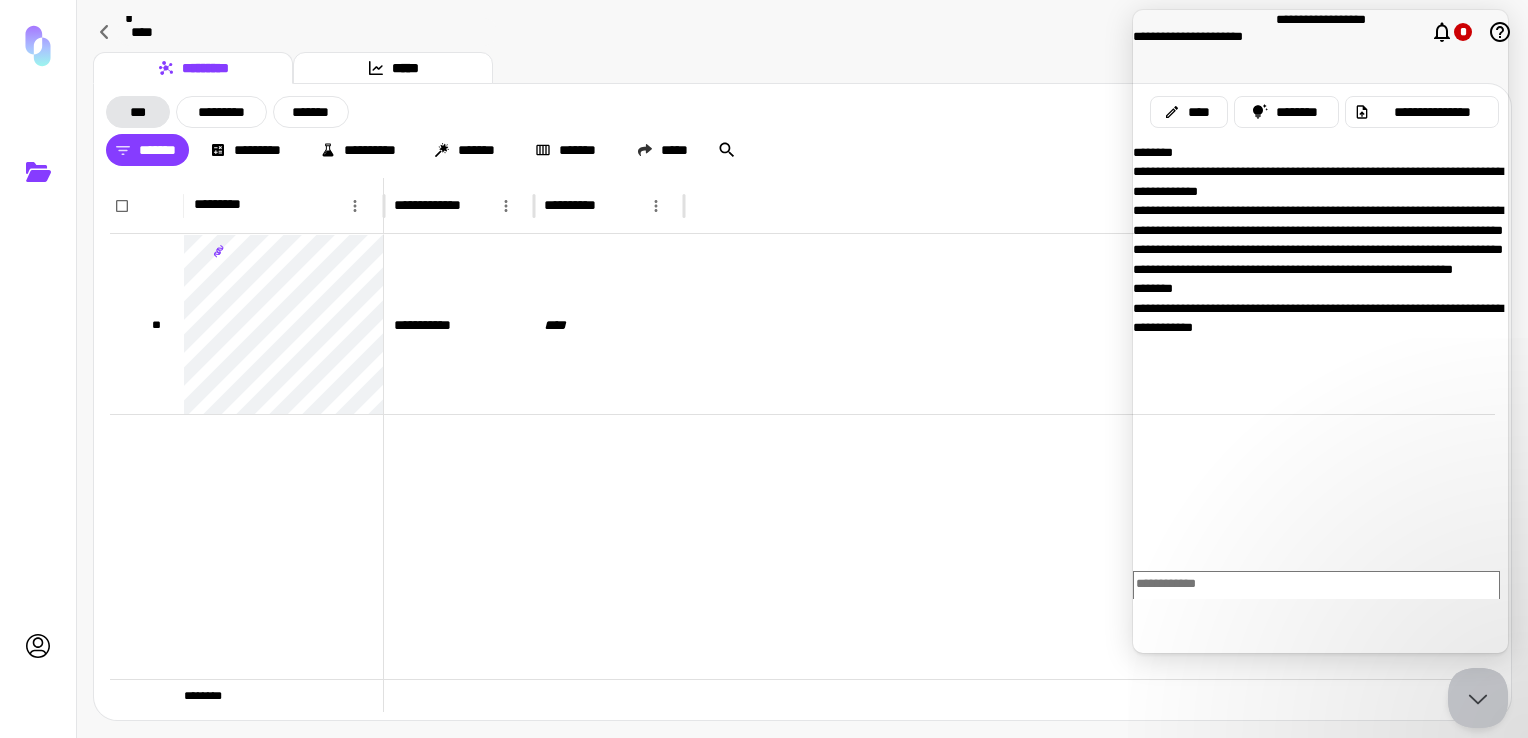 click at bounding box center [1316, 594] 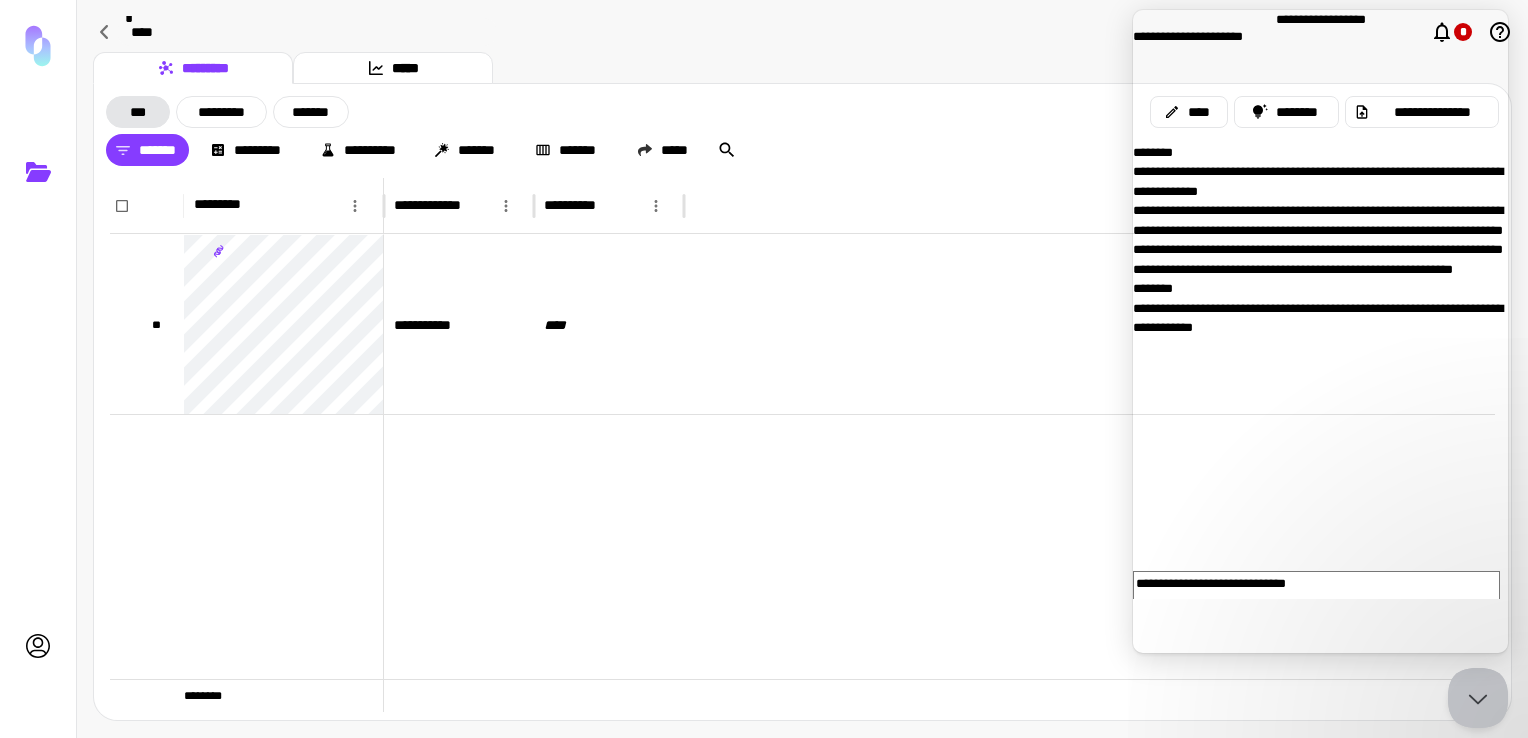 type on "**********" 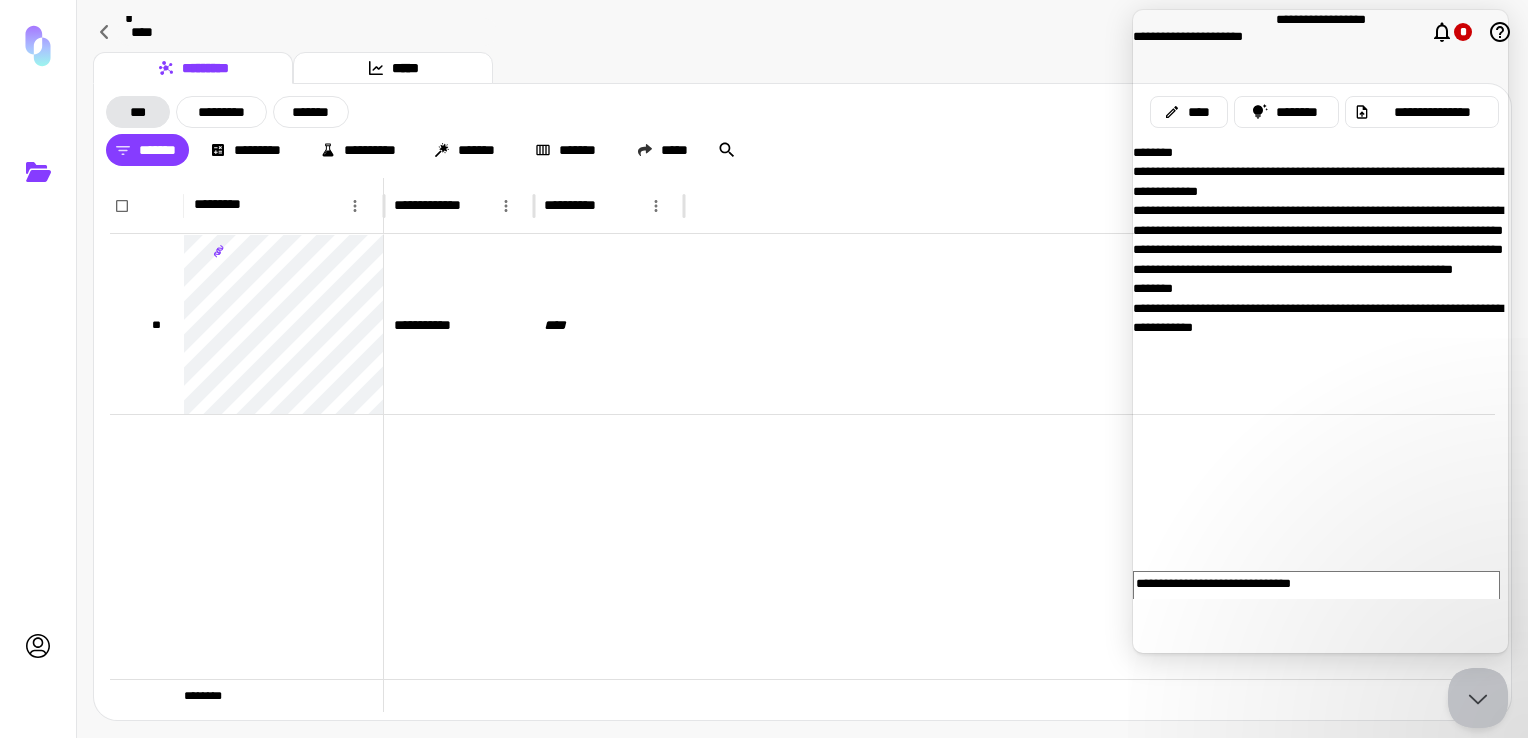 type 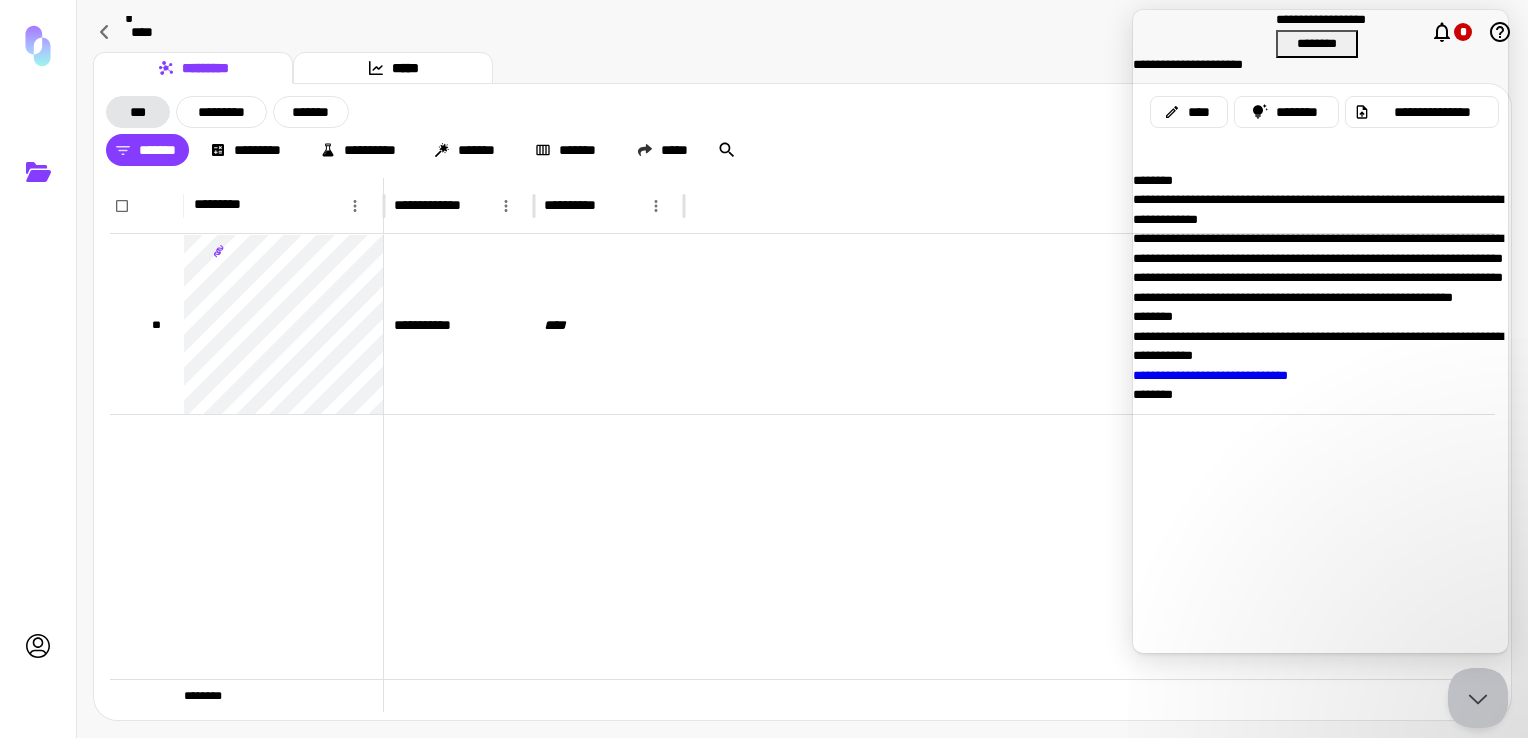 scroll, scrollTop: 325, scrollLeft: 0, axis: vertical 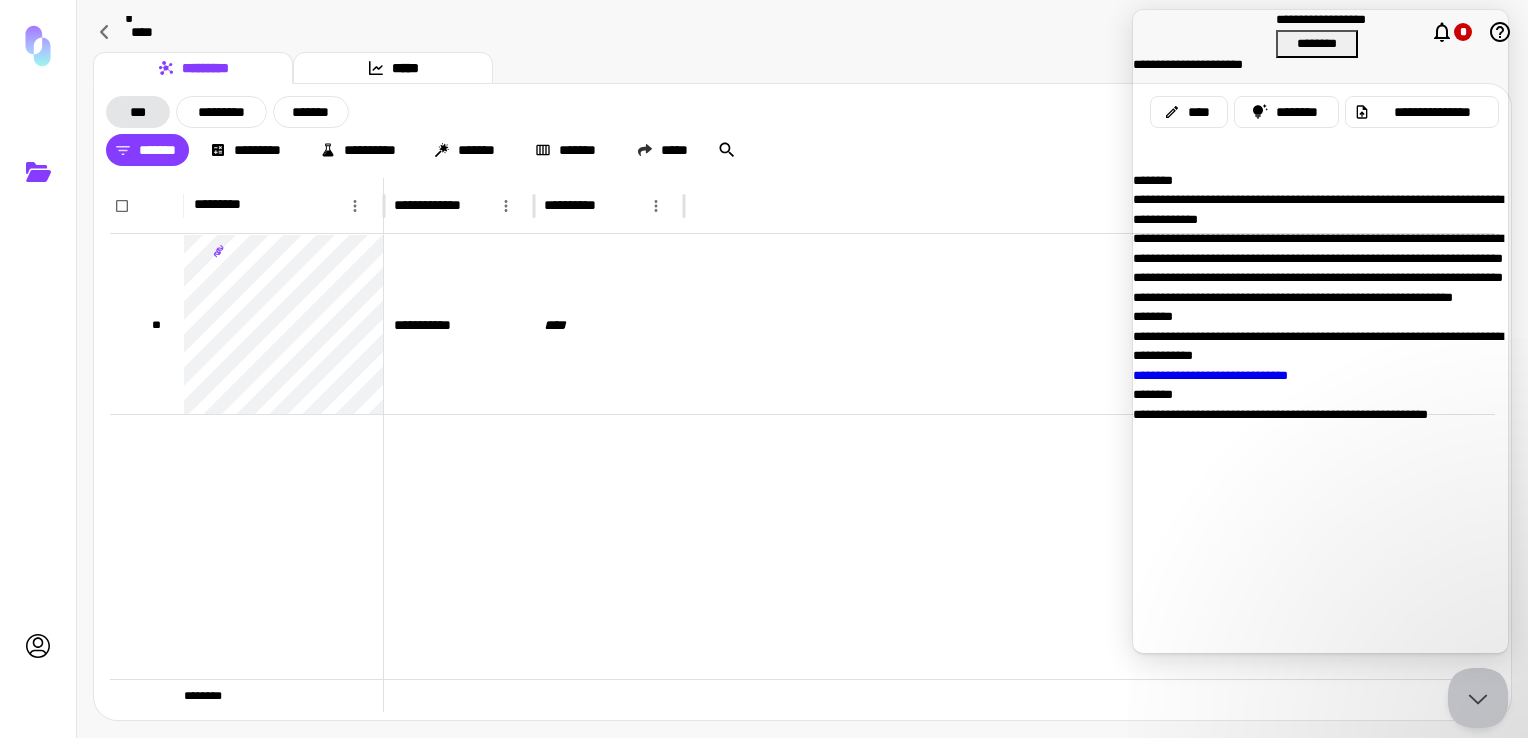 click on "********* *****" at bounding box center (802, 68) 